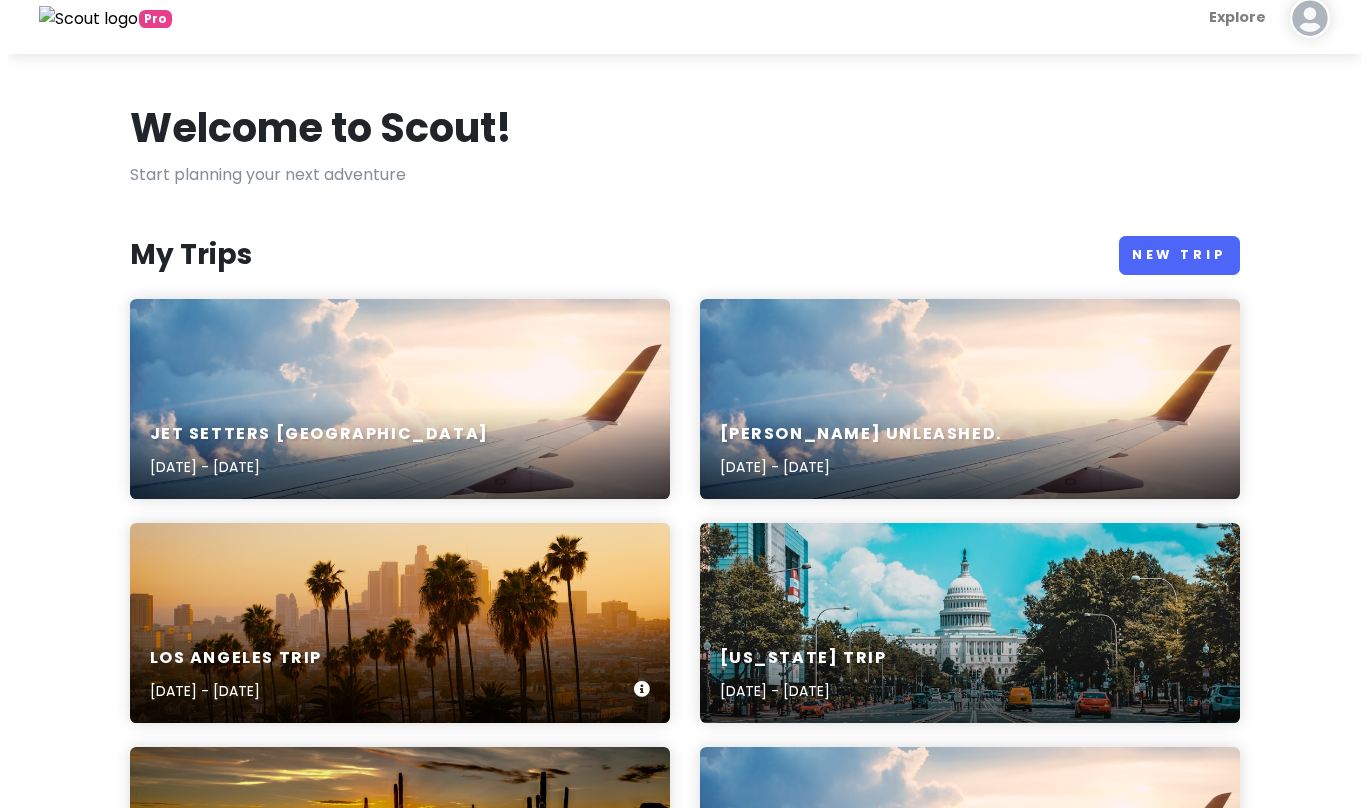 scroll, scrollTop: 0, scrollLeft: 0, axis: both 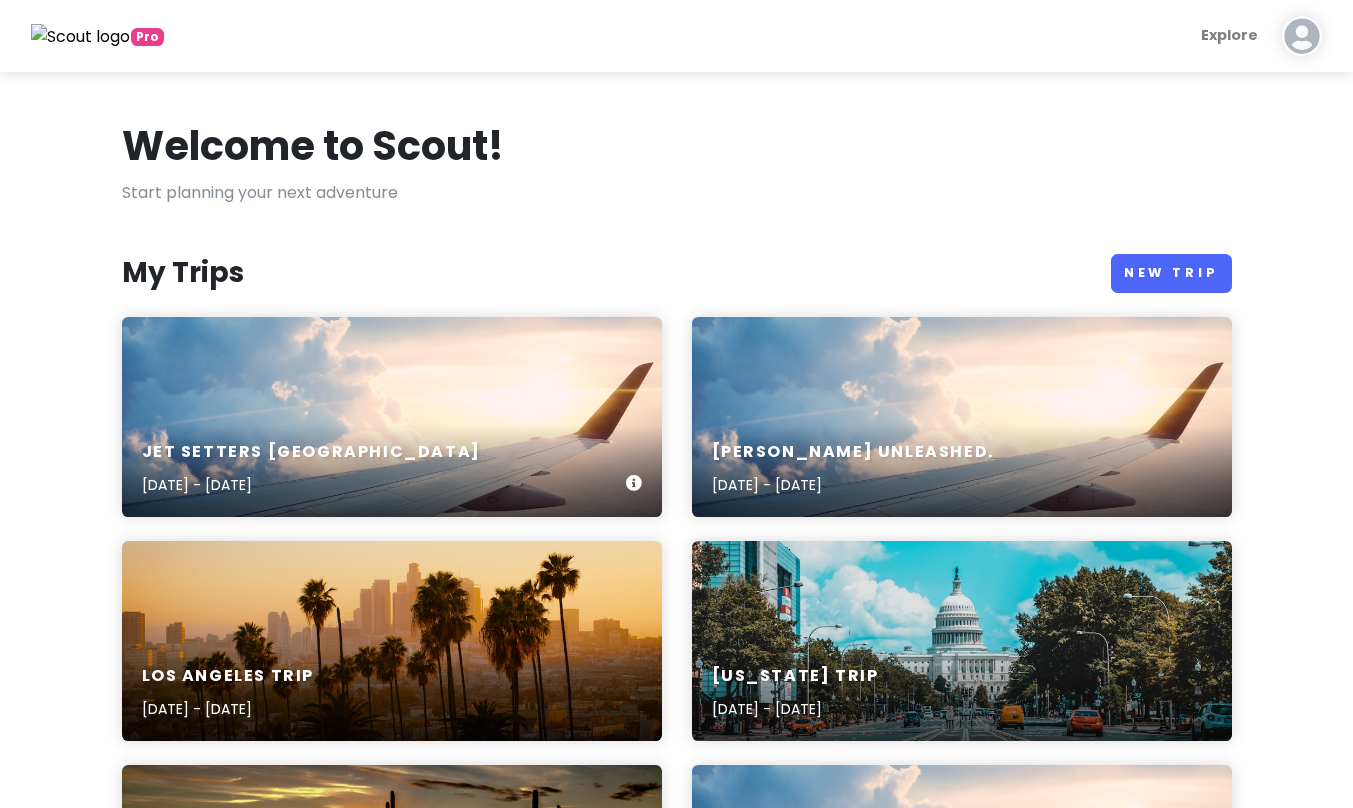 click on "Jet Setters [GEOGRAPHIC_DATA] [DATE] - [DATE]" at bounding box center (392, 469) 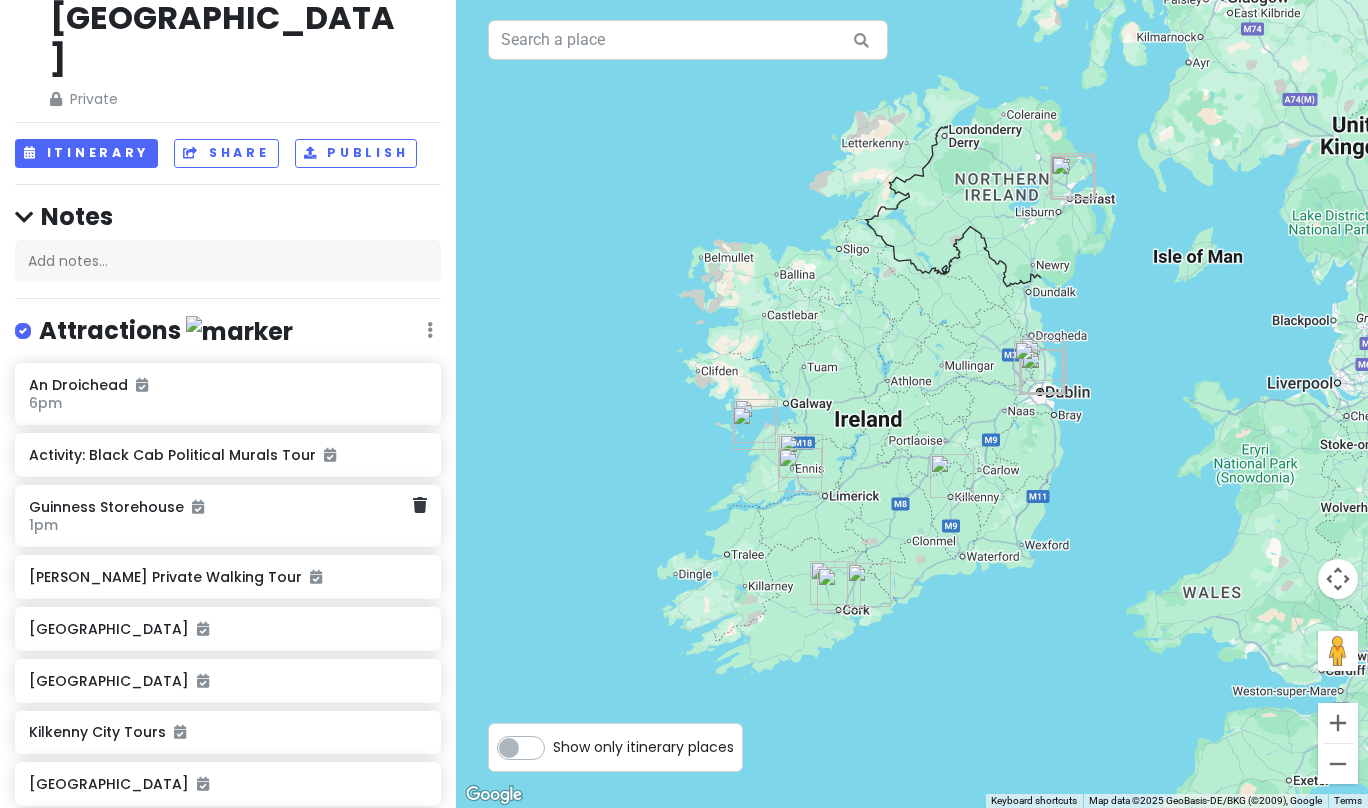 scroll, scrollTop: 0, scrollLeft: 0, axis: both 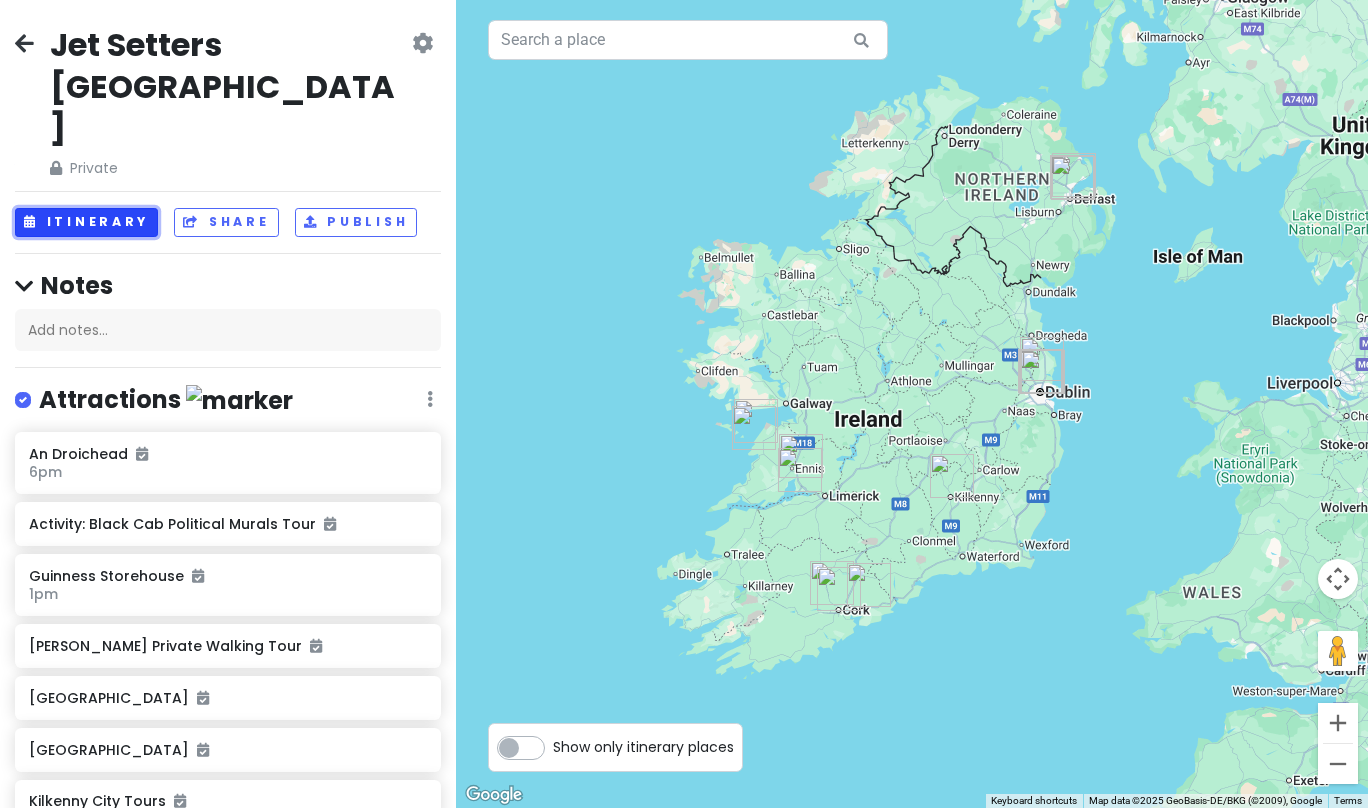 click on "Itinerary" at bounding box center [86, 222] 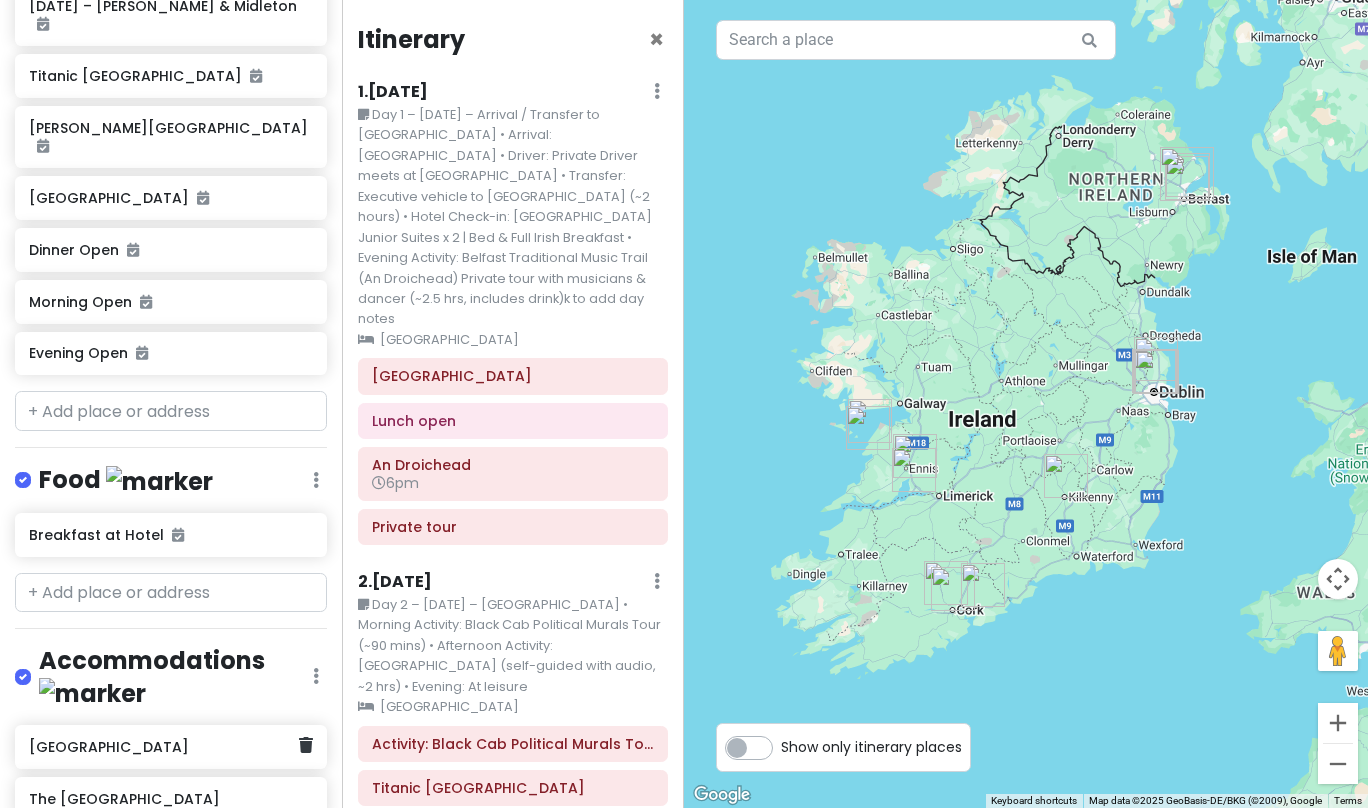 scroll, scrollTop: 1746, scrollLeft: 0, axis: vertical 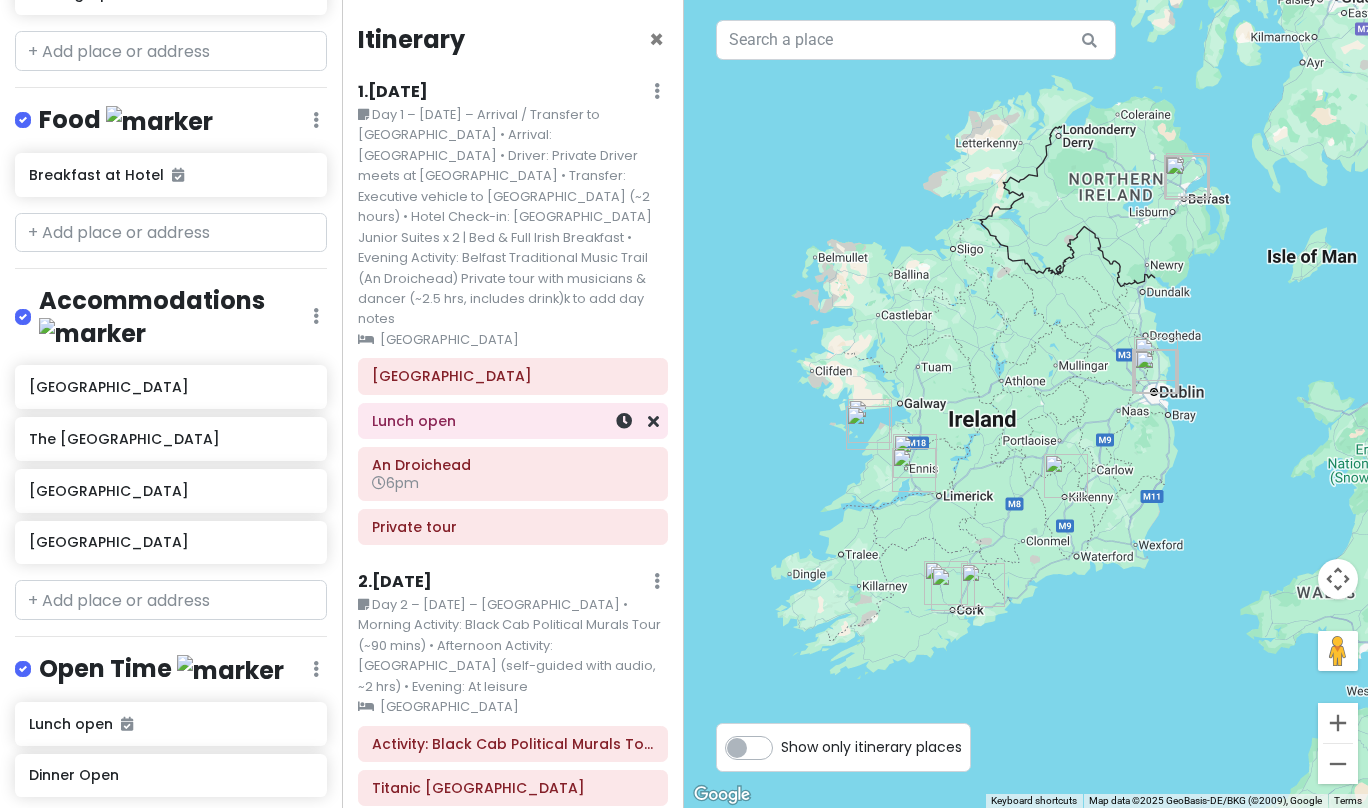 click on "Lunch open" at bounding box center (513, 421) 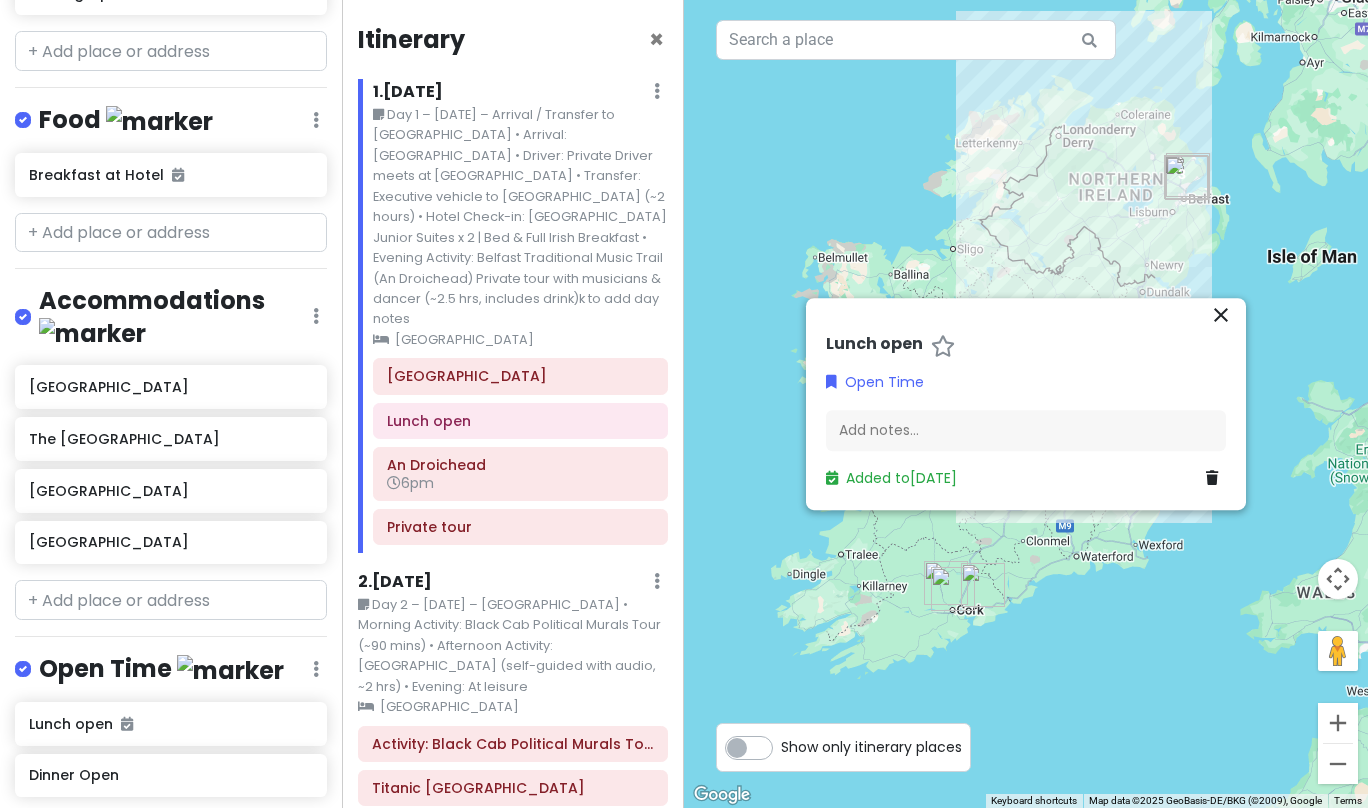 click on "2 .  [DATE] Edit Day Notes Clear Lodging Delete Day" at bounding box center (513, 586) 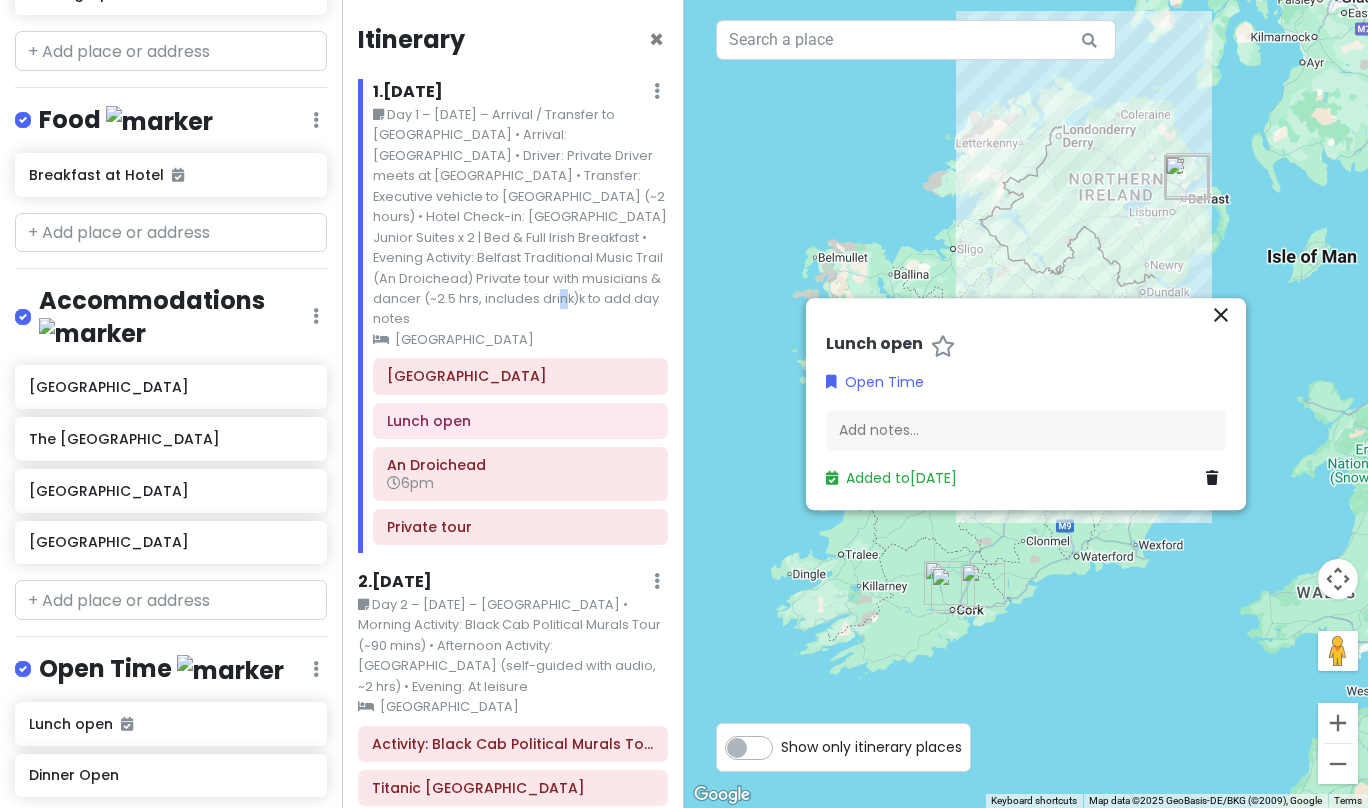 click on "Day 1 – [DATE] – Arrival / Transfer to [GEOGRAPHIC_DATA] •	Arrival: [GEOGRAPHIC_DATA] • Driver: Private Driver meets at [GEOGRAPHIC_DATA] •	Transfer: Executive vehicle to [GEOGRAPHIC_DATA] (~2 hours) •	Hotel Check-in: [GEOGRAPHIC_DATA] Junior Suites x 2 | Bed & Full Irish Breakfast •	Evening Activity: Belfast Traditional Music Trail (An Droichead) Private tour with musicians & dancer (~2.5 hrs, includes drink)k to add day notes" at bounding box center [520, 217] 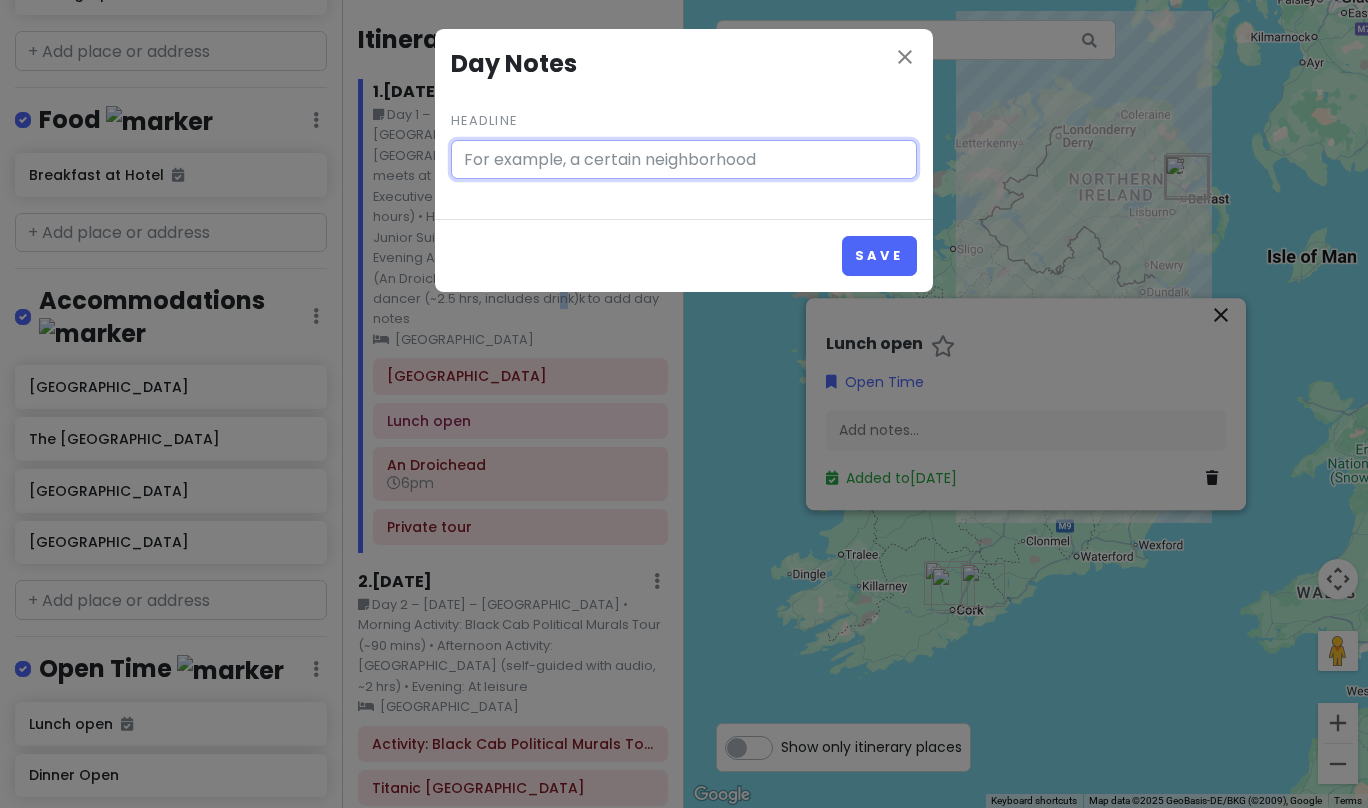 type on "Day 1 – [DATE] – Arrival / Transfer to [GEOGRAPHIC_DATA] •	Arrival: [GEOGRAPHIC_DATA] • Driver: Private Driver meets at [GEOGRAPHIC_DATA] •	Transfer: Executive vehicle to [GEOGRAPHIC_DATA] (~2 hours) •	Hotel Check-in: [GEOGRAPHIC_DATA] Junior Suites x 2 | Bed & Full Irish Breakfast •	Evening Activity: Belfast Traditional Music Trail (An Droichead) Private tour with musicians & dancer (~2.5 hrs, includes drink)k to add day notes" 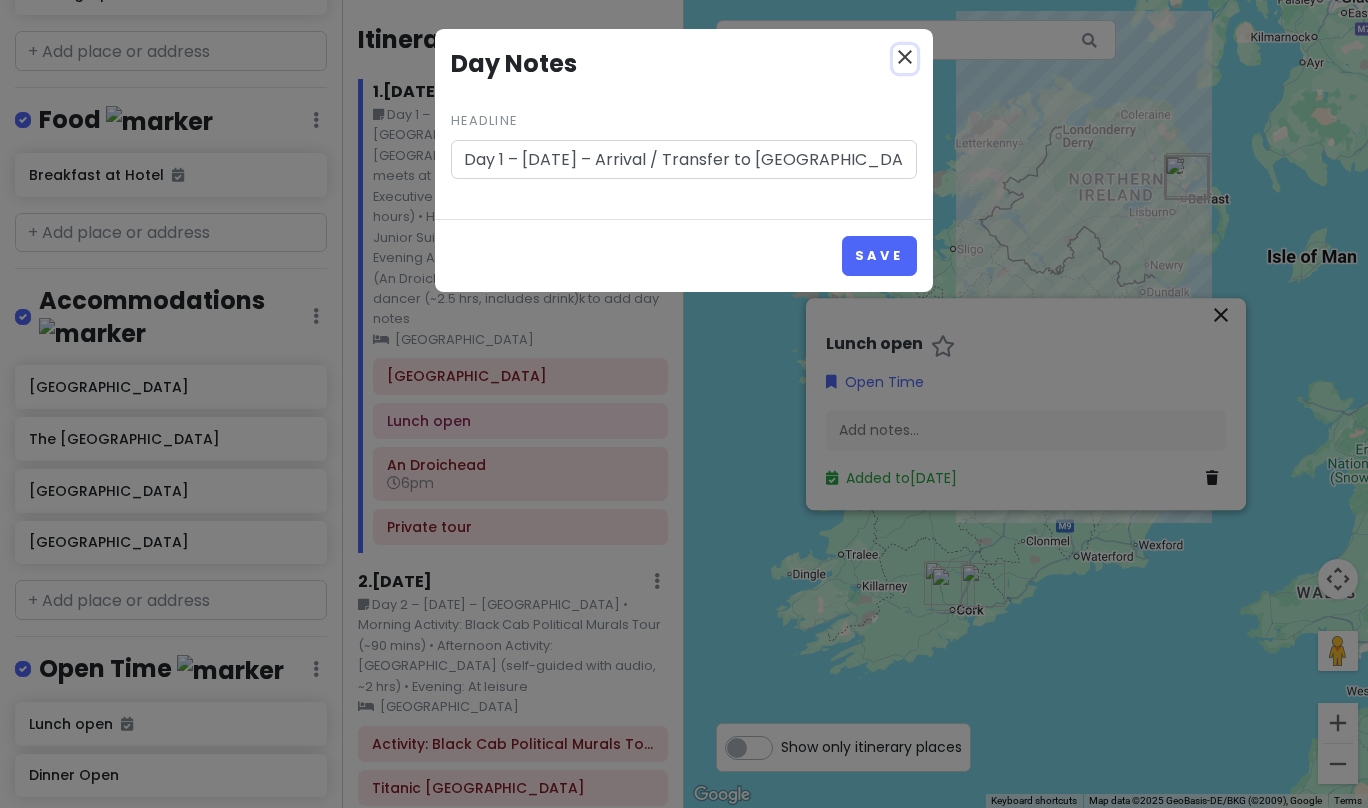 click on "close" at bounding box center (905, 59) 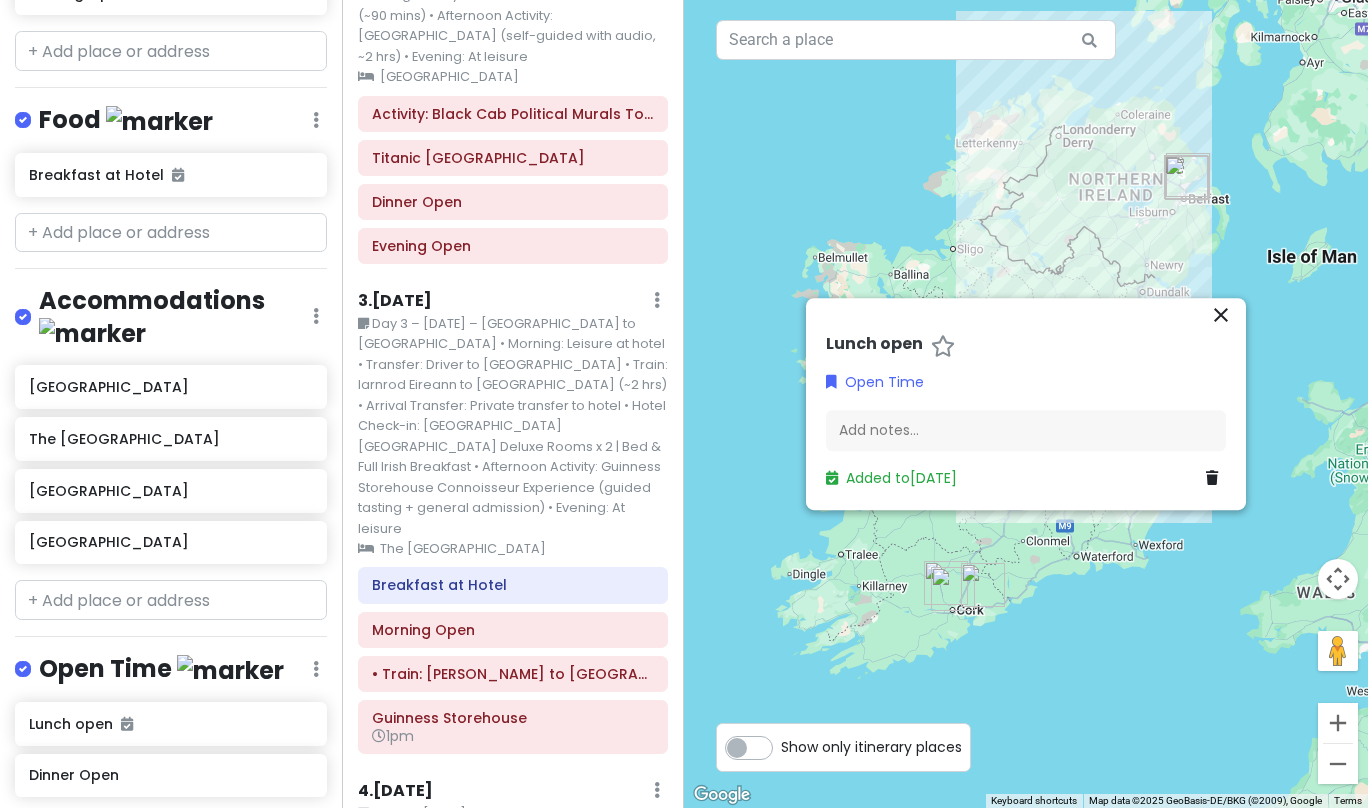 scroll, scrollTop: 631, scrollLeft: 0, axis: vertical 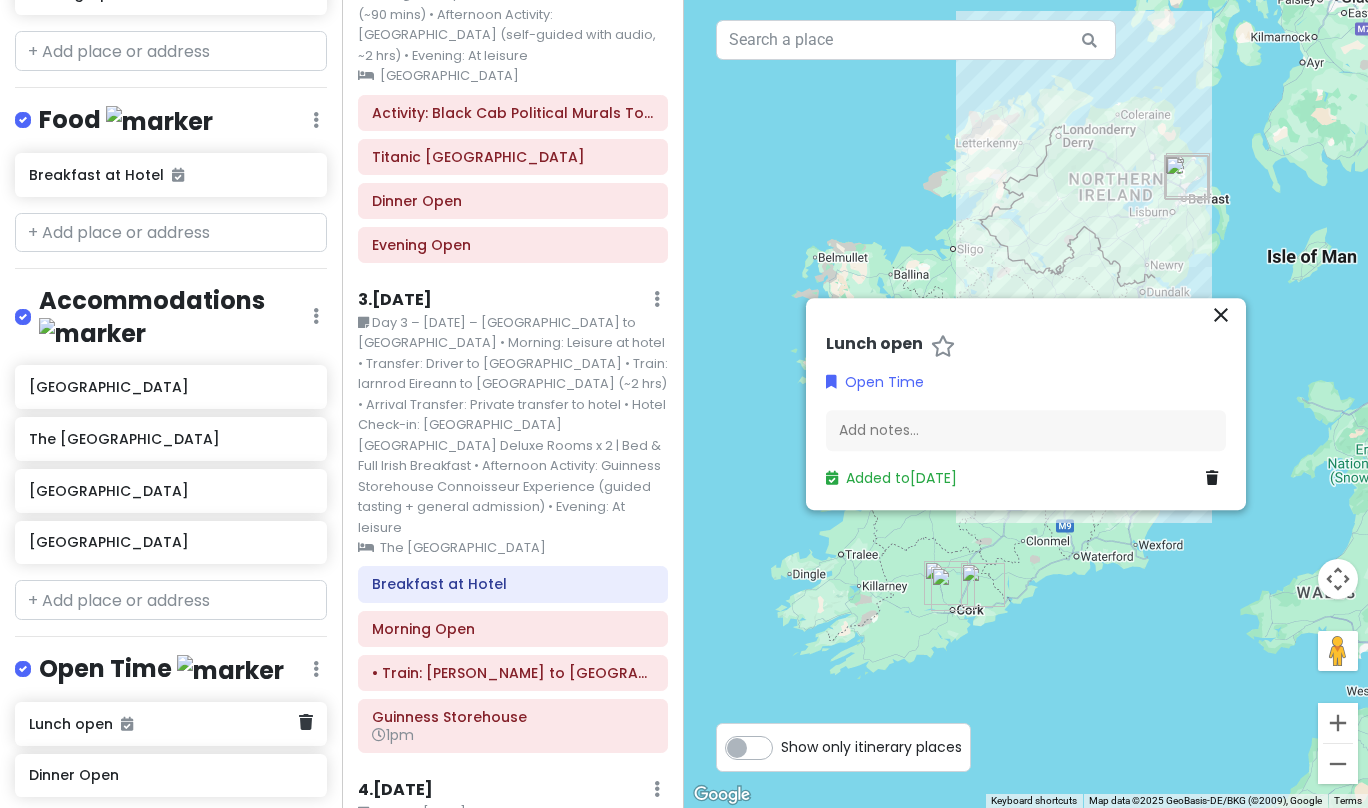 click on "Lunch open" at bounding box center (163, 724) 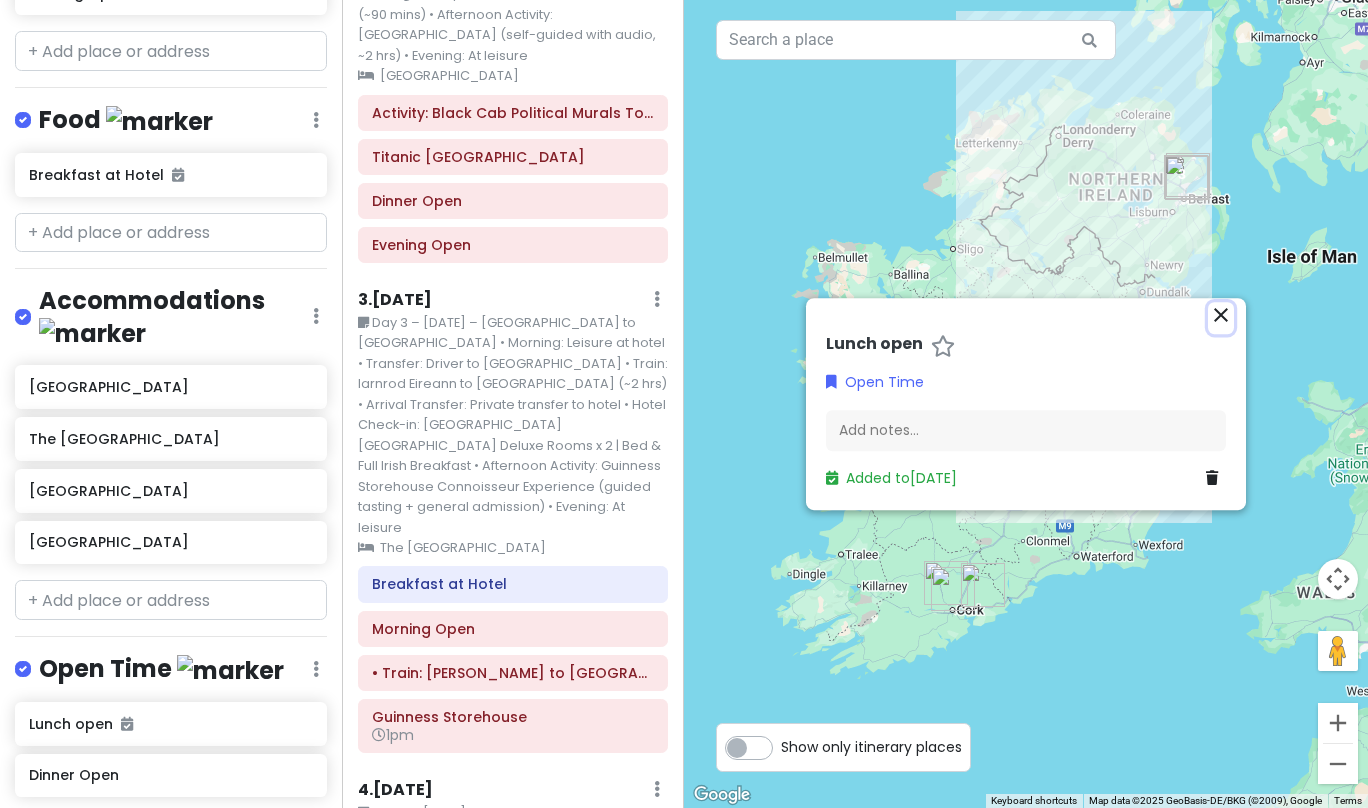 click on "close" at bounding box center (1221, 315) 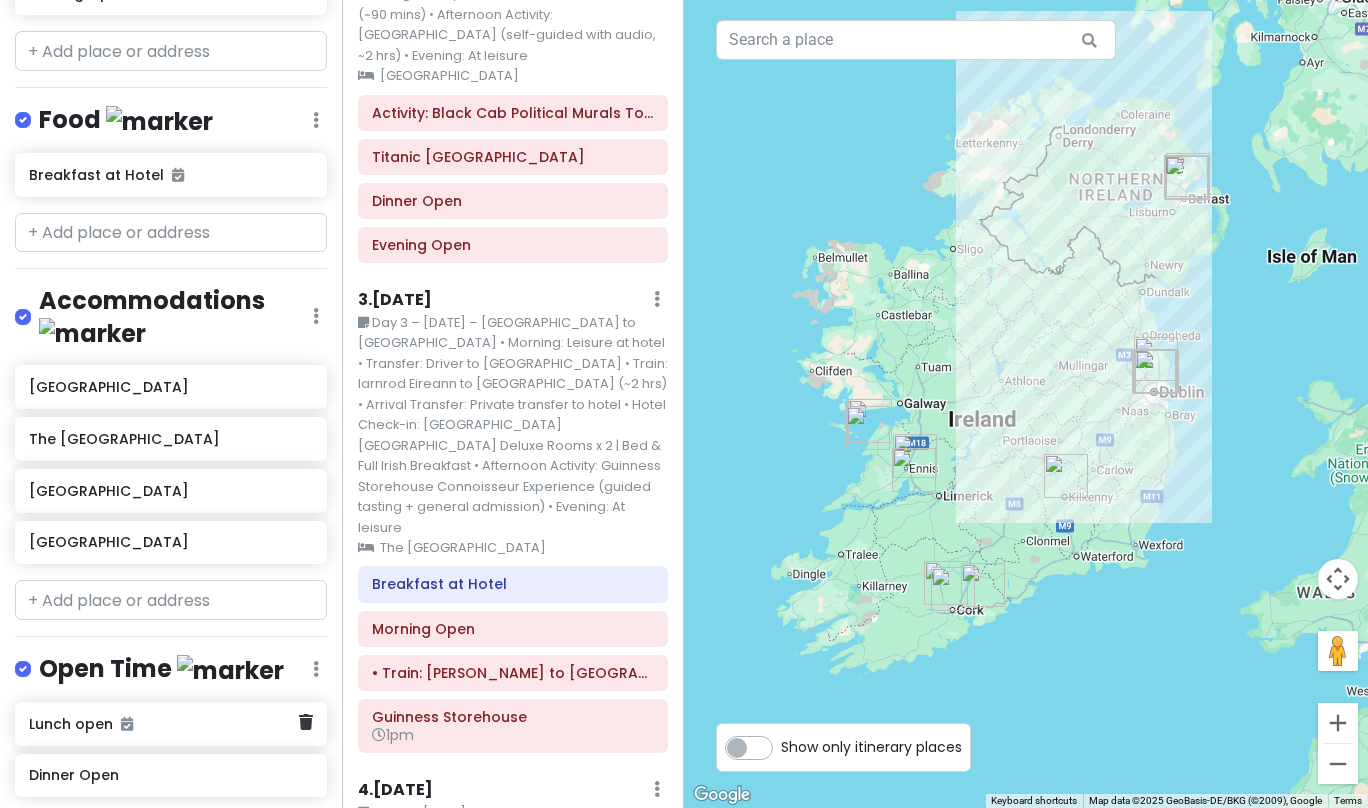 click on "Lunch open" at bounding box center [163, 724] 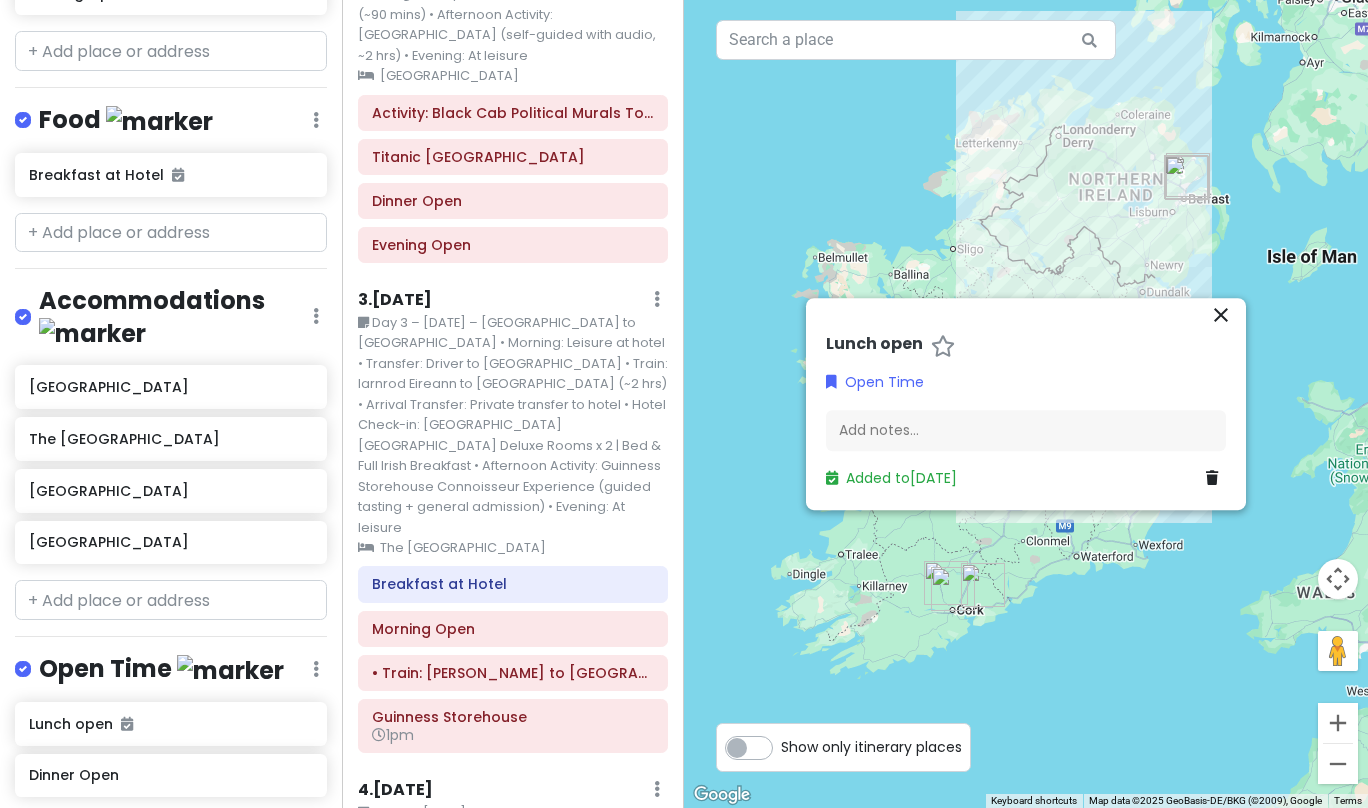 click on "Day 3 – [DATE] – [GEOGRAPHIC_DATA] to [GEOGRAPHIC_DATA] •	Morning: Leisure at hotel •	Transfer: Driver to [GEOGRAPHIC_DATA] •	Train: Iarnrod Eireann to [GEOGRAPHIC_DATA] (~2 hrs) •	Arrival Transfer: Private transfer to hotel •	Hotel Check-in: [GEOGRAPHIC_DATA] [GEOGRAPHIC_DATA] Deluxe Rooms x 2 | Bed & Full Irish Breakfast •	Afternoon Activity: Guinness Storehouse Connoisseur Experience (guided tasting + general admission) •	Evening: At leisure" at bounding box center (513, 425) 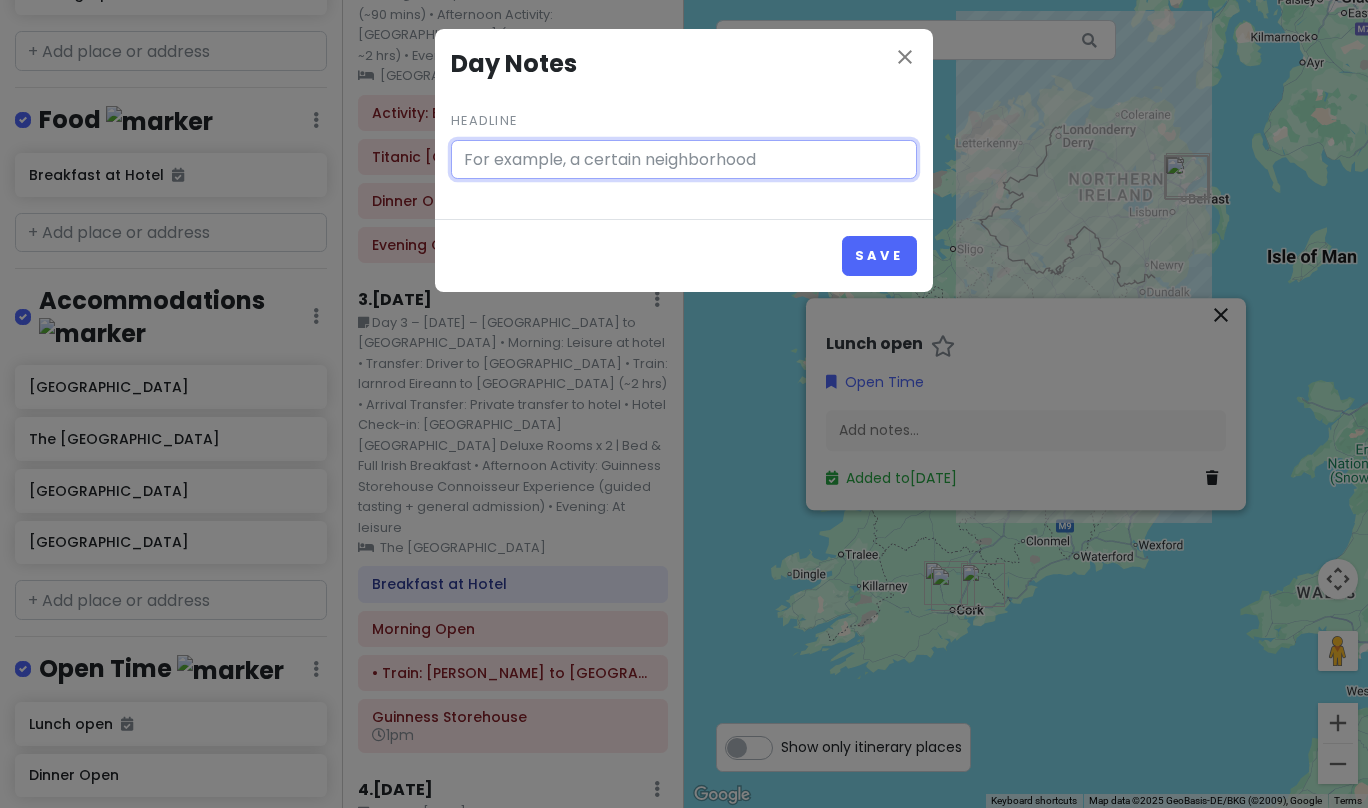 type on "Day 3 – [DATE] – [GEOGRAPHIC_DATA] to [GEOGRAPHIC_DATA] •	Morning: Leisure at hotel •	Transfer: Driver to [GEOGRAPHIC_DATA] •	Train: Iarnrod Eireann to [GEOGRAPHIC_DATA] (~2 hrs) •	Arrival Transfer: Private transfer to hotel •	Hotel Check-in: [GEOGRAPHIC_DATA] [GEOGRAPHIC_DATA] Deluxe Rooms x 2 | Bed & Full Irish Breakfast •	Afternoon Activity: Guinness Storehouse Connoisseur Experience (guided tasting + general admission) •	Evening: At leisure" 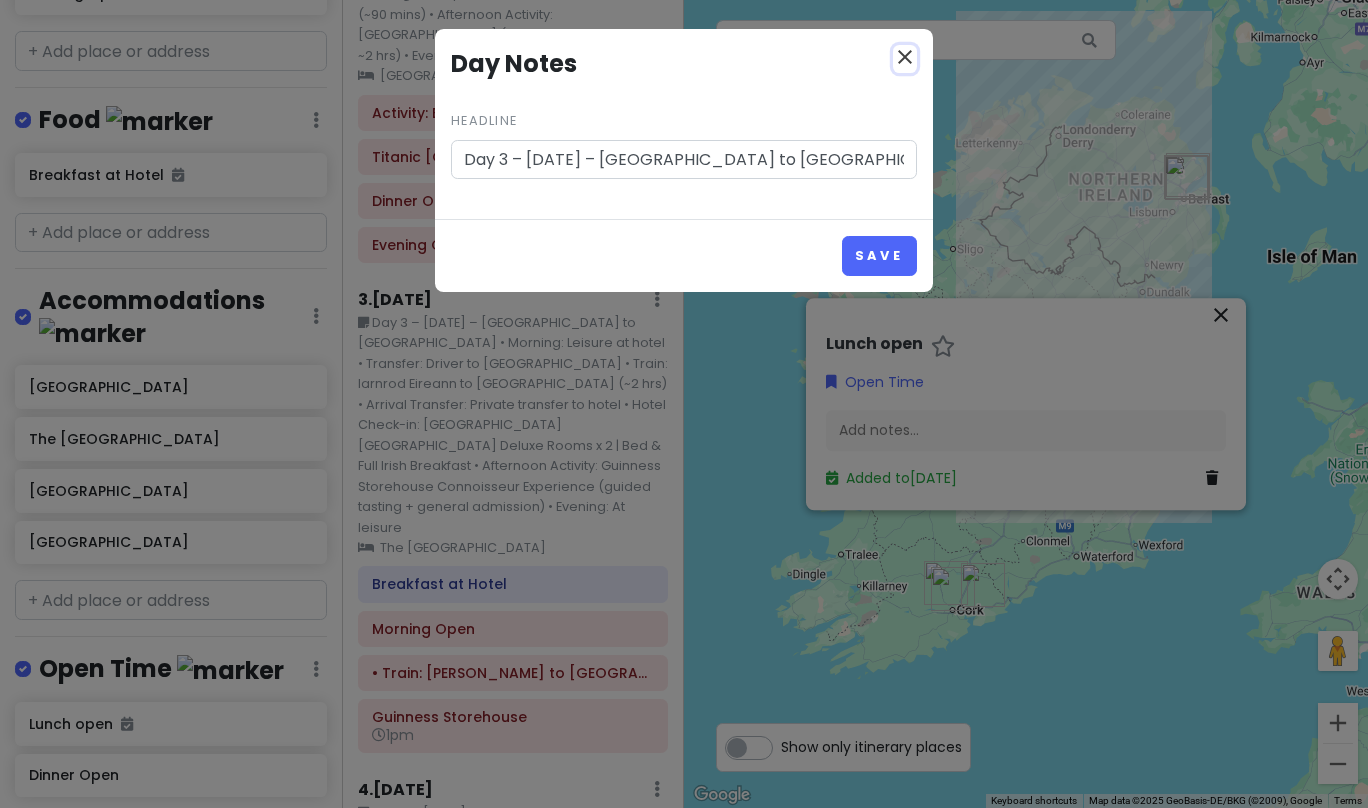 click on "close" at bounding box center (905, 57) 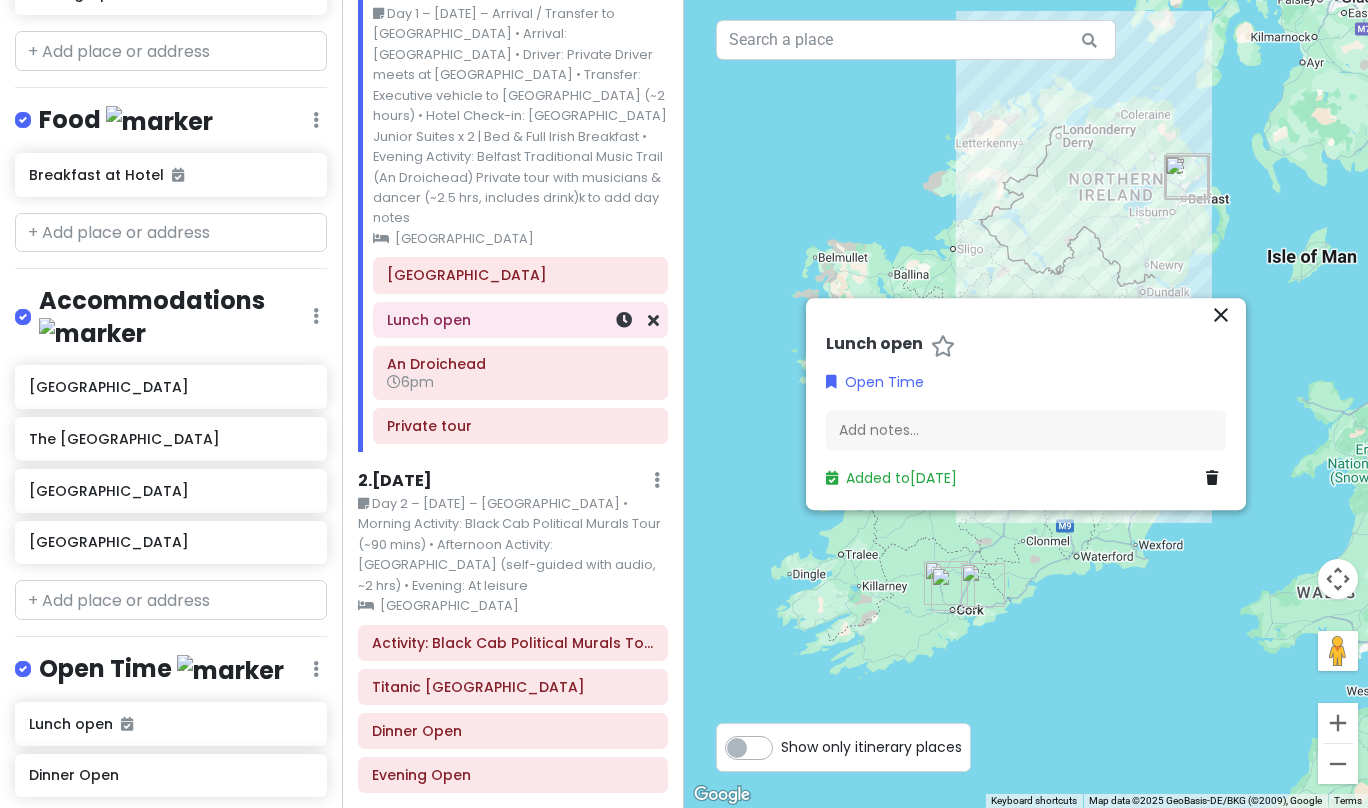 scroll, scrollTop: 100, scrollLeft: 0, axis: vertical 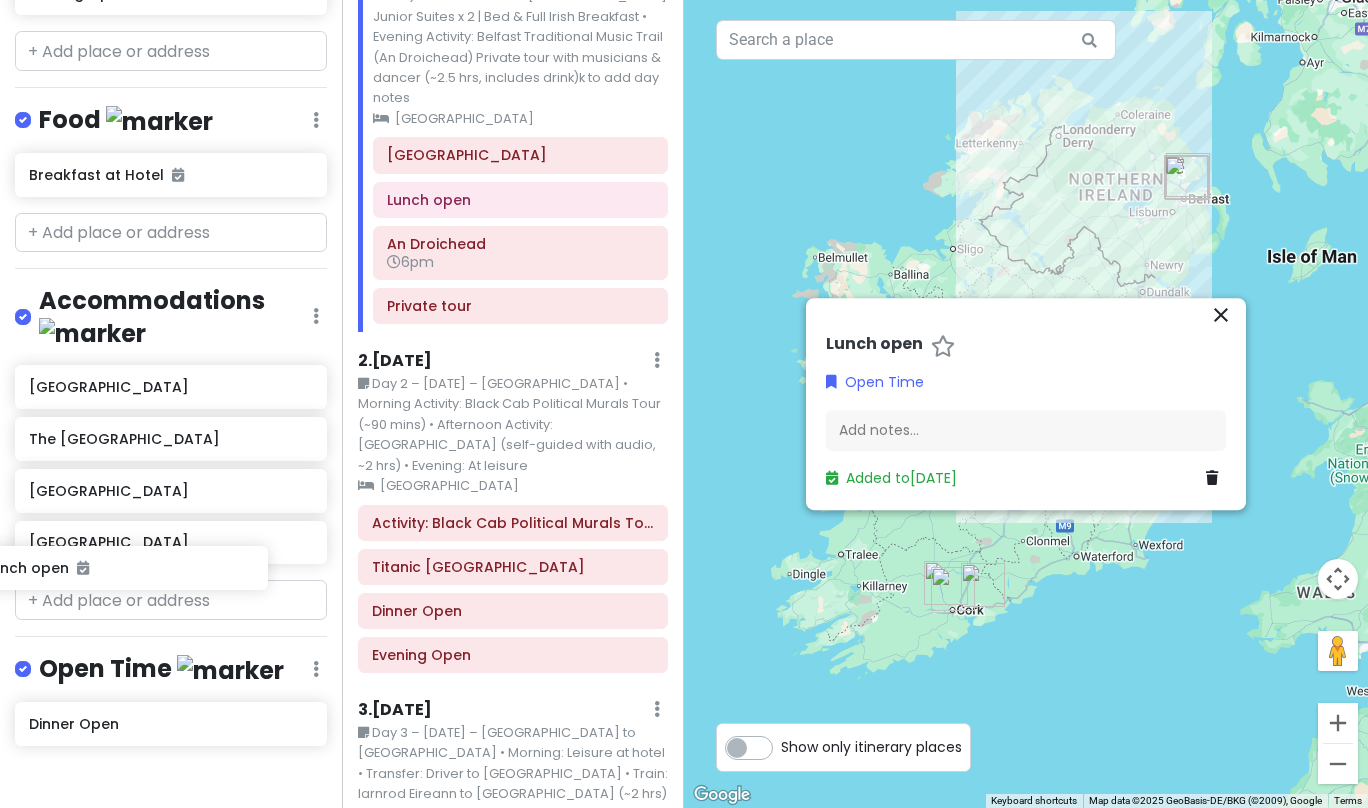 drag, startPoint x: 158, startPoint y: 604, endPoint x: 118, endPoint y: 605, distance: 40.012497 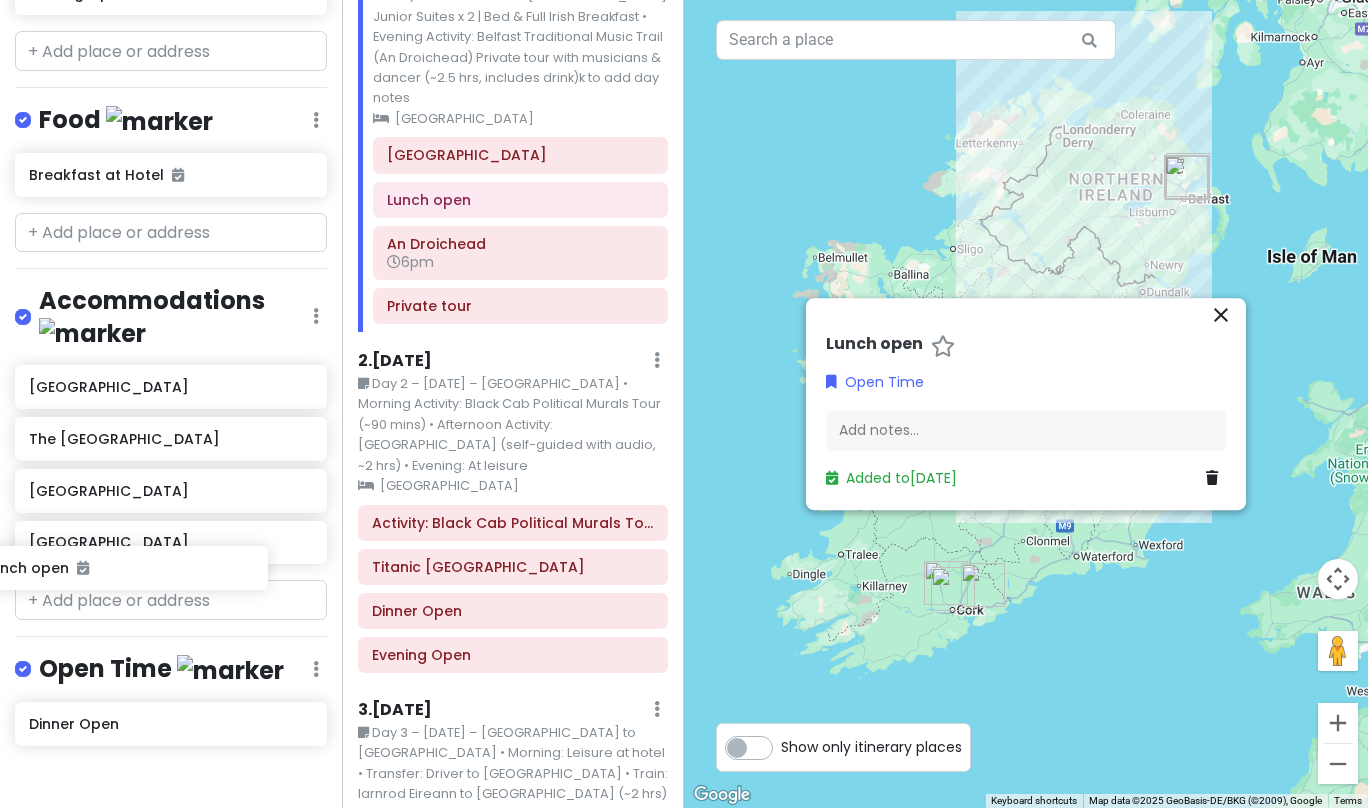 click on "Lunch open Dinner Open" at bounding box center [171, 754] 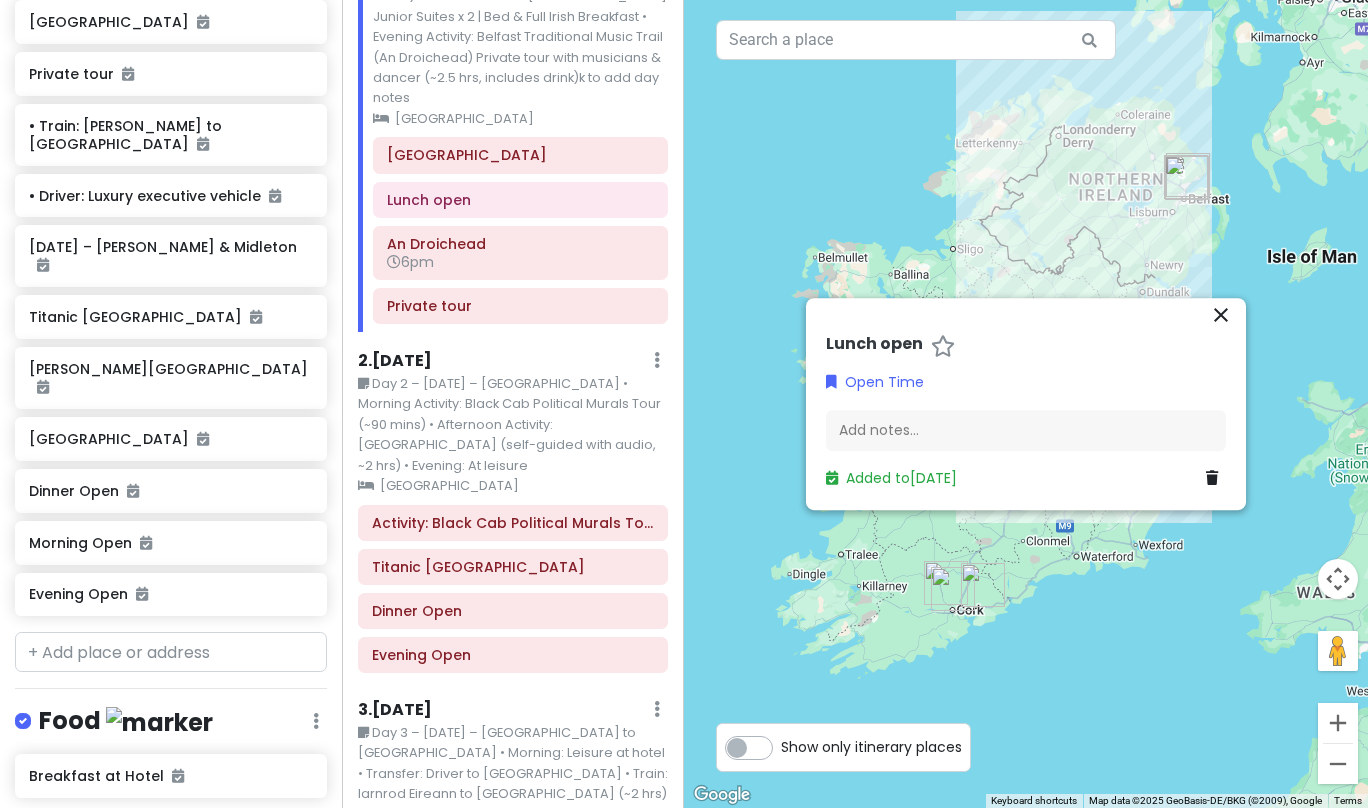 scroll, scrollTop: 1746, scrollLeft: 0, axis: vertical 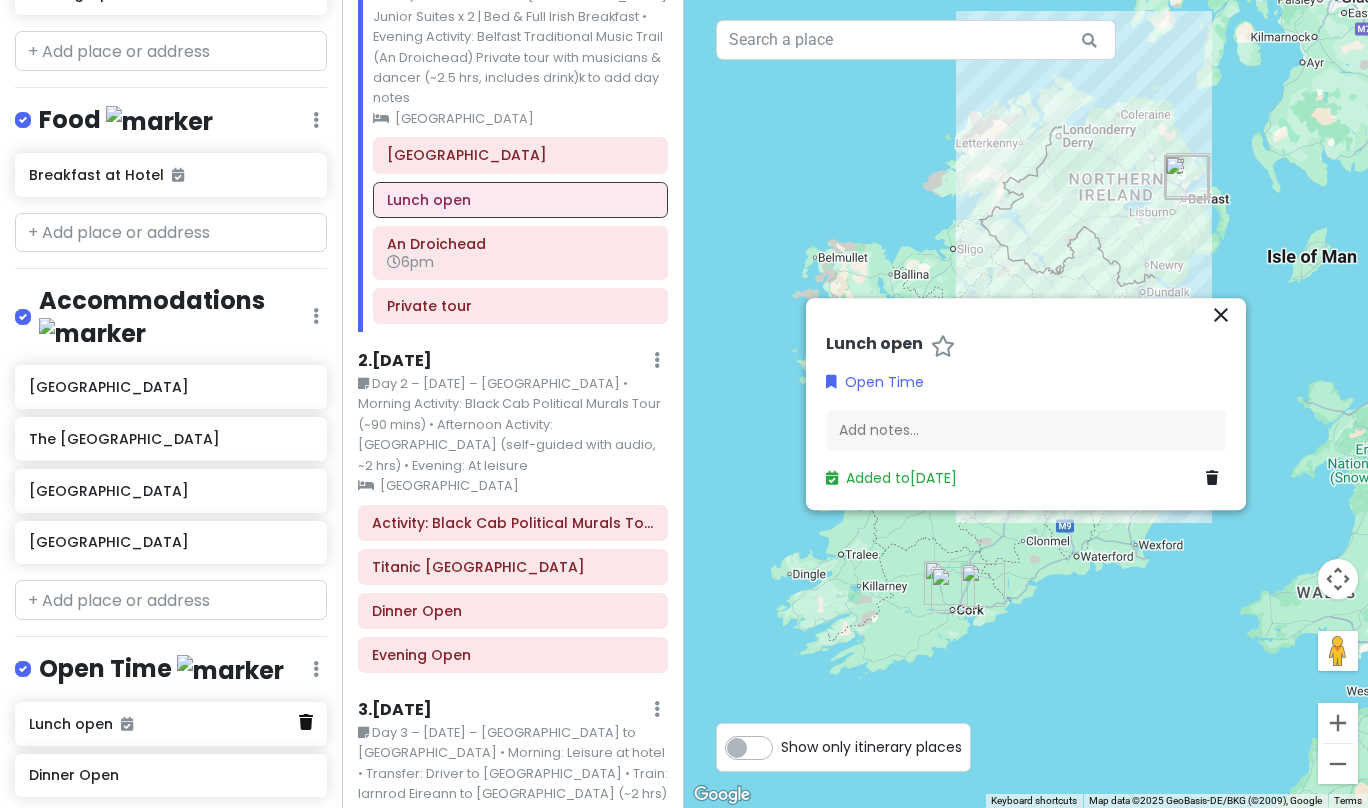 click at bounding box center [306, 722] 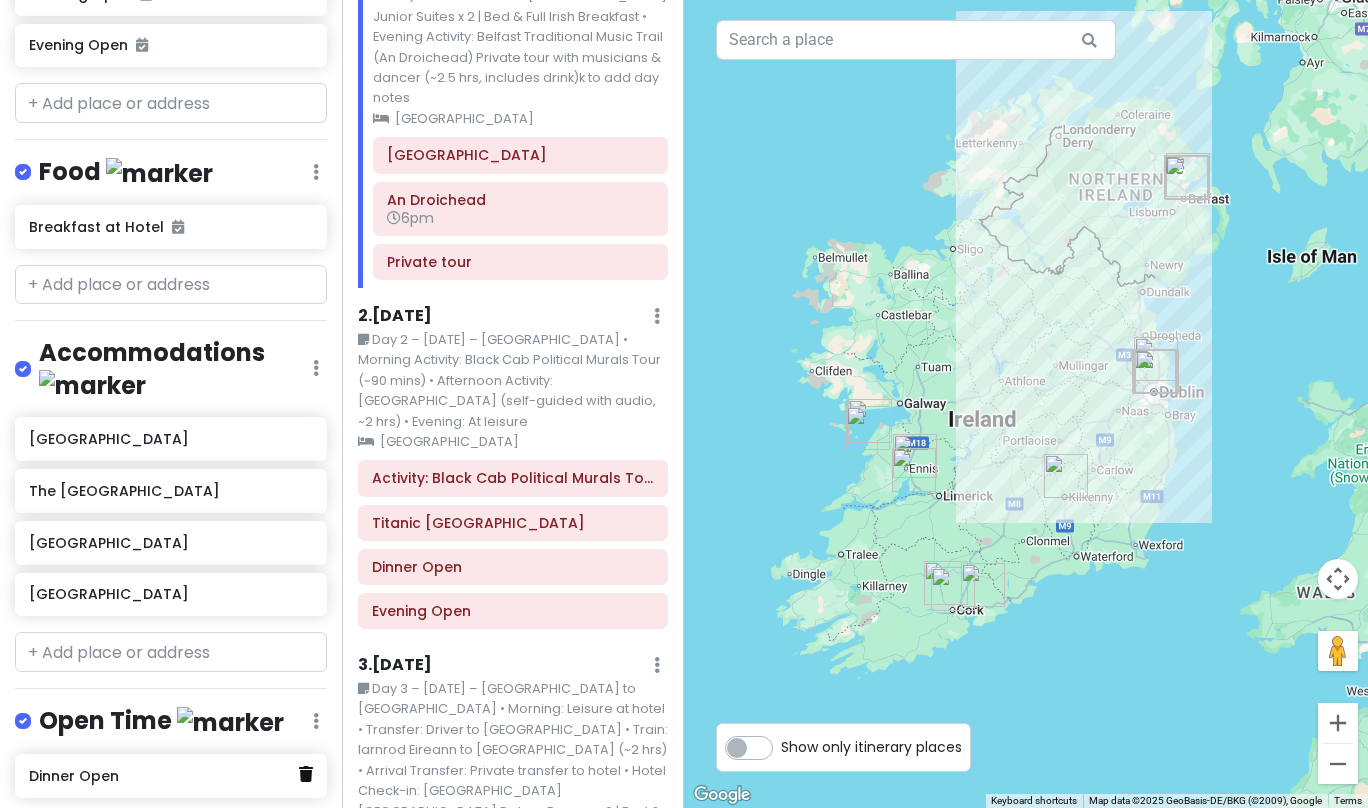 click at bounding box center (306, 774) 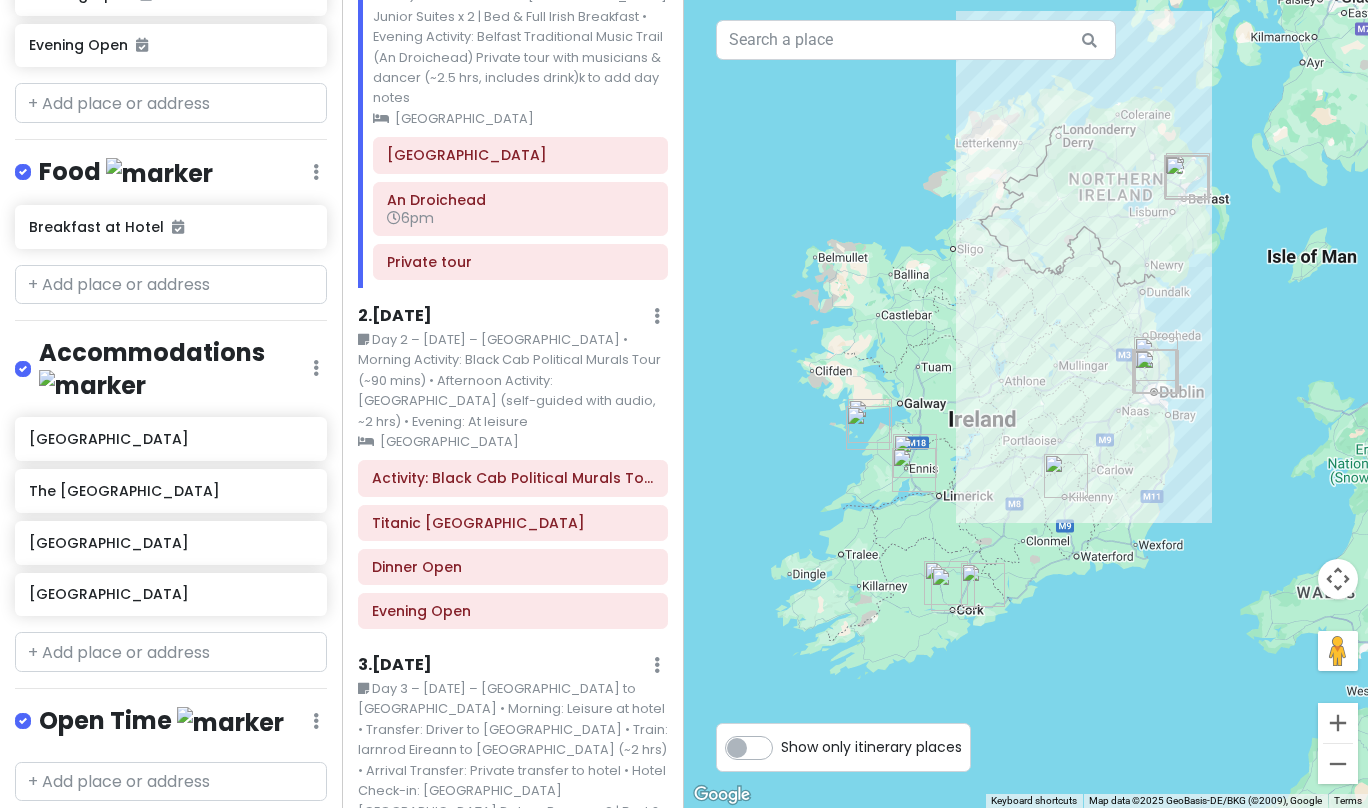 scroll, scrollTop: 1642, scrollLeft: 0, axis: vertical 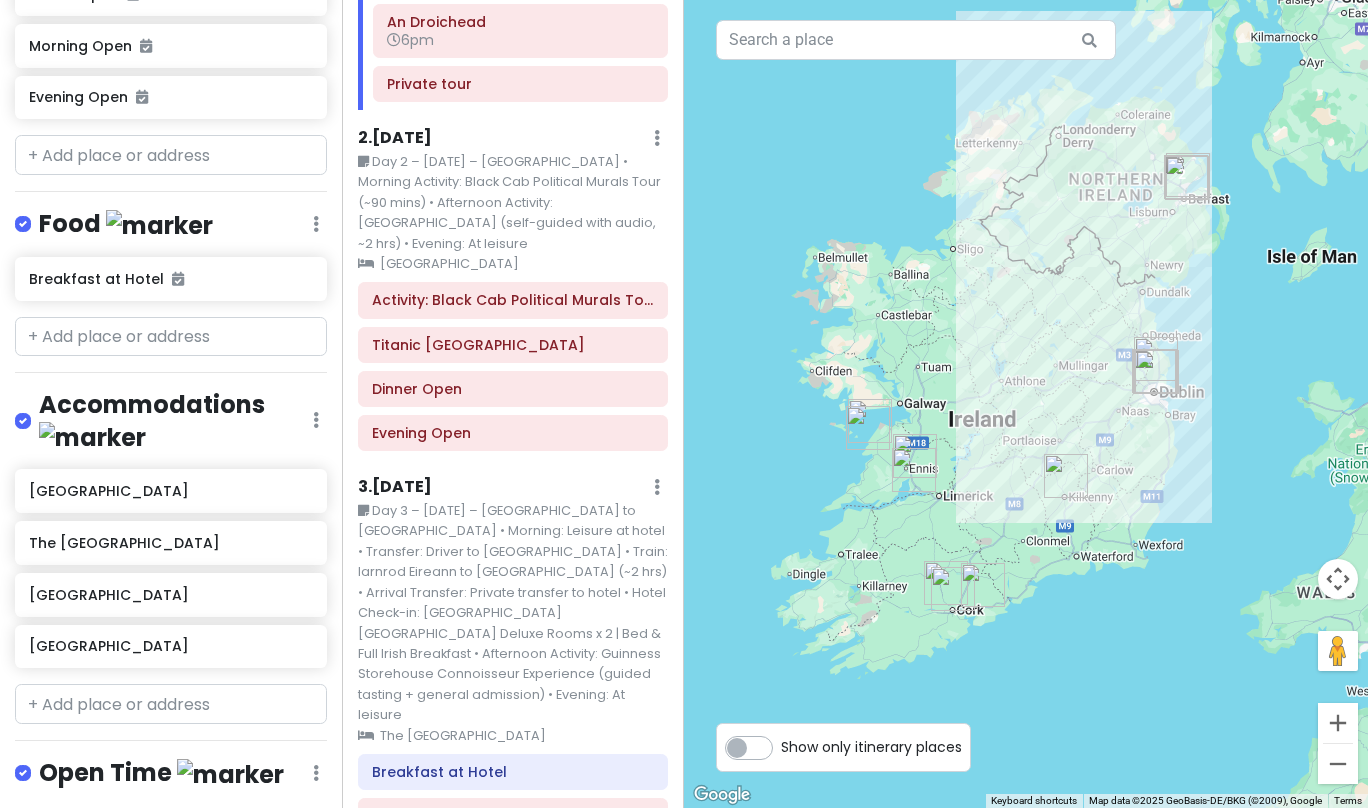 click at bounding box center [171, 834] 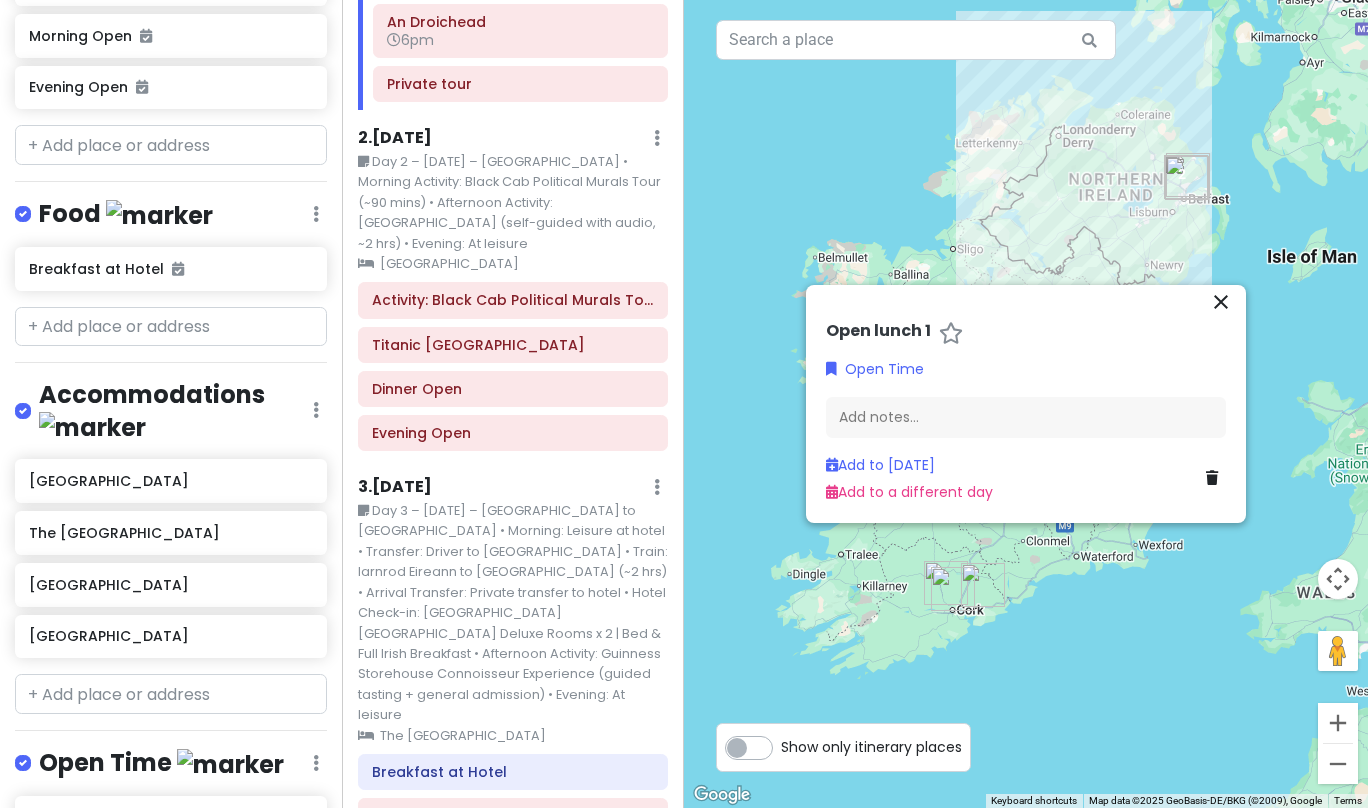 scroll, scrollTop: 1694, scrollLeft: 0, axis: vertical 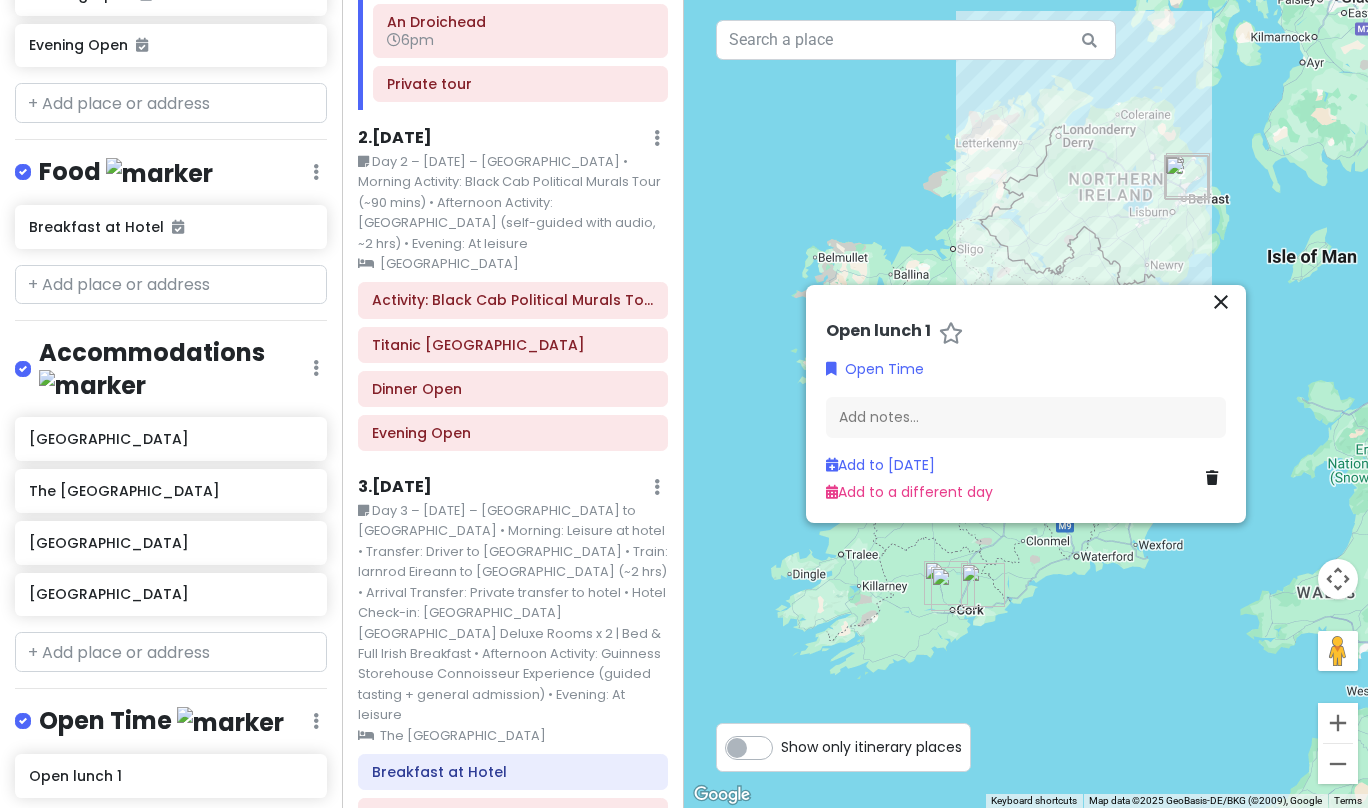 click at bounding box center [171, 834] 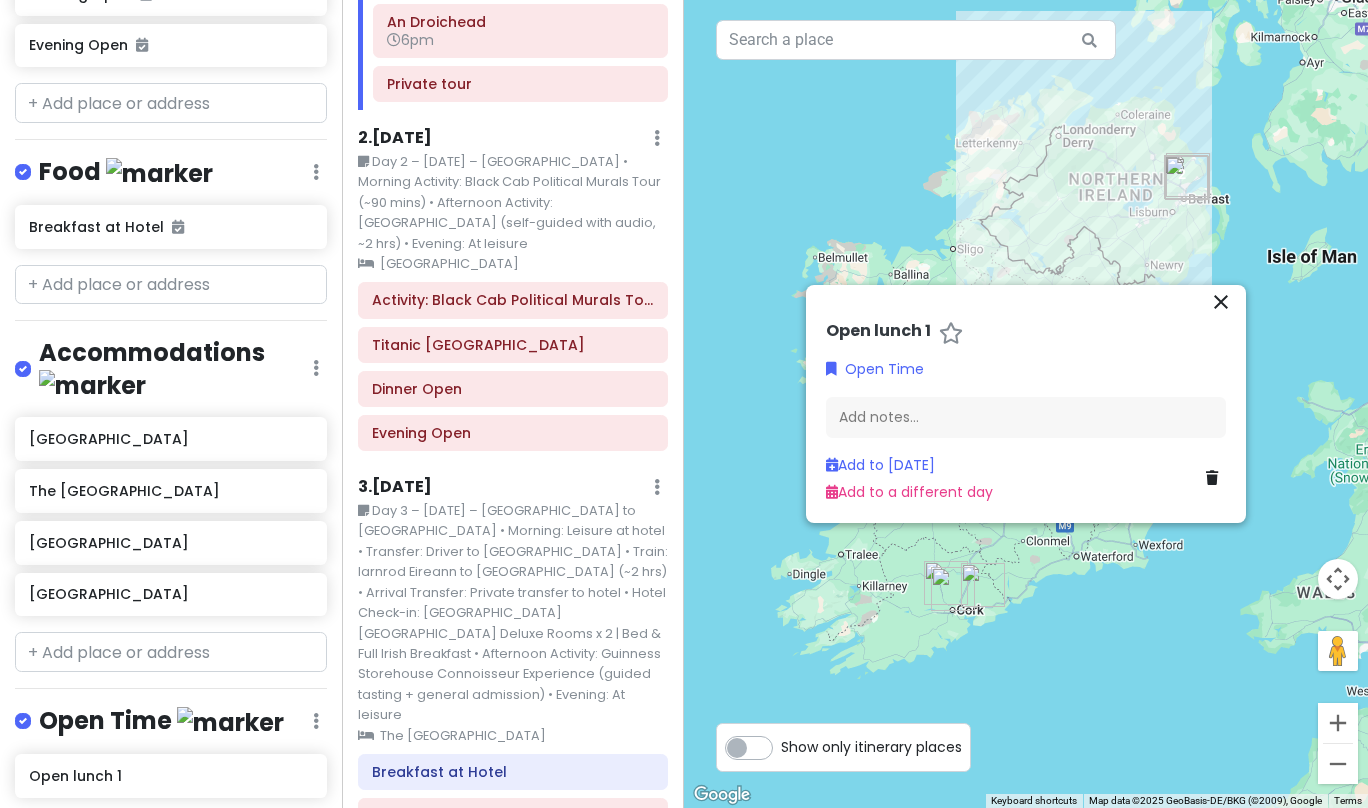 type on "Open Lunch 2" 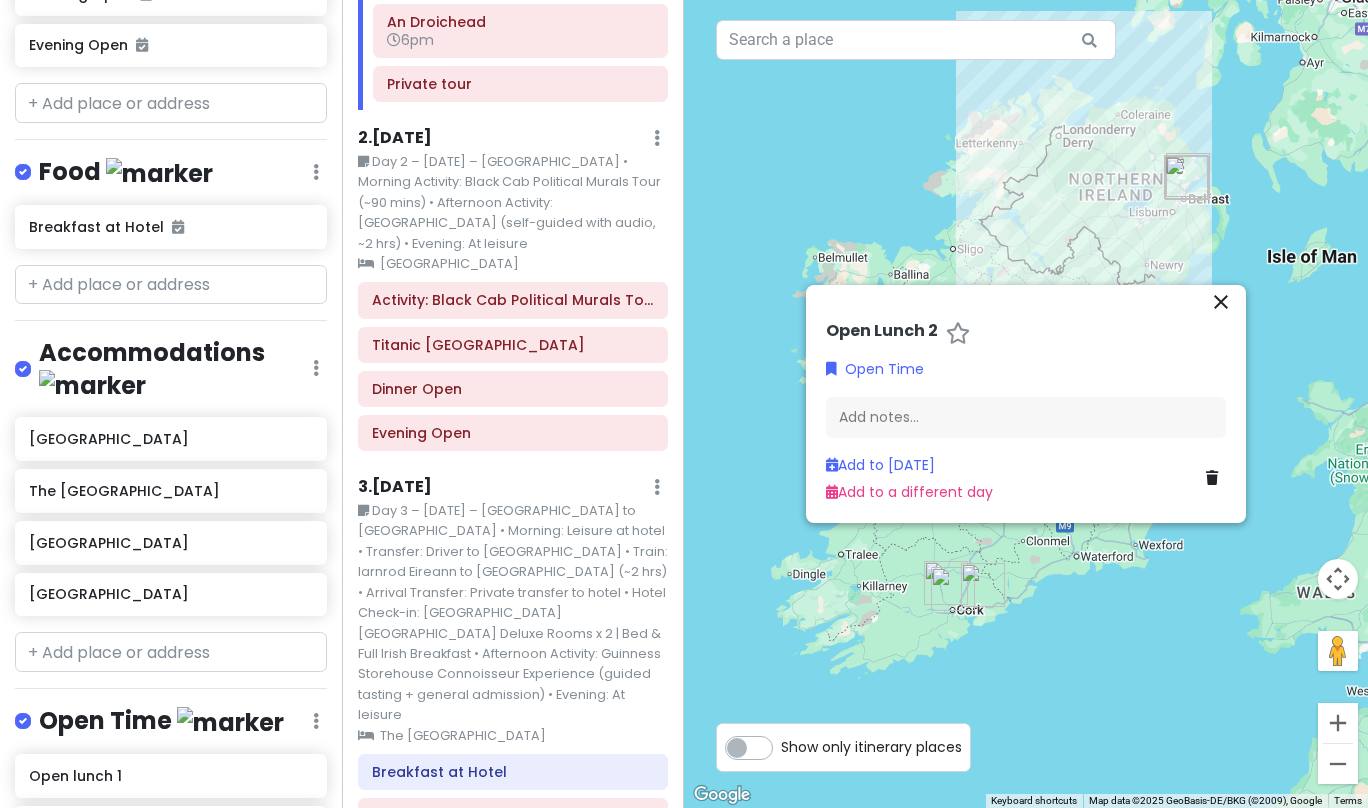 type on "Open Lunch 3" 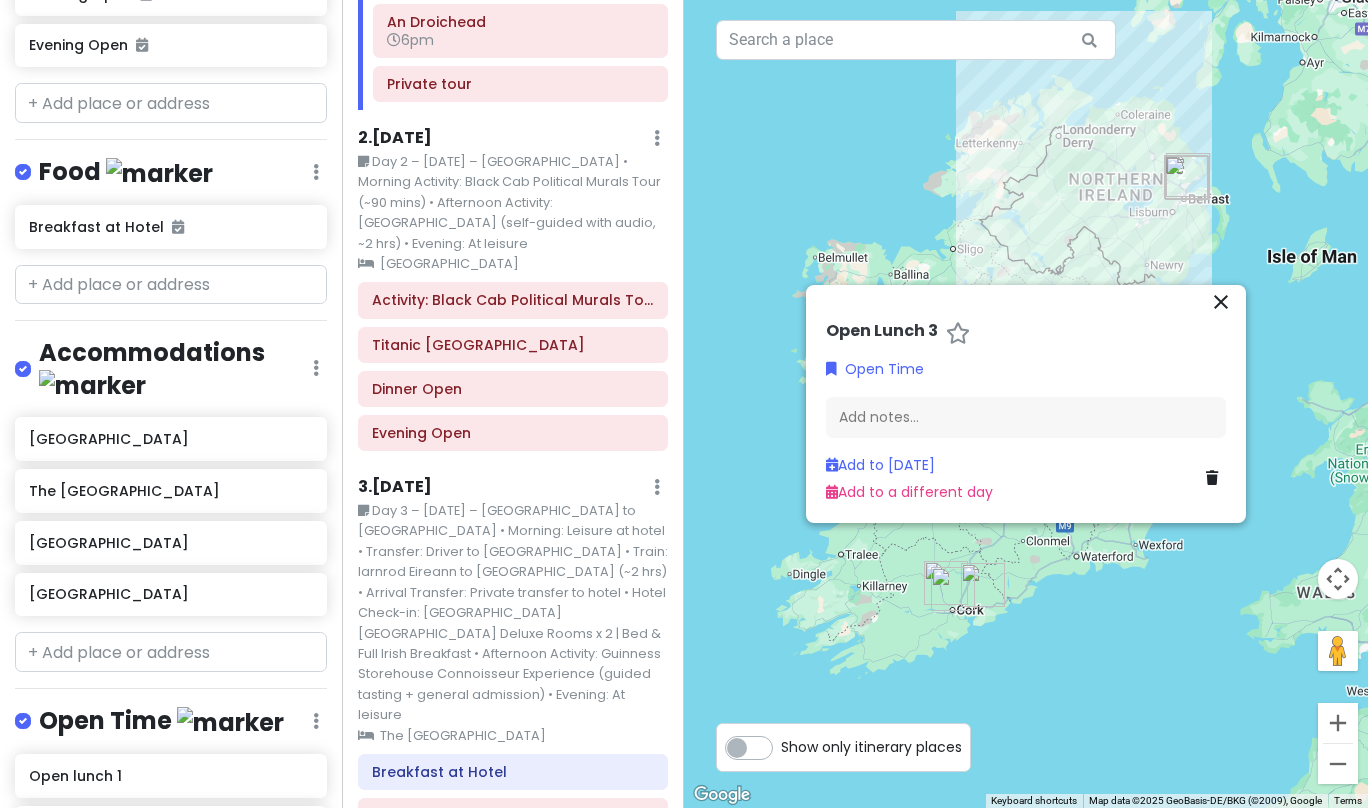scroll, scrollTop: 1715, scrollLeft: 0, axis: vertical 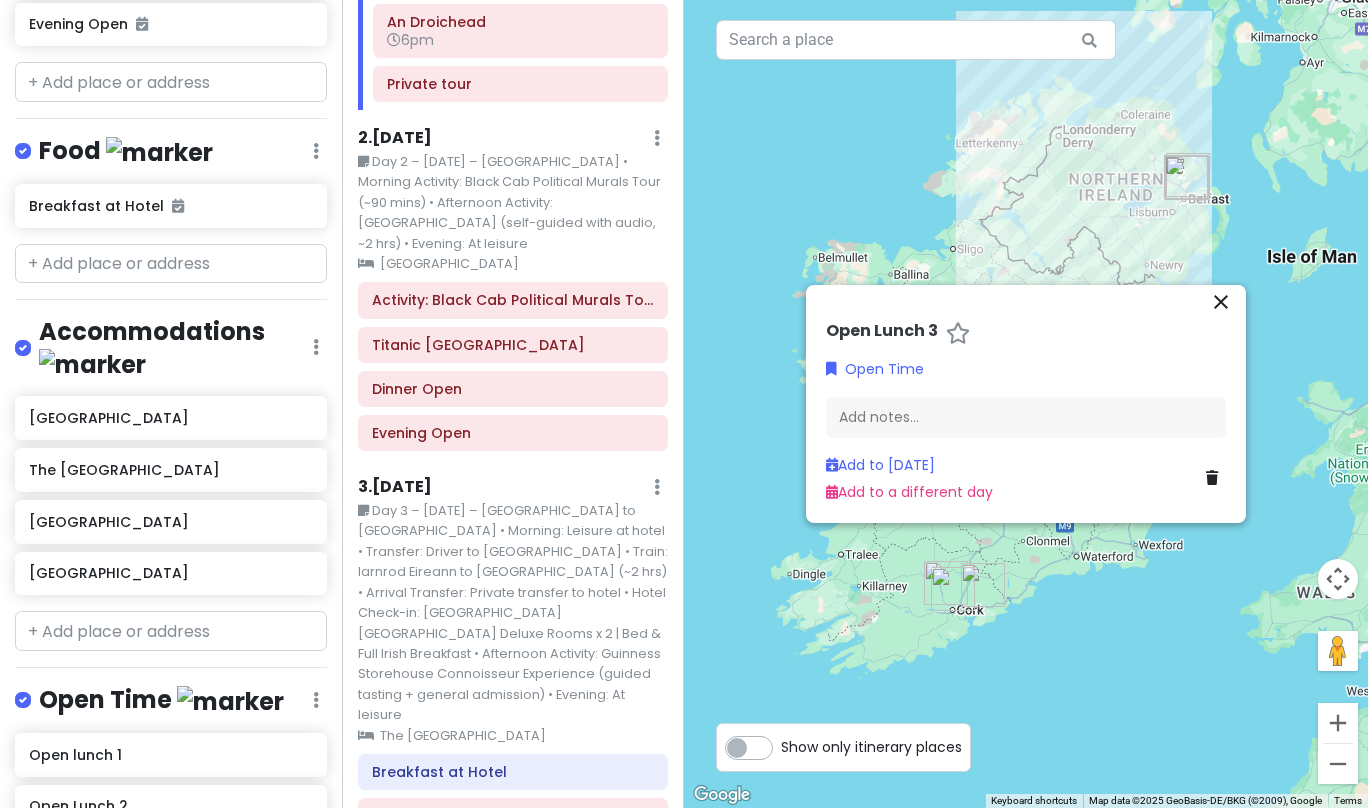 type on "Open lunch 4" 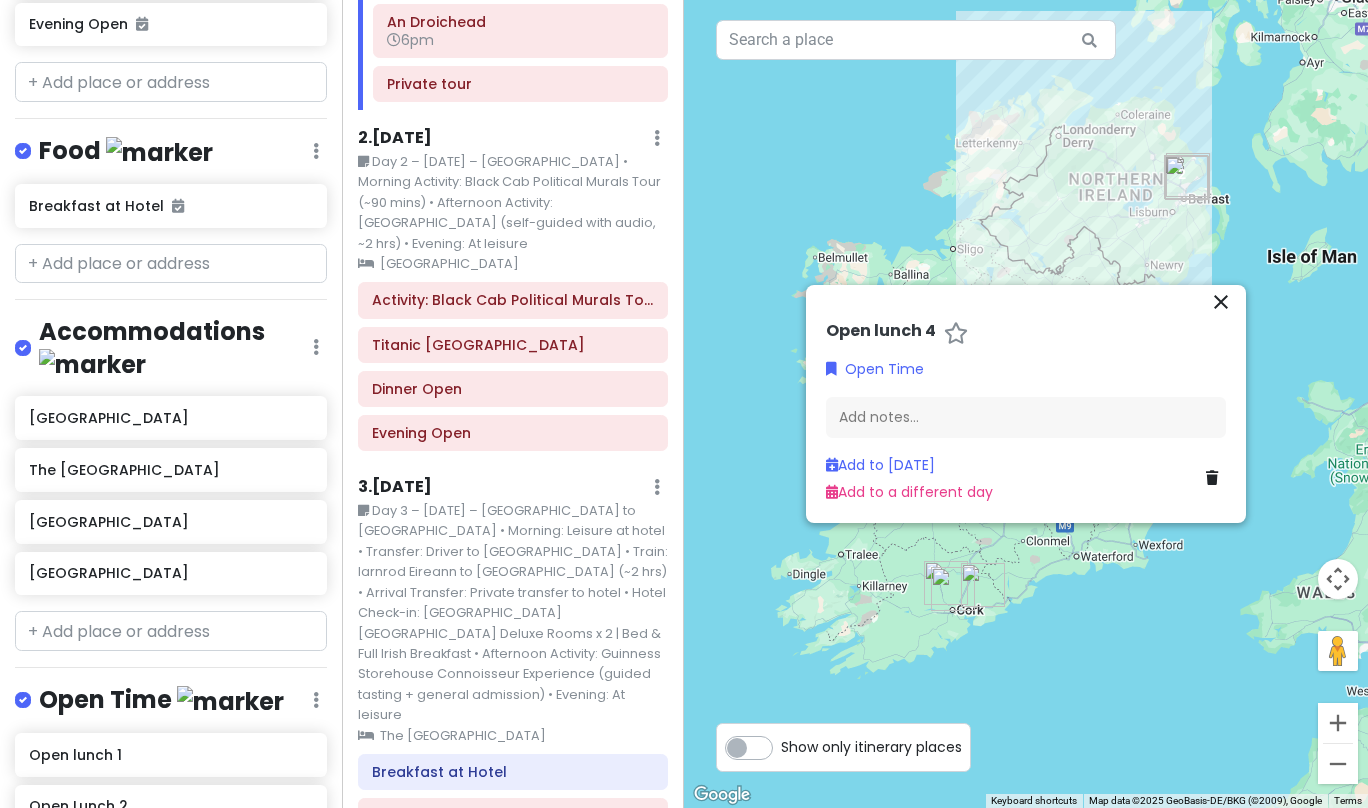 scroll, scrollTop: 1767, scrollLeft: 0, axis: vertical 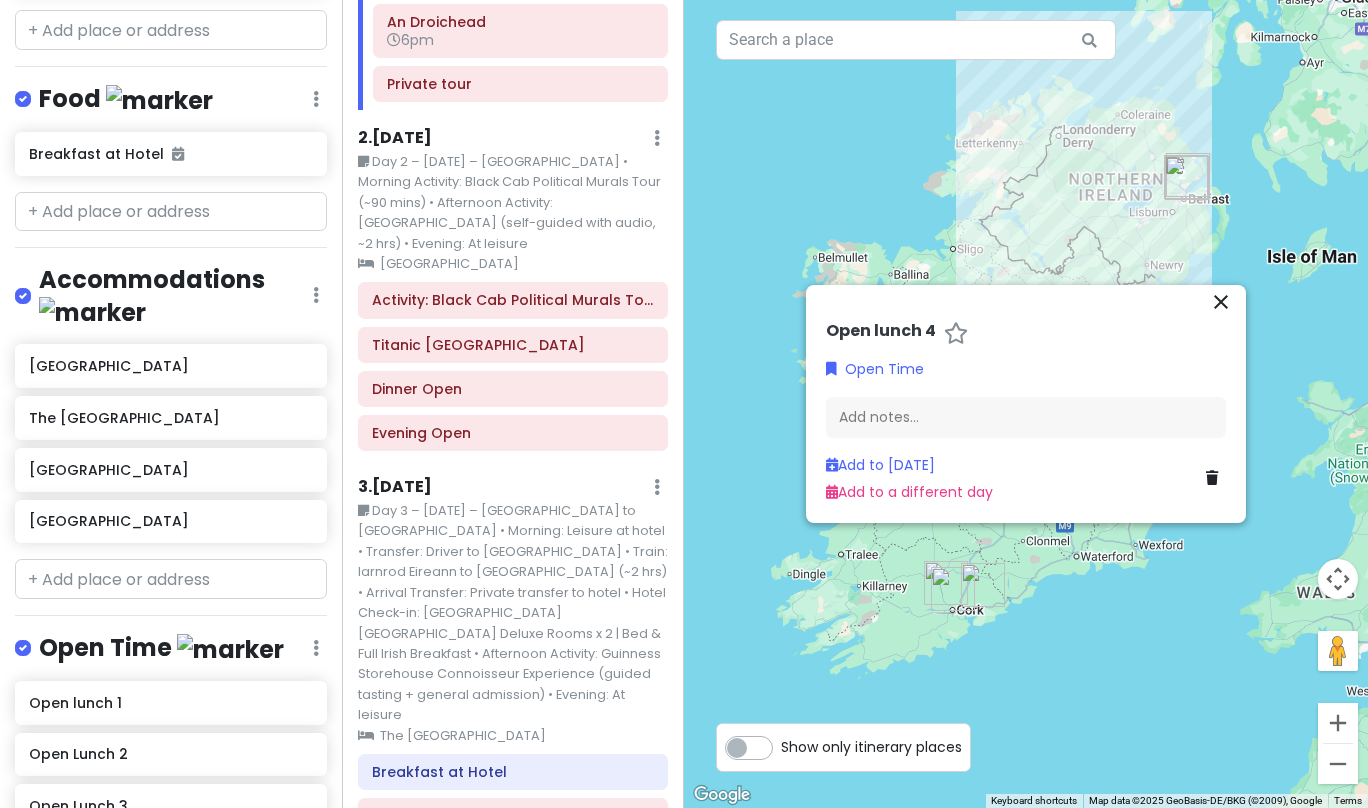 type on "Open lunch 5" 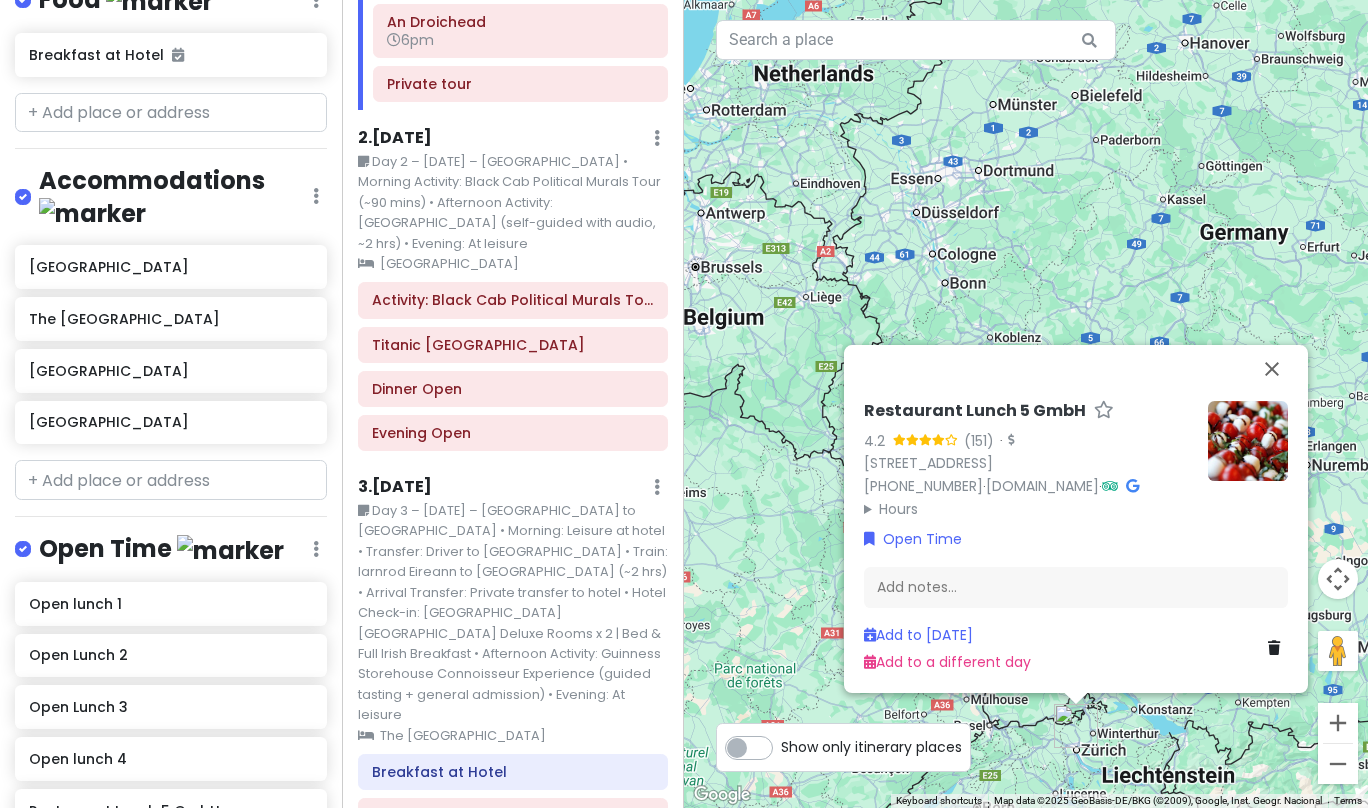 scroll, scrollTop: 1867, scrollLeft: 0, axis: vertical 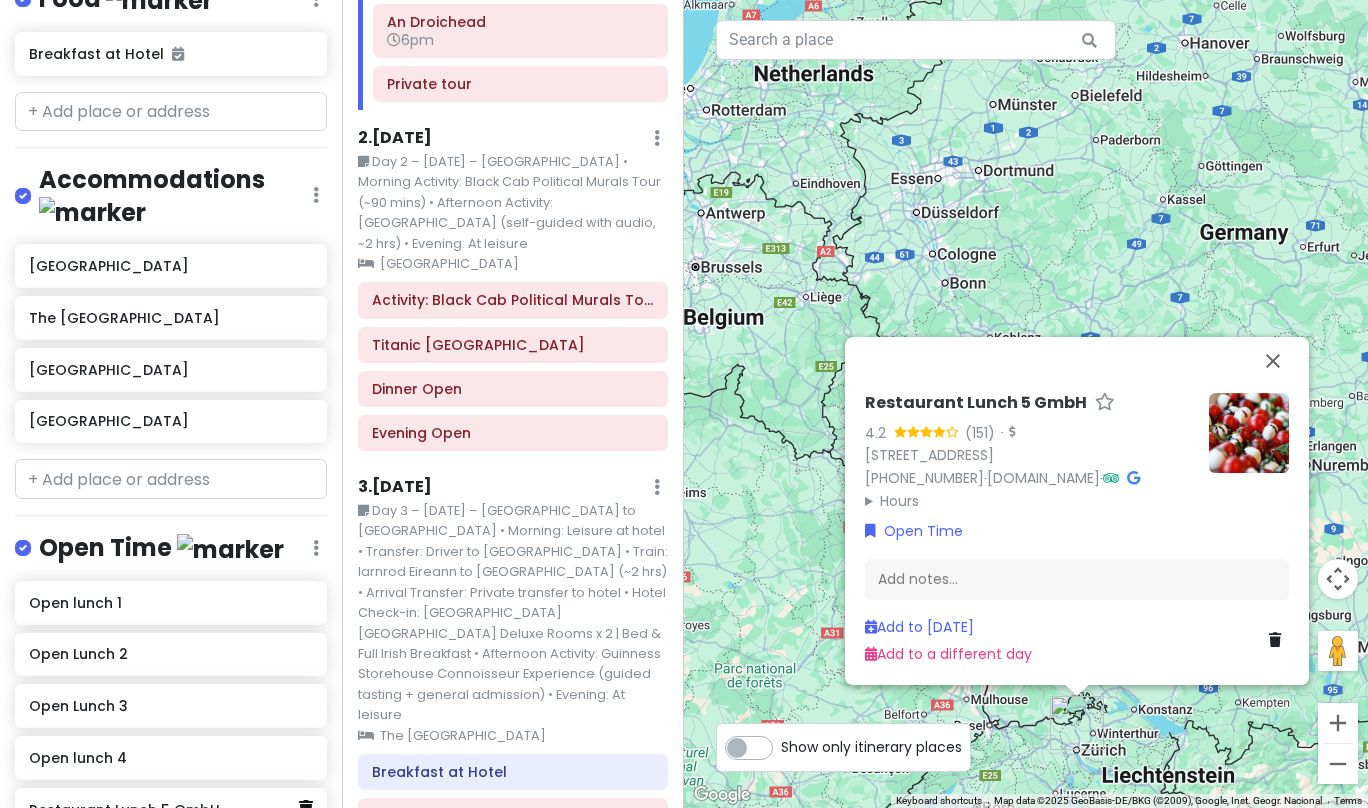 click at bounding box center (306, 808) 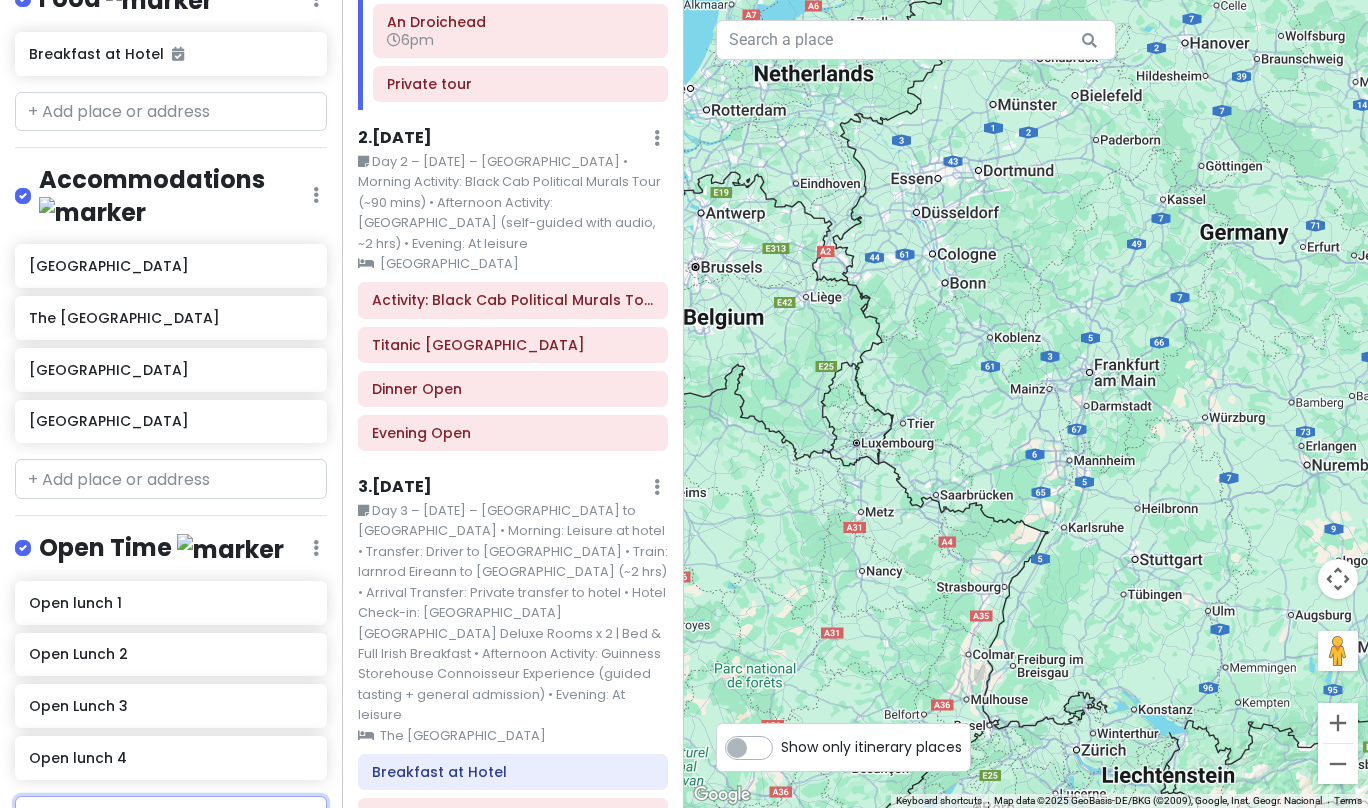 scroll, scrollTop: 1849, scrollLeft: 0, axis: vertical 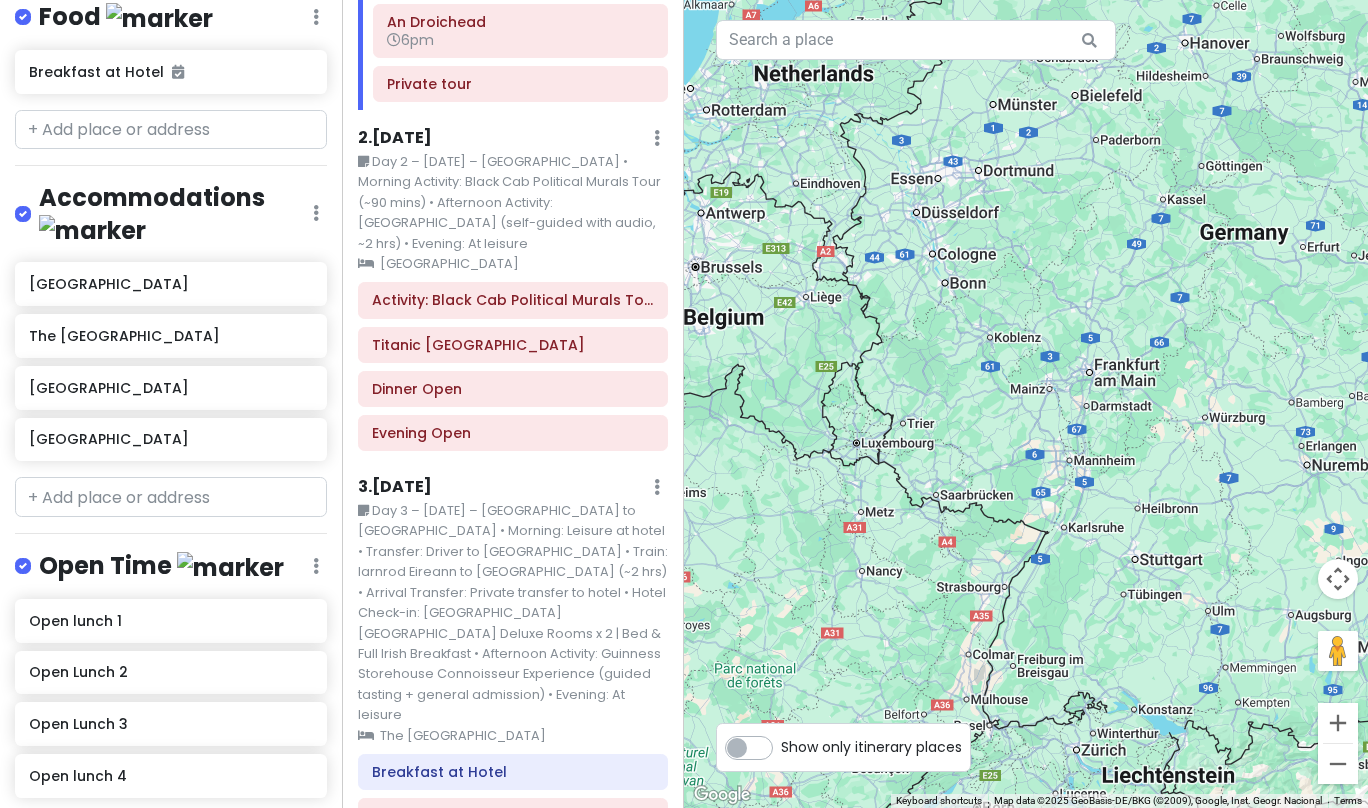 click at bounding box center [171, 834] 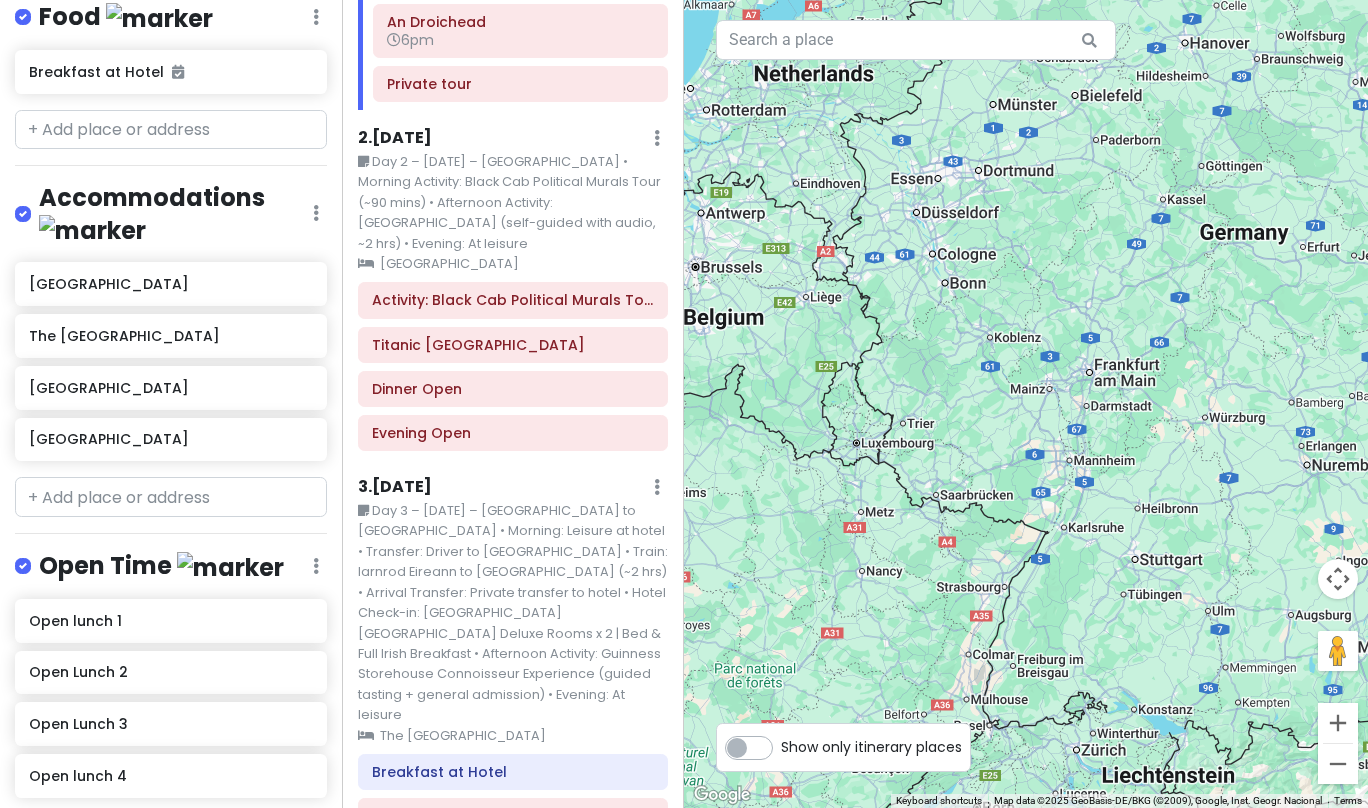 type on "Open lunch 5" 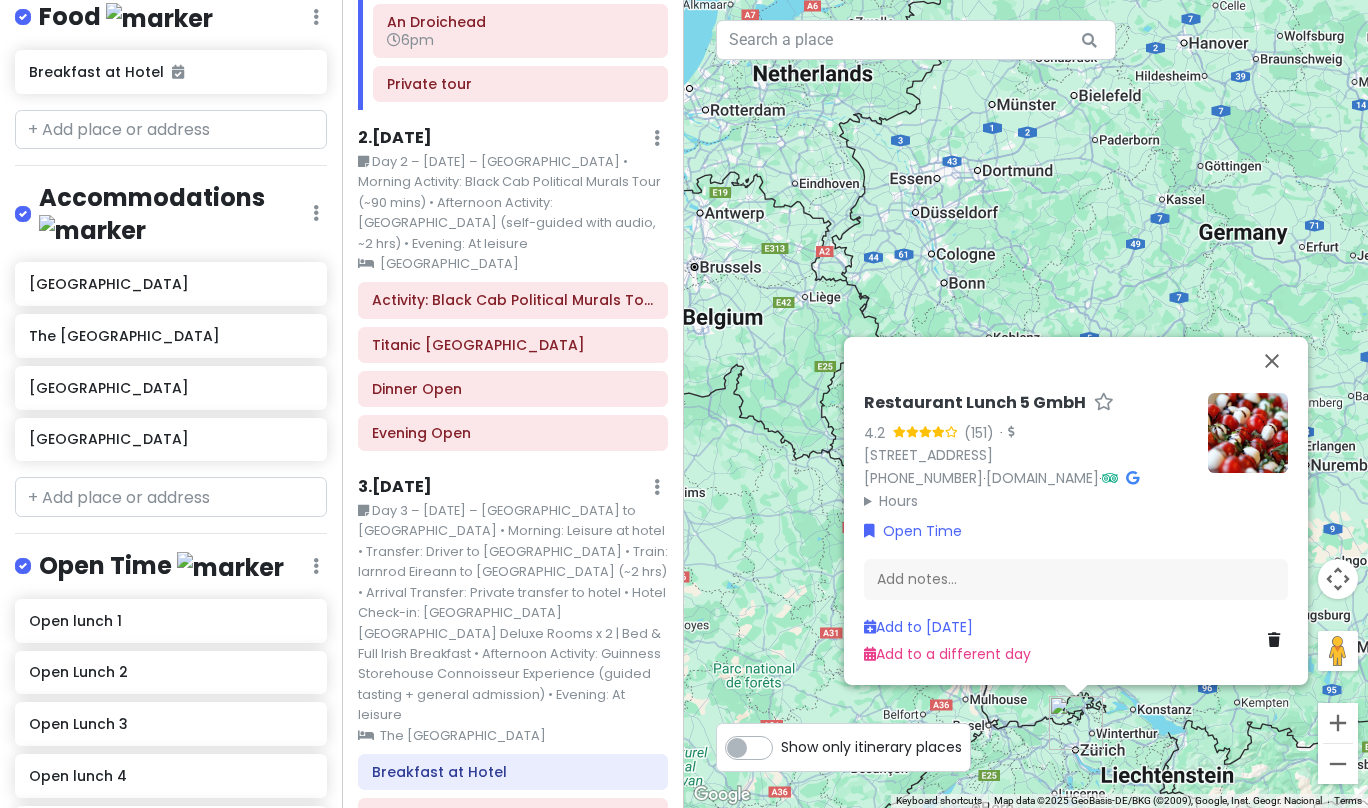 click at bounding box center (306, 826) 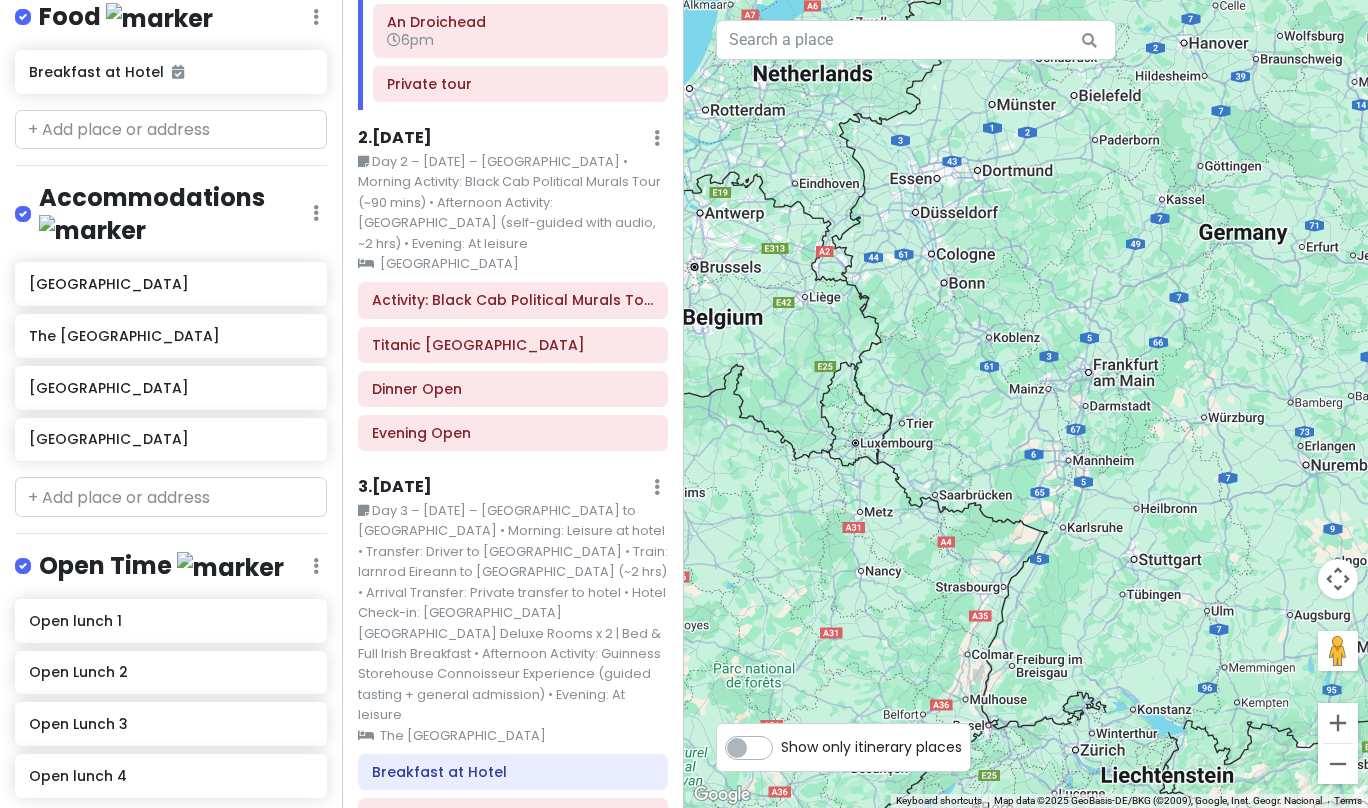 click at bounding box center [171, 834] 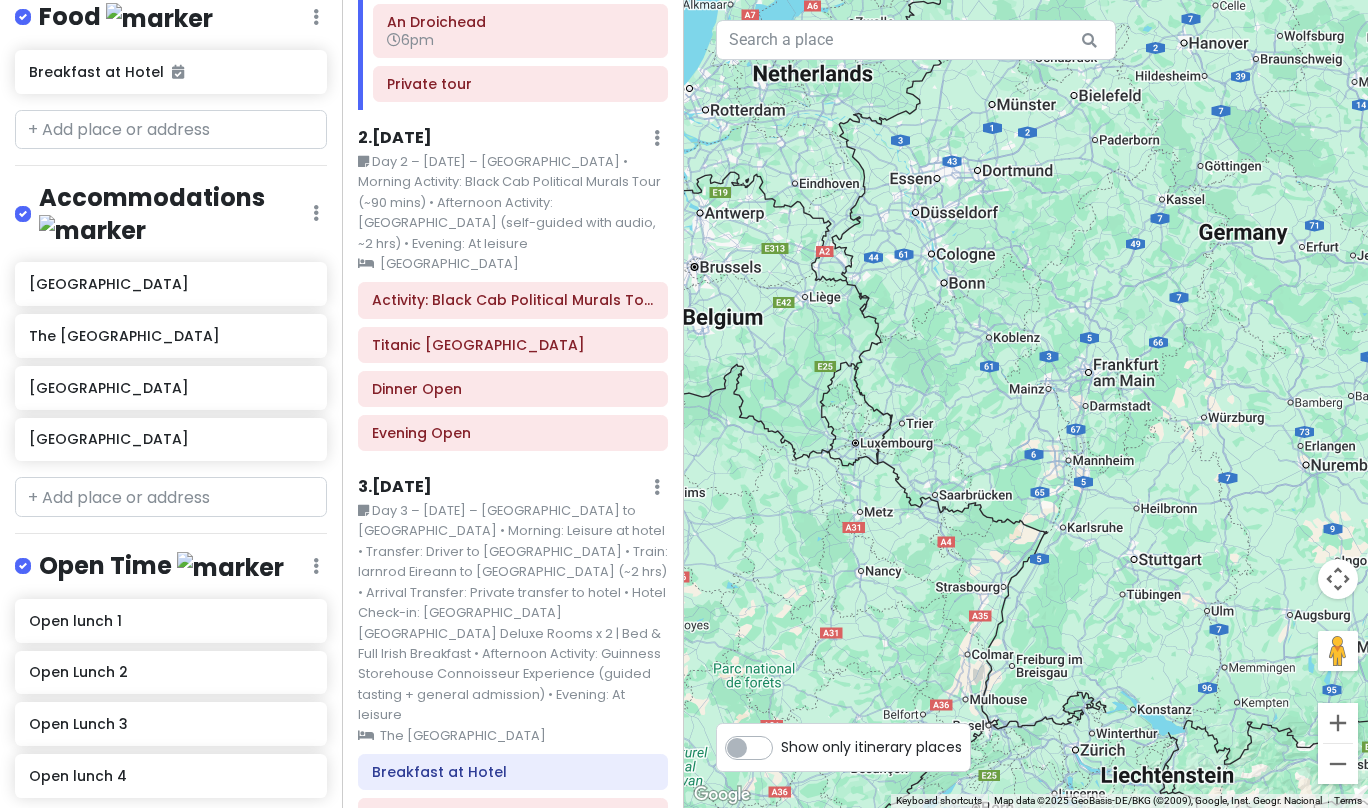 click on "Add ' Open lunch '" at bounding box center (171, 877) 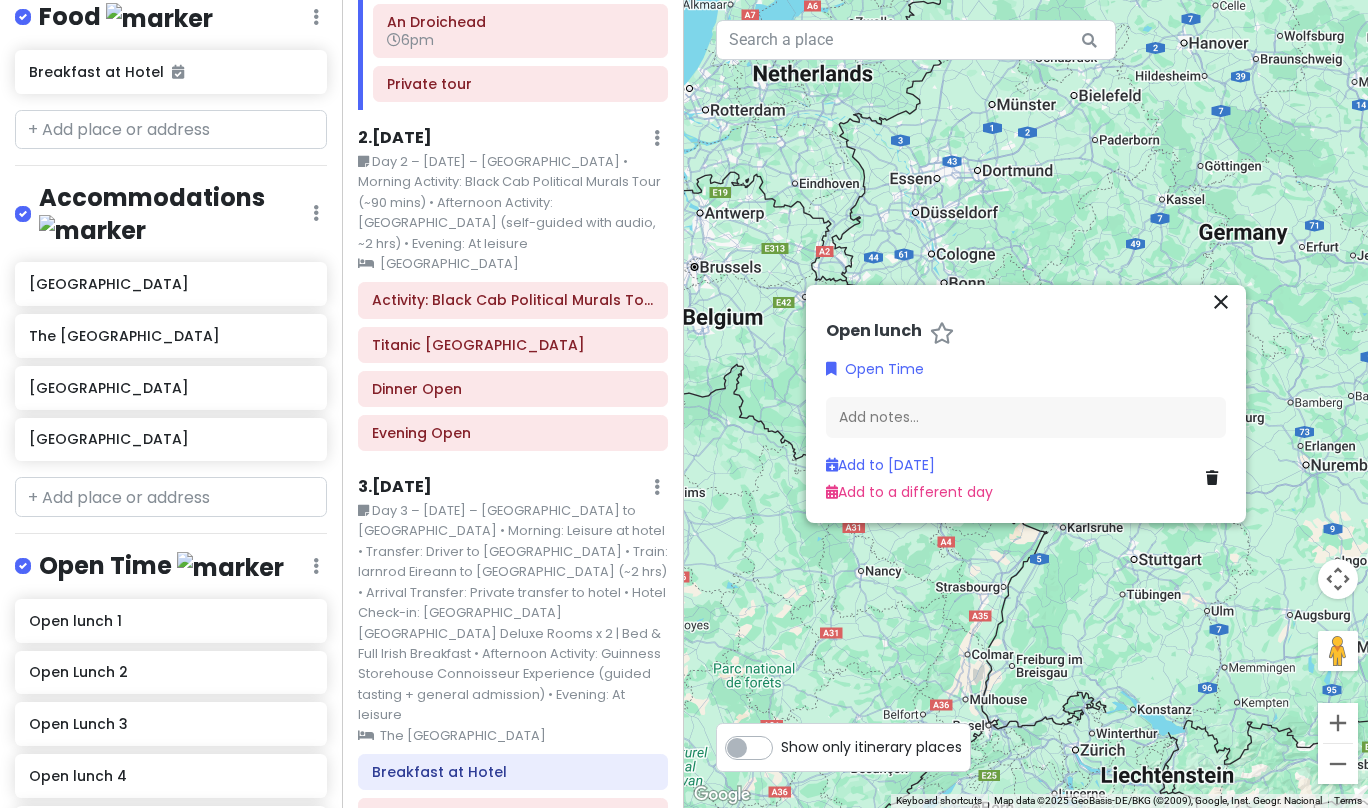 click at bounding box center (306, 826) 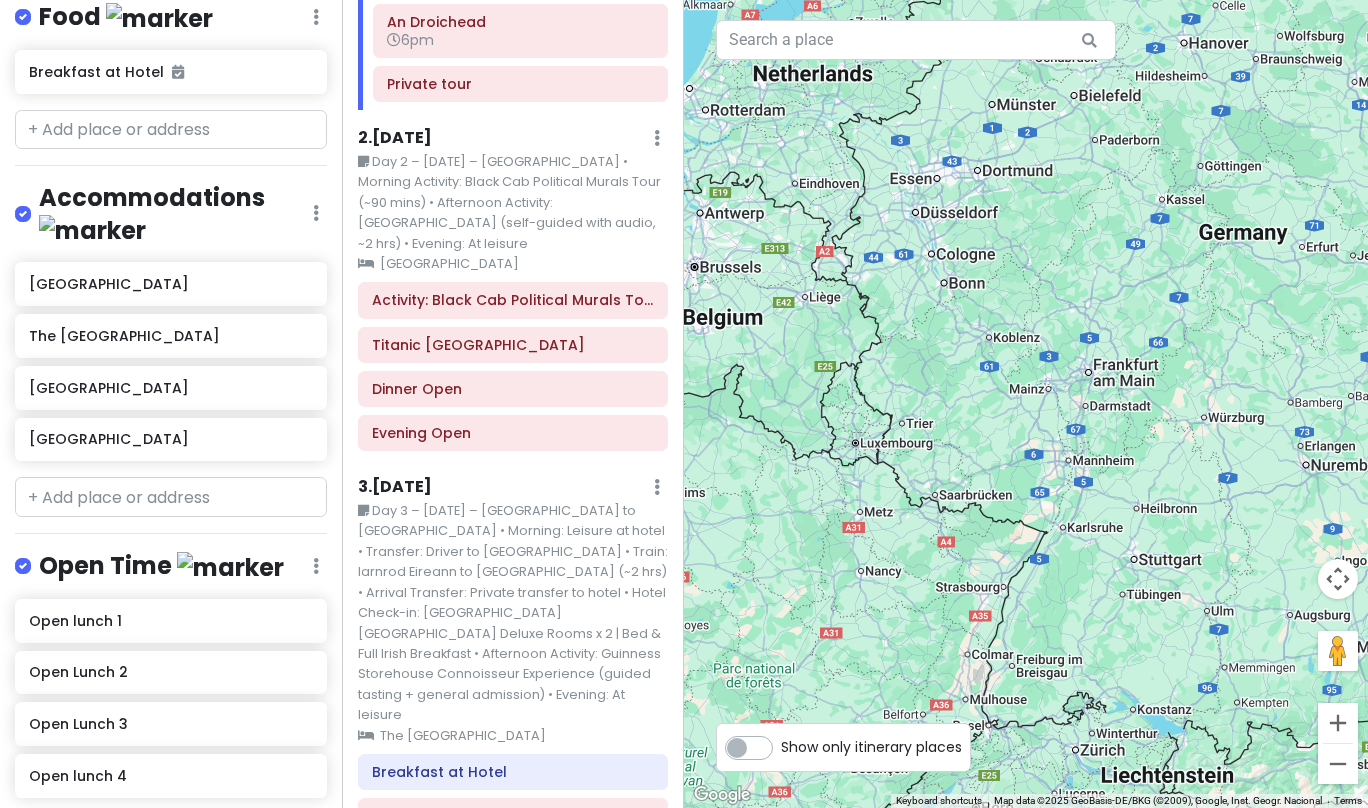 click at bounding box center (171, 834) 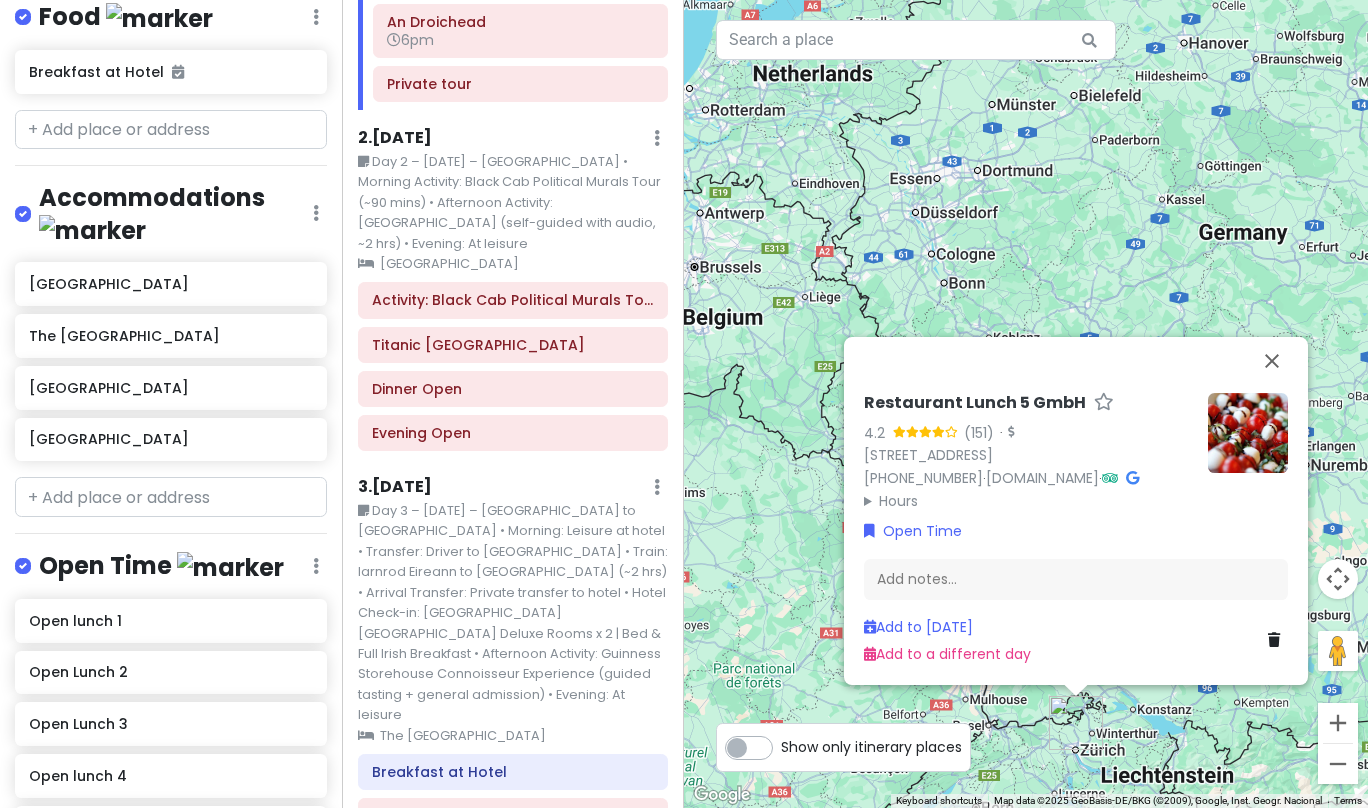 click at bounding box center [306, 826] 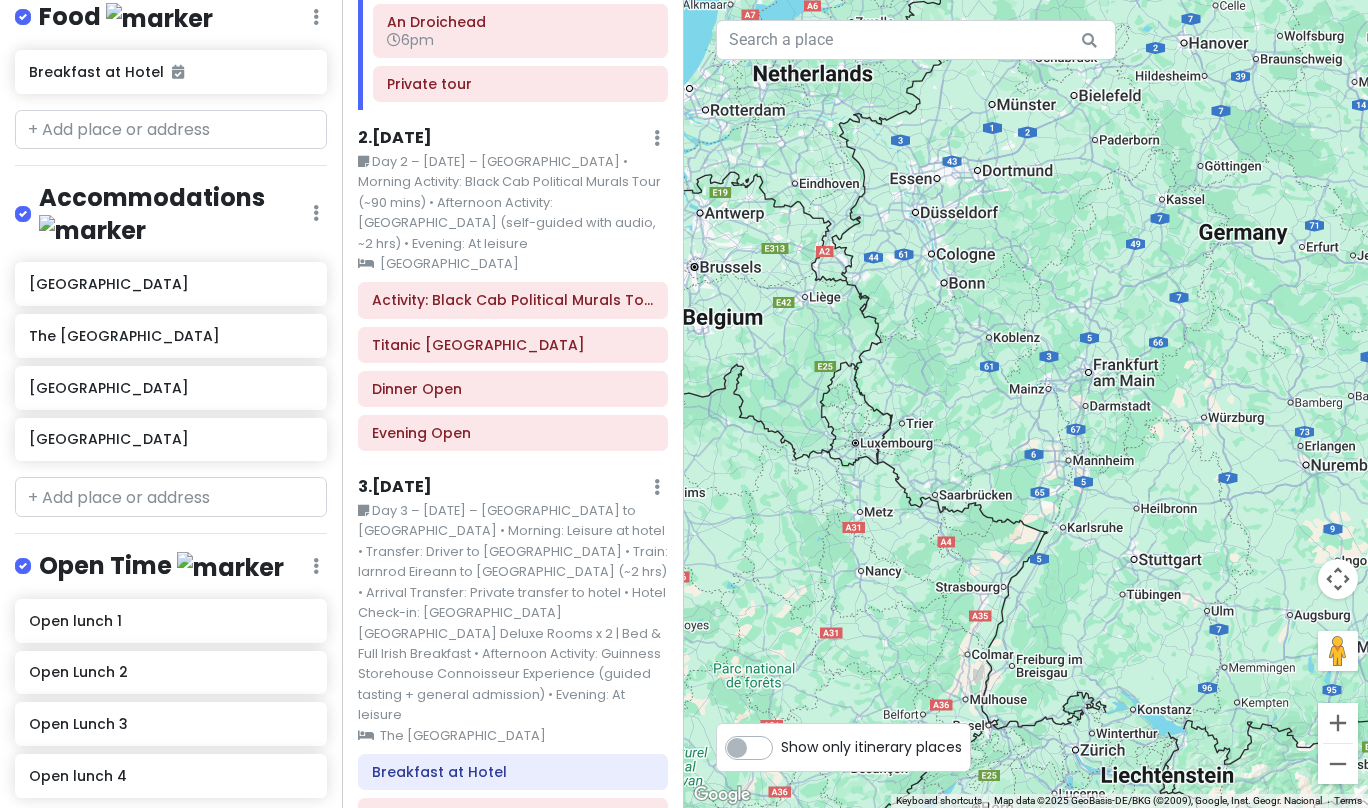 click at bounding box center (171, 834) 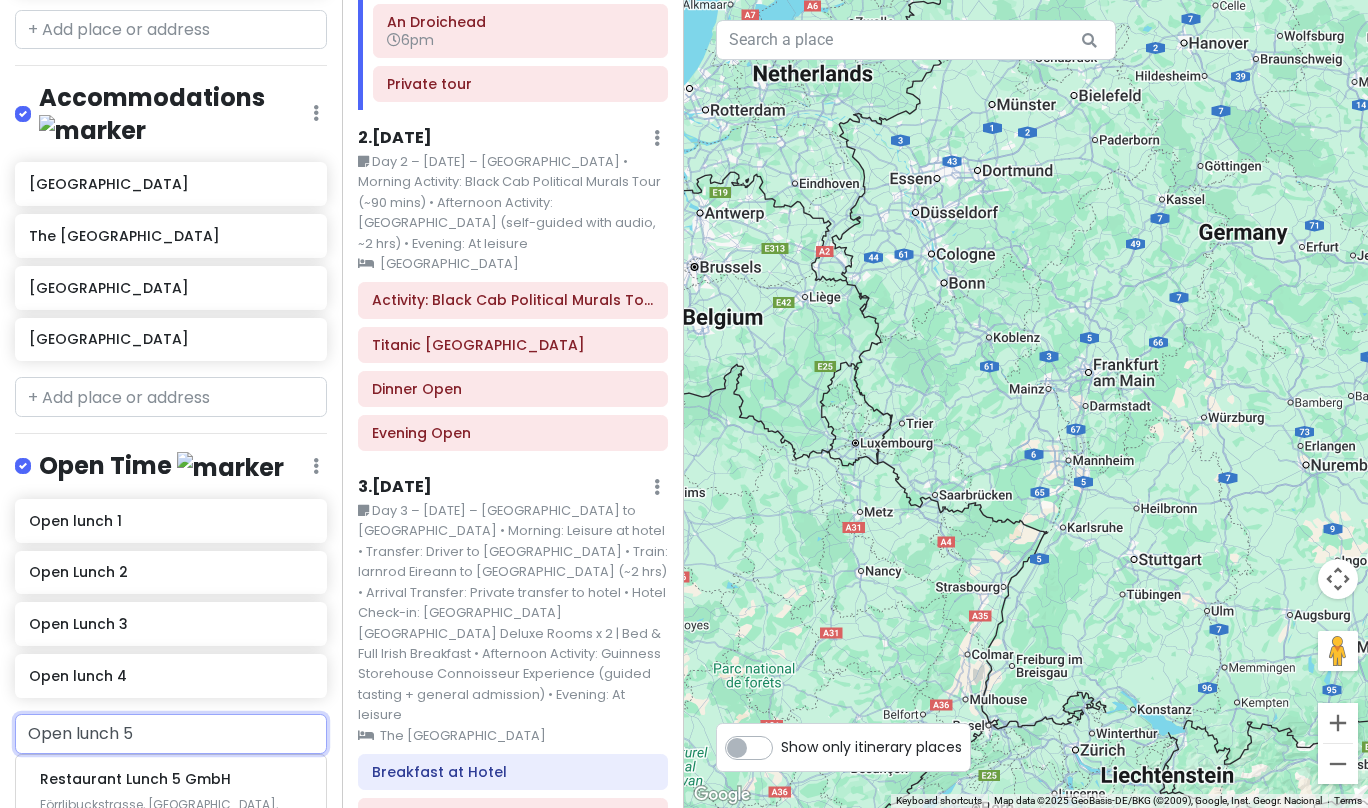 click on "Add ' Open lunch 5 '" at bounding box center [171, 876] 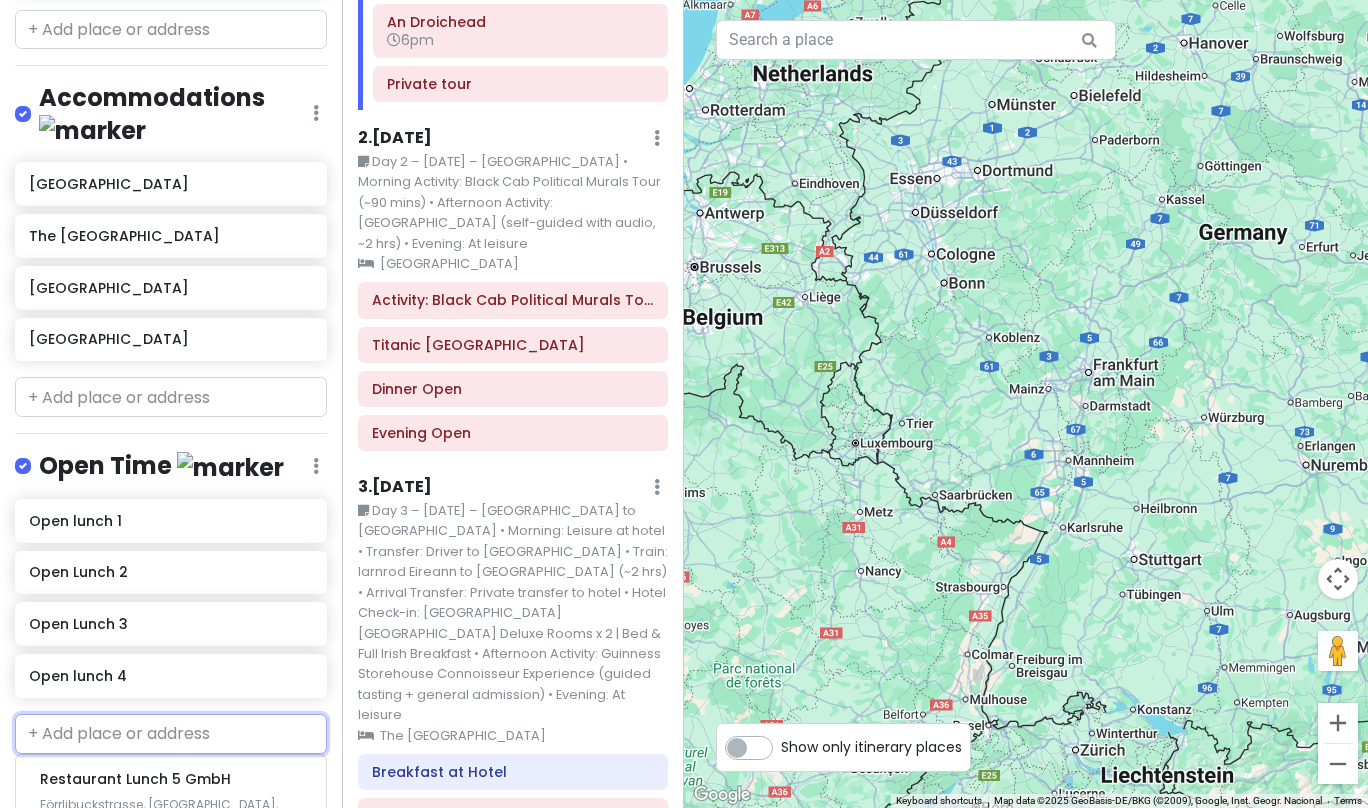 scroll, scrollTop: 1901, scrollLeft: 0, axis: vertical 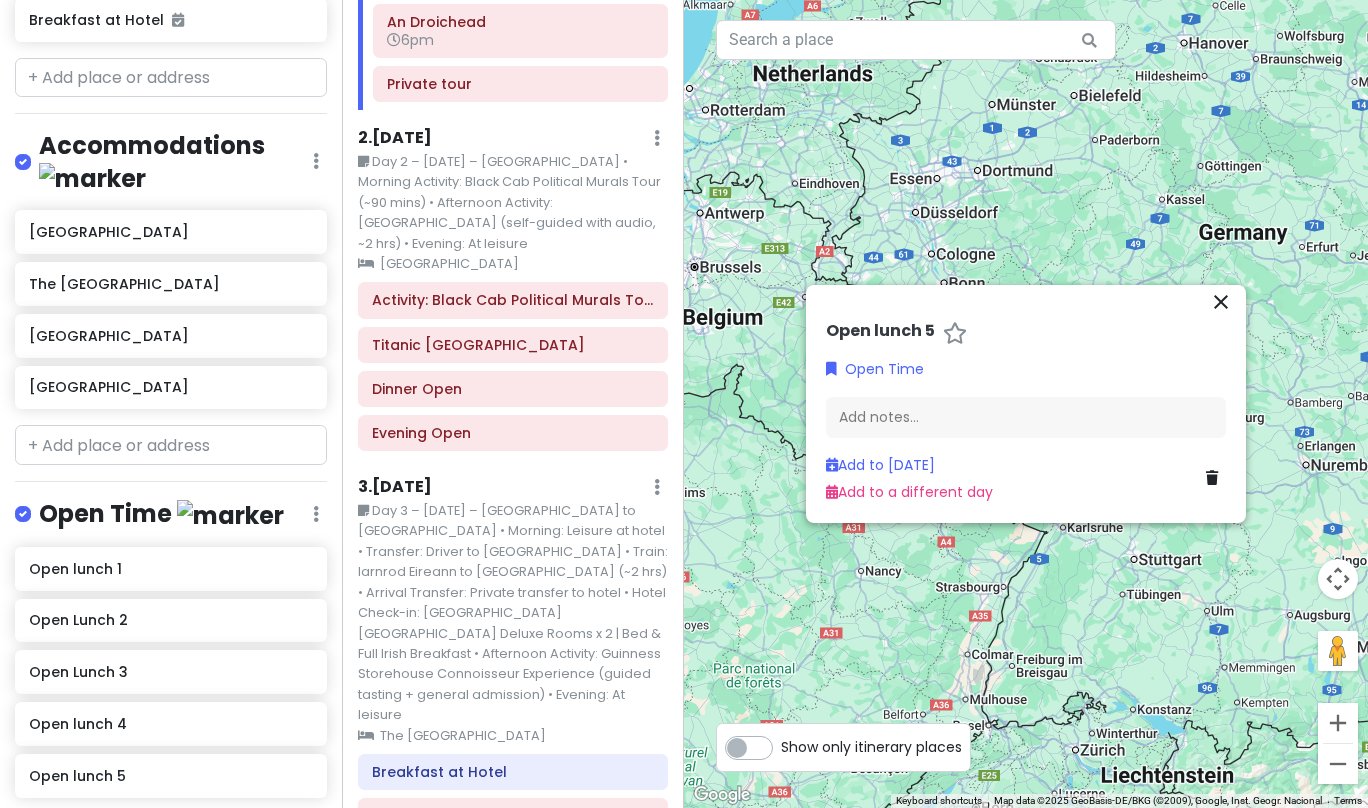 click at bounding box center (171, 834) 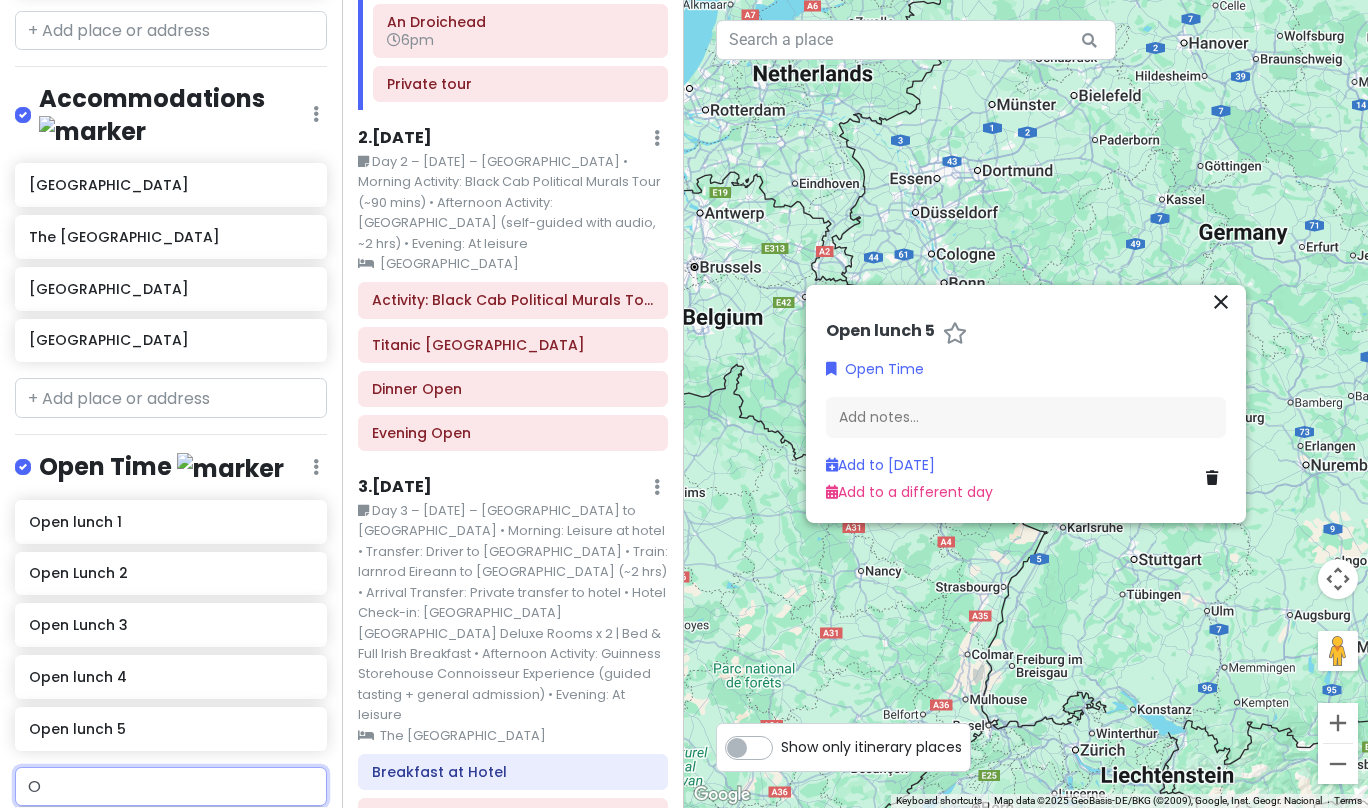 scroll, scrollTop: 1949, scrollLeft: 0, axis: vertical 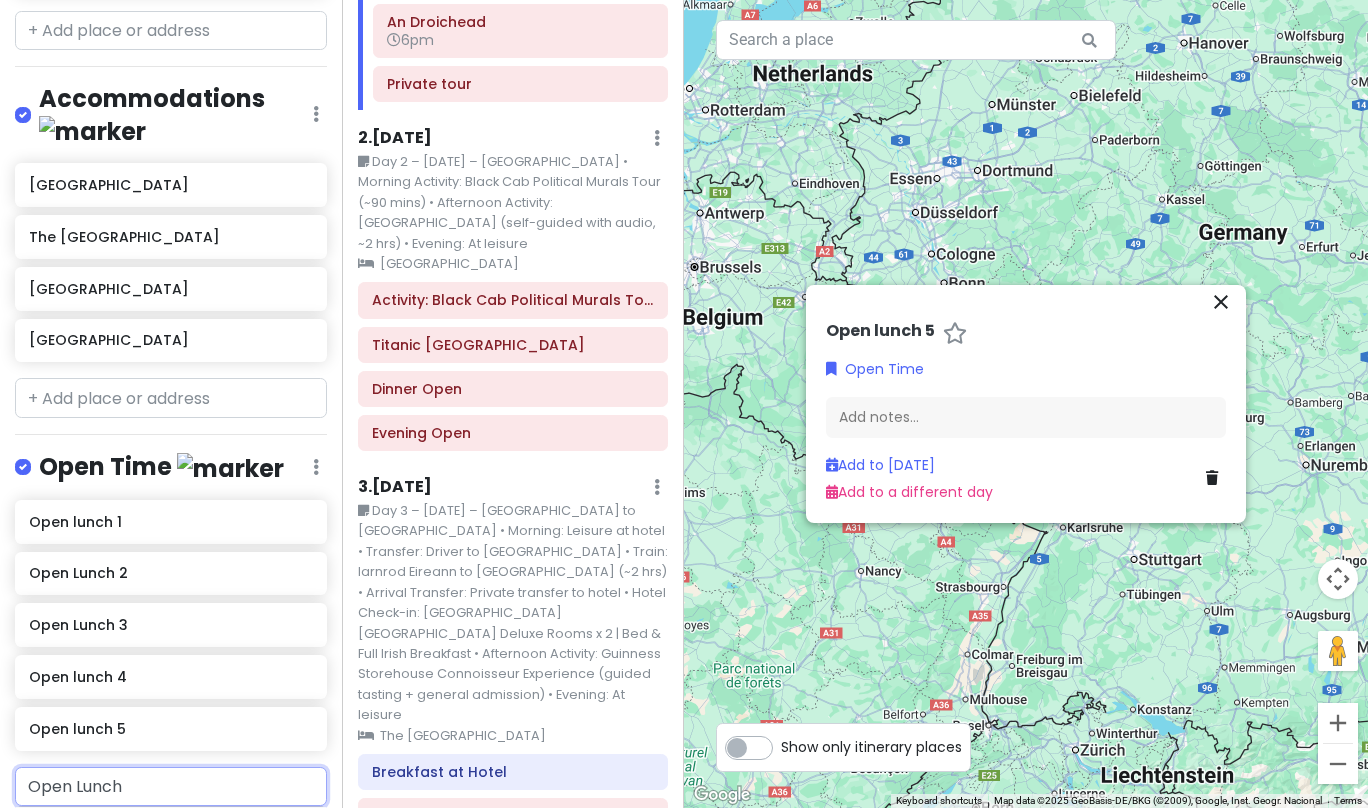 type on "Open Lunch 6" 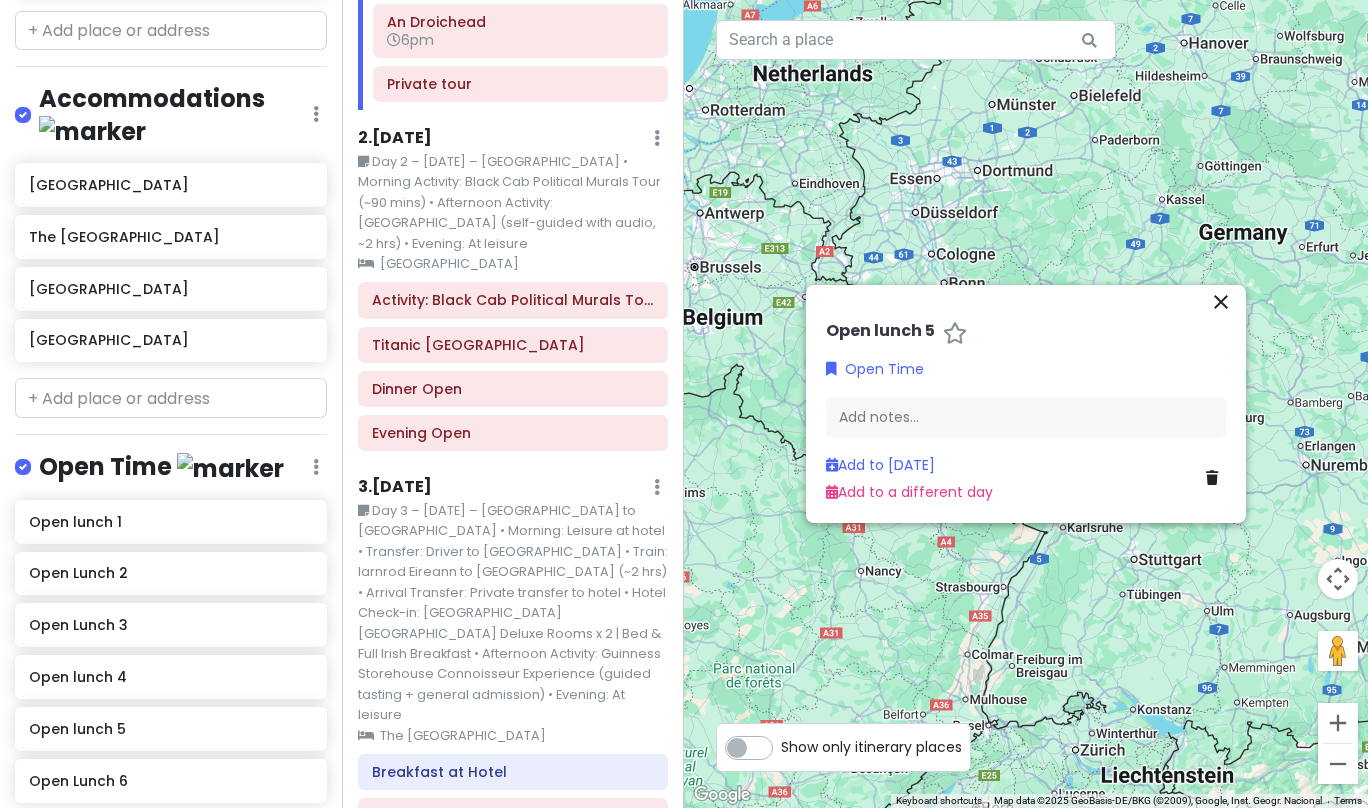 scroll, scrollTop: 1949, scrollLeft: 0, axis: vertical 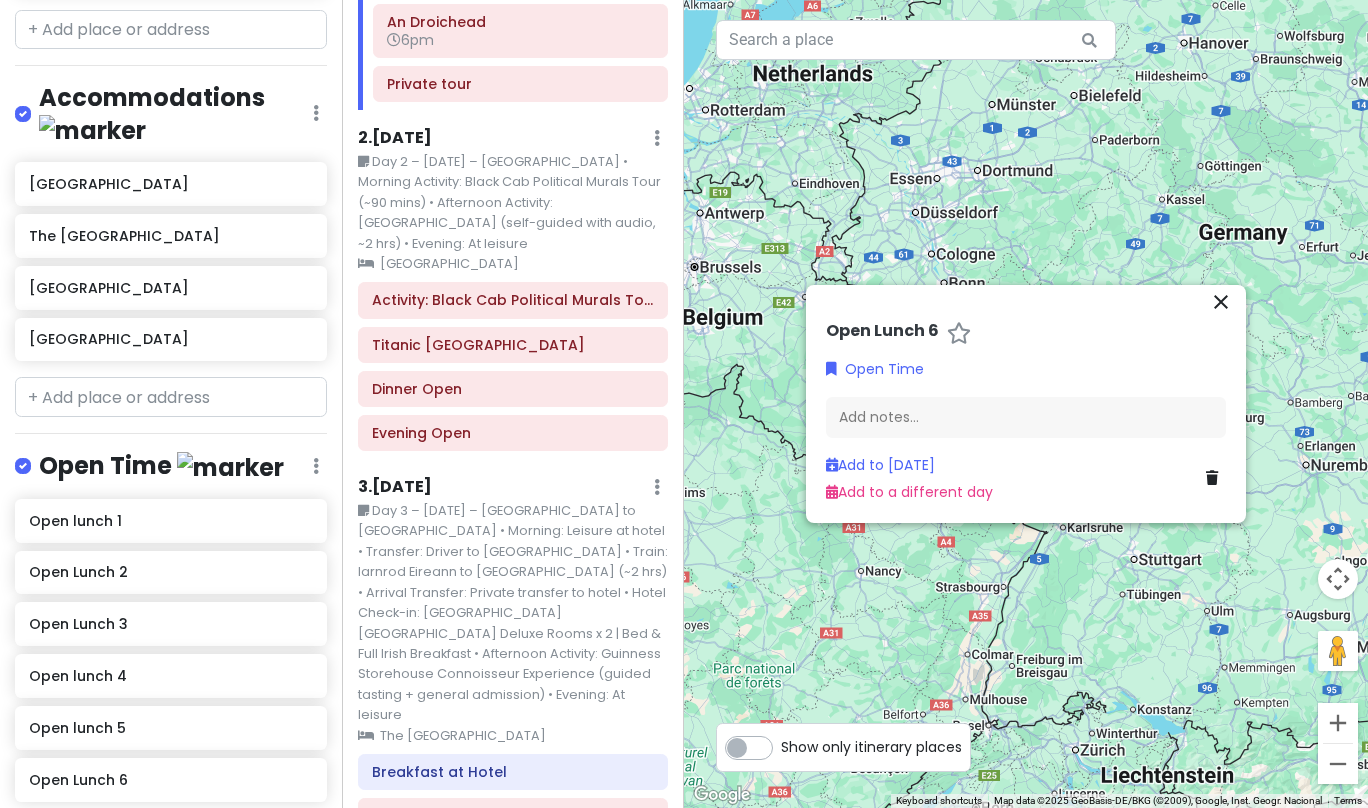 click at bounding box center [171, 838] 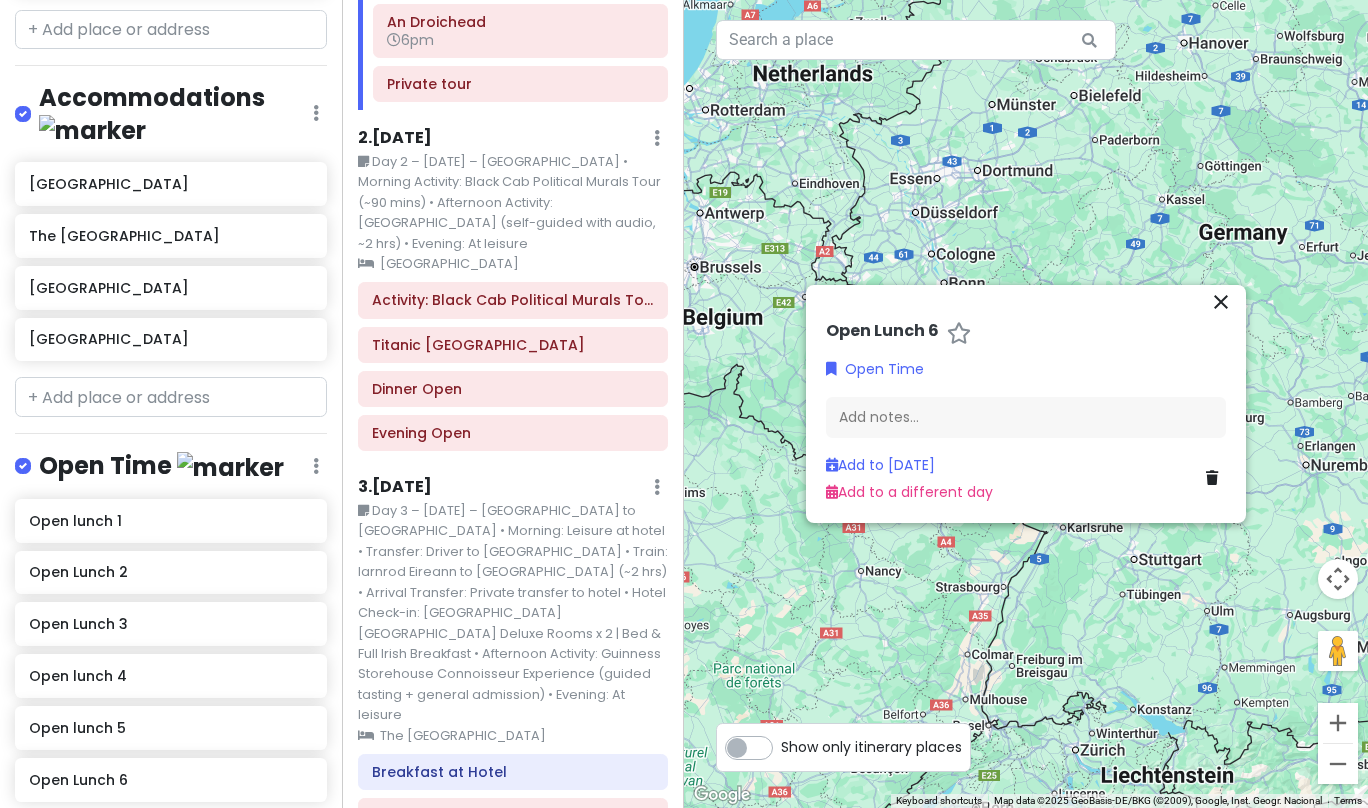 type on "Open Lunch 7" 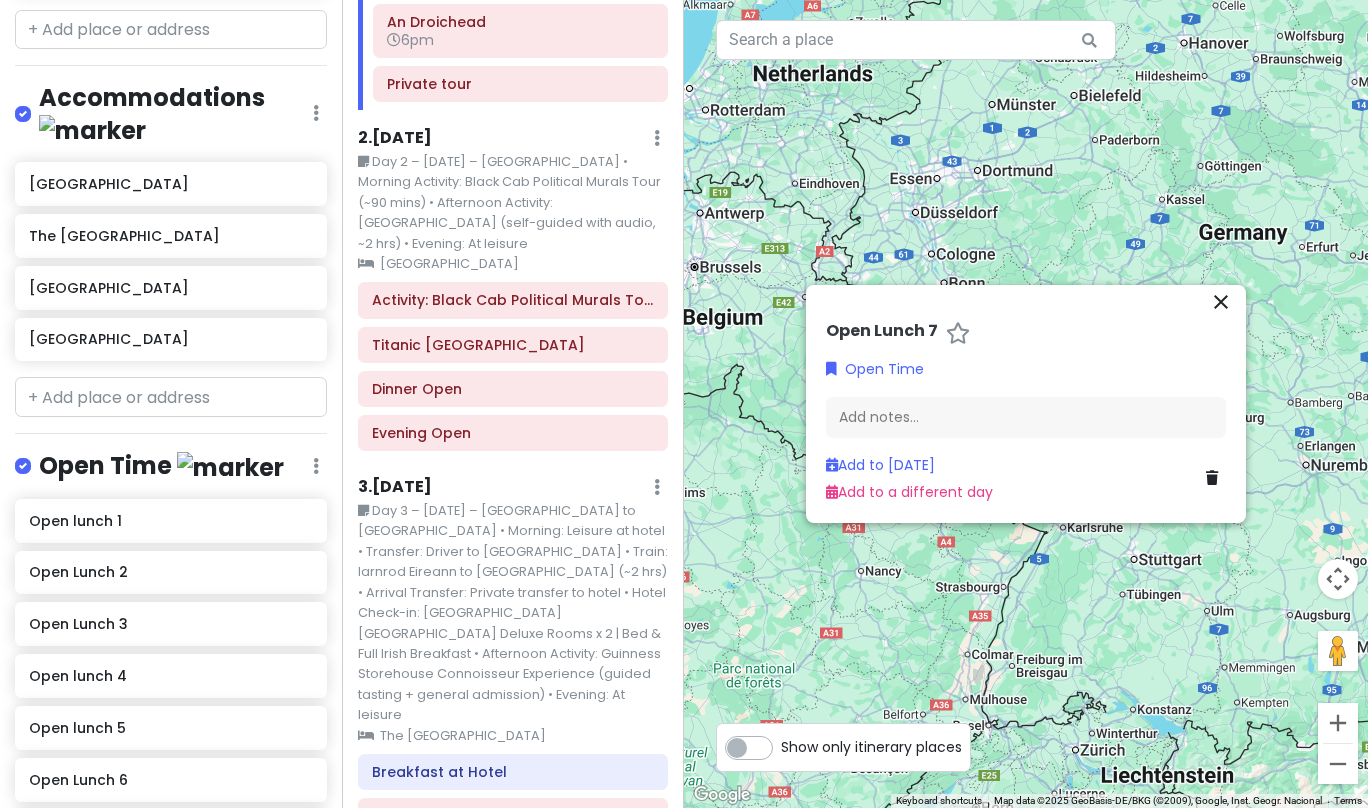 type on "Open lunch 8" 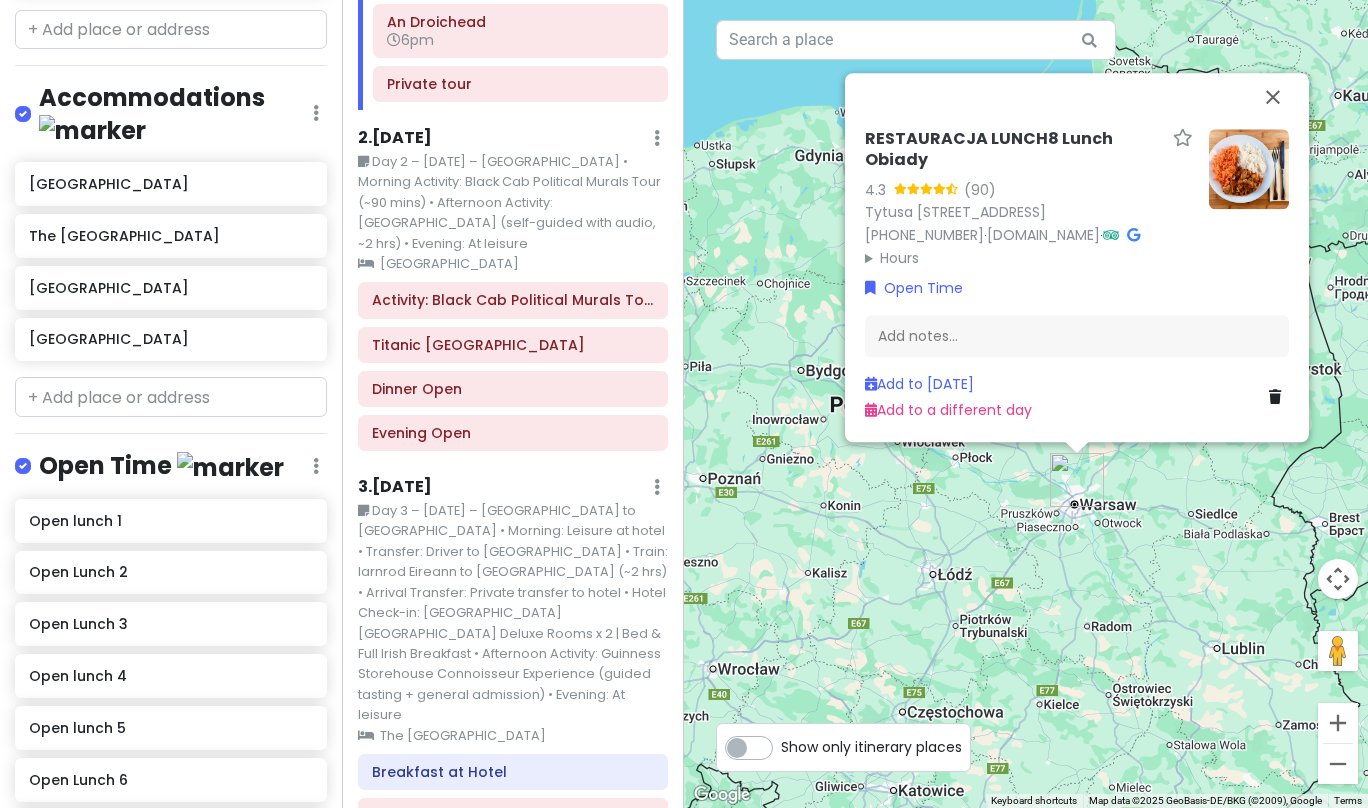 click at bounding box center (306, 881) 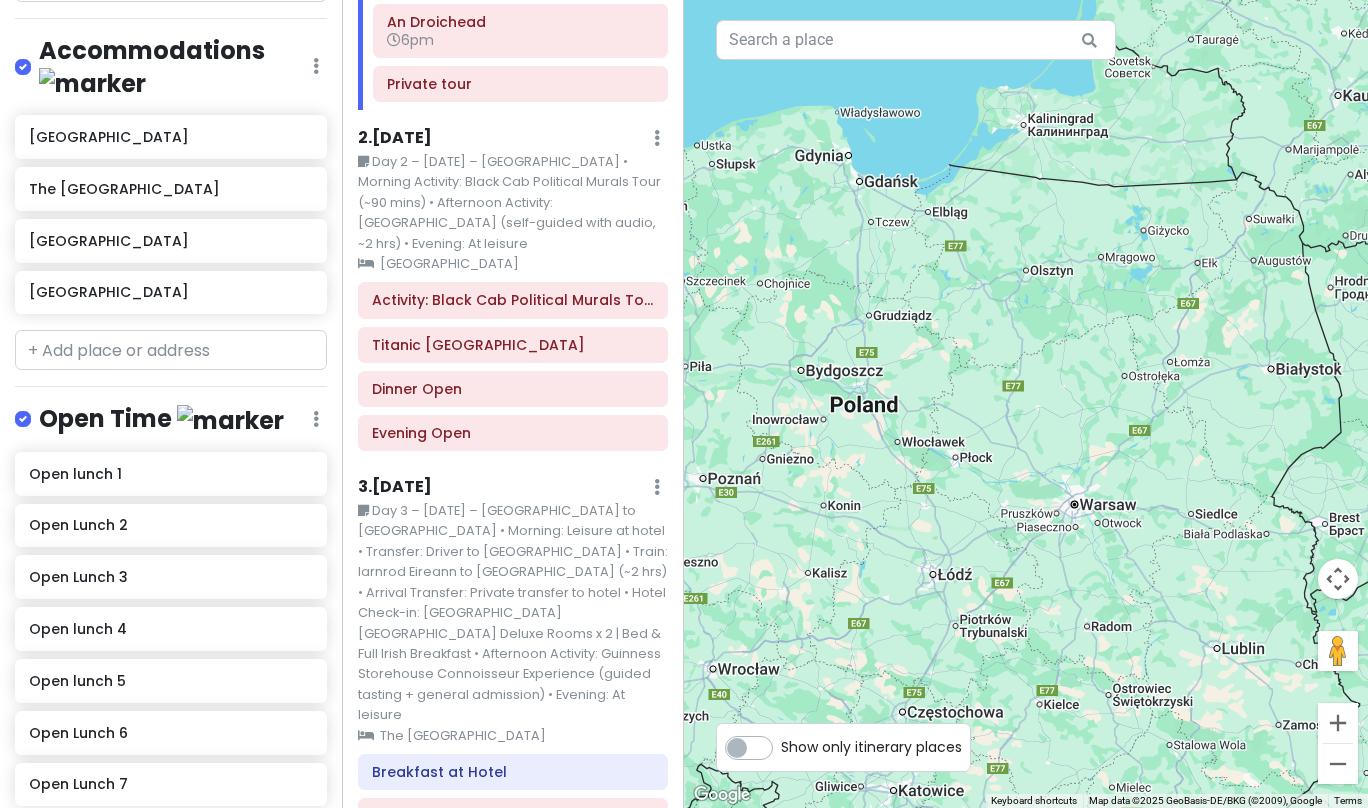 scroll, scrollTop: 2004, scrollLeft: 0, axis: vertical 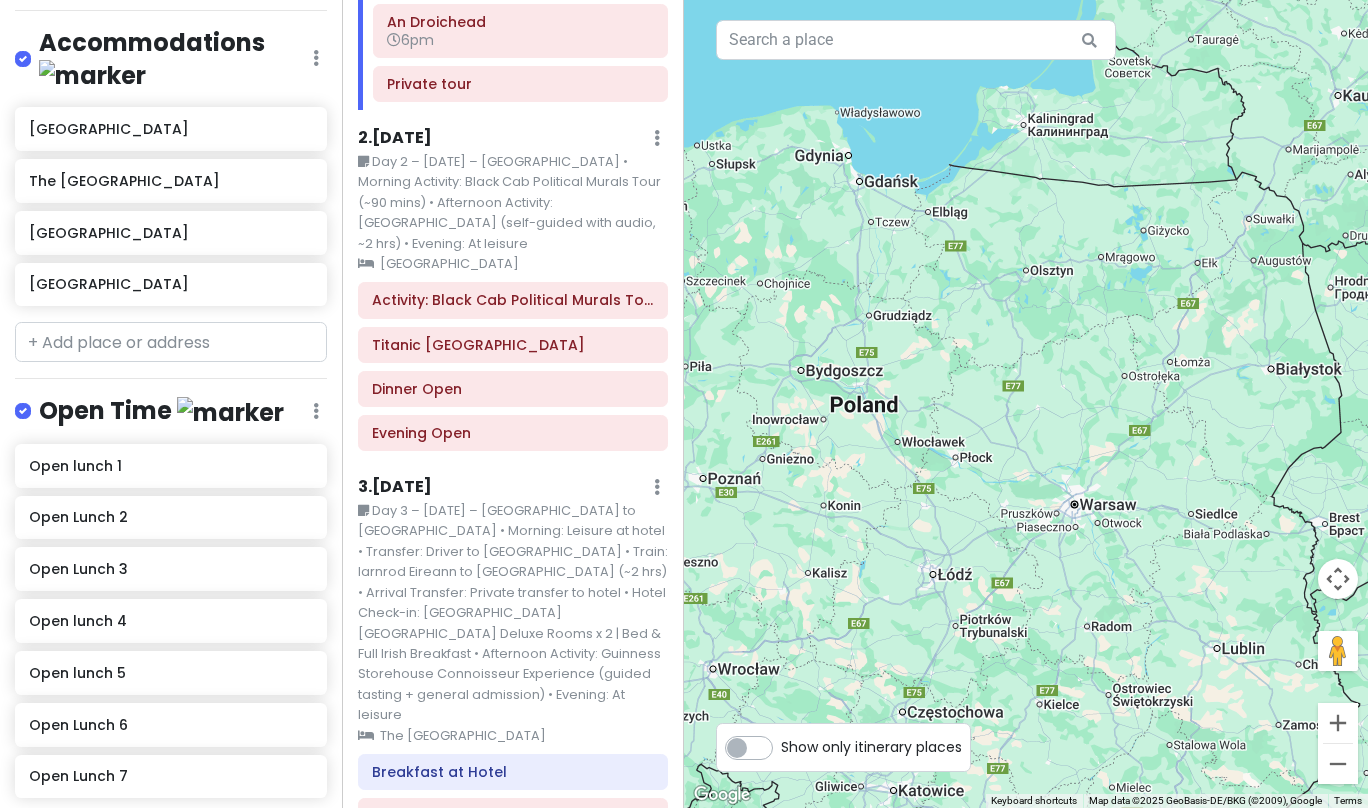 click at bounding box center [171, 834] 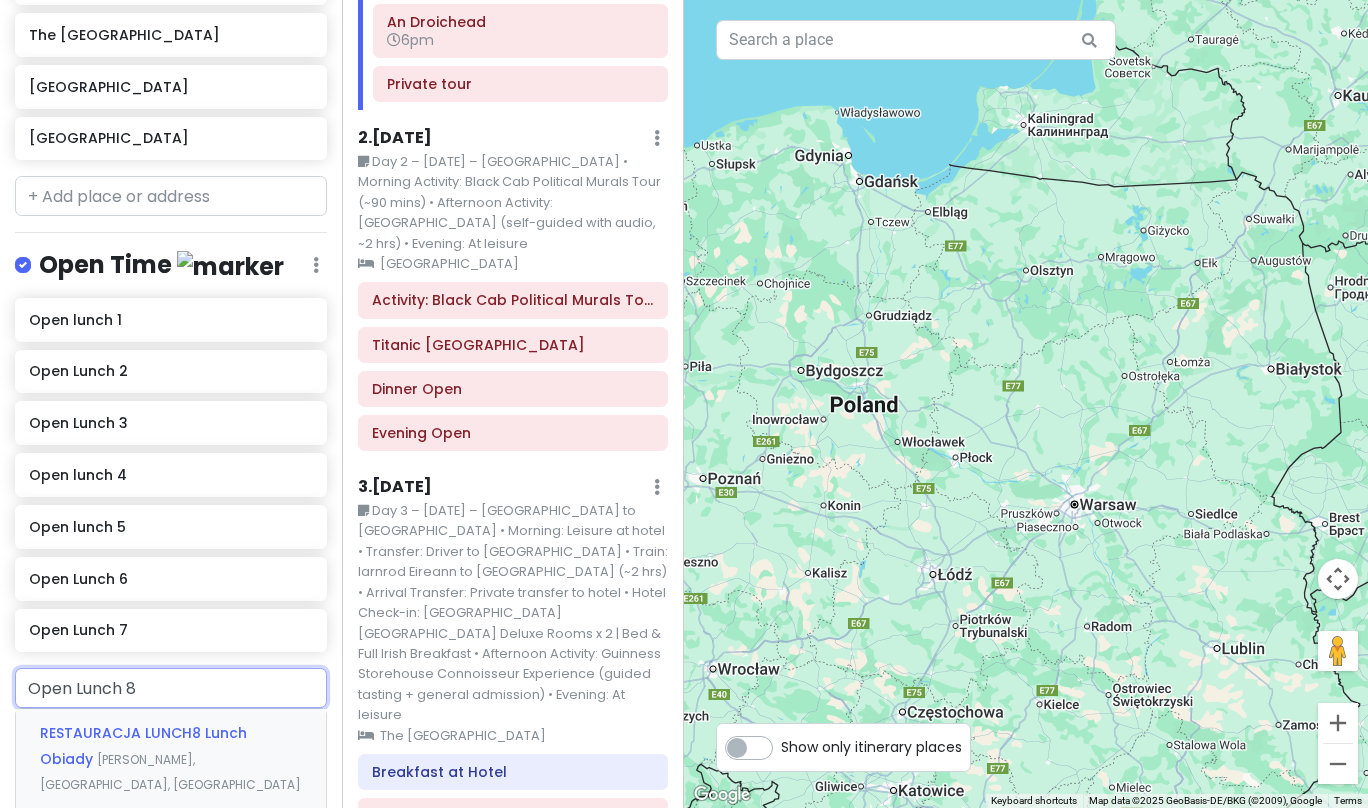 scroll, scrollTop: 2150, scrollLeft: 0, axis: vertical 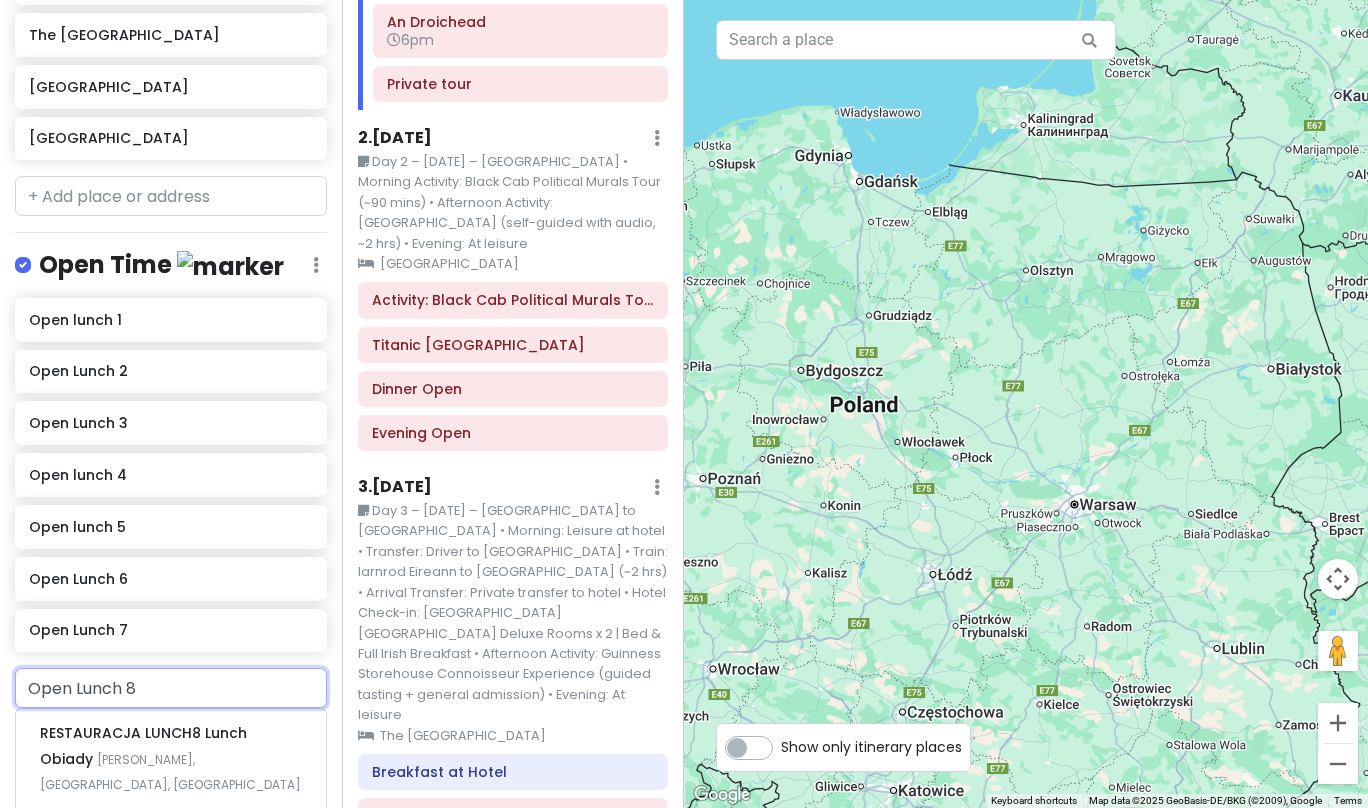 click on "Add ' Open Lunch 8 '" at bounding box center [171, 830] 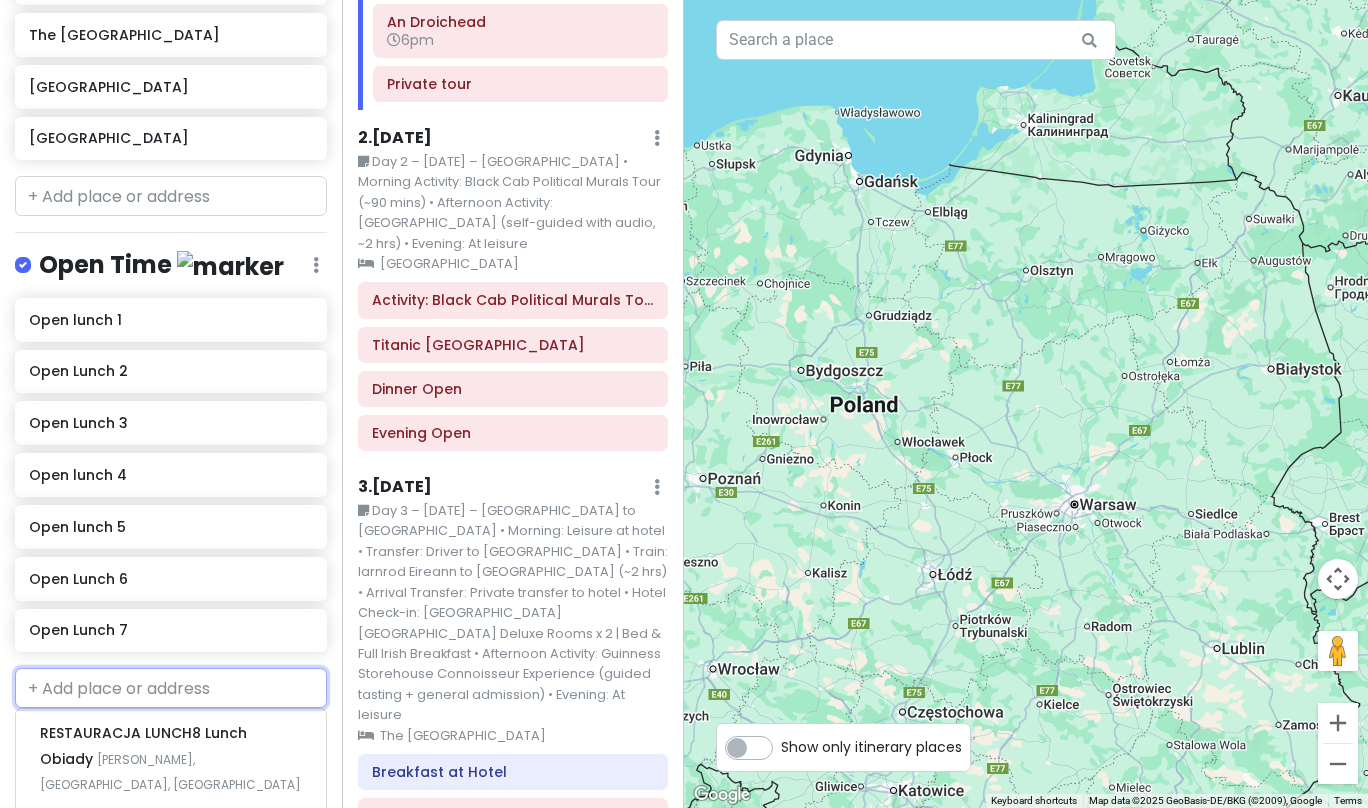 scroll, scrollTop: 2056, scrollLeft: 0, axis: vertical 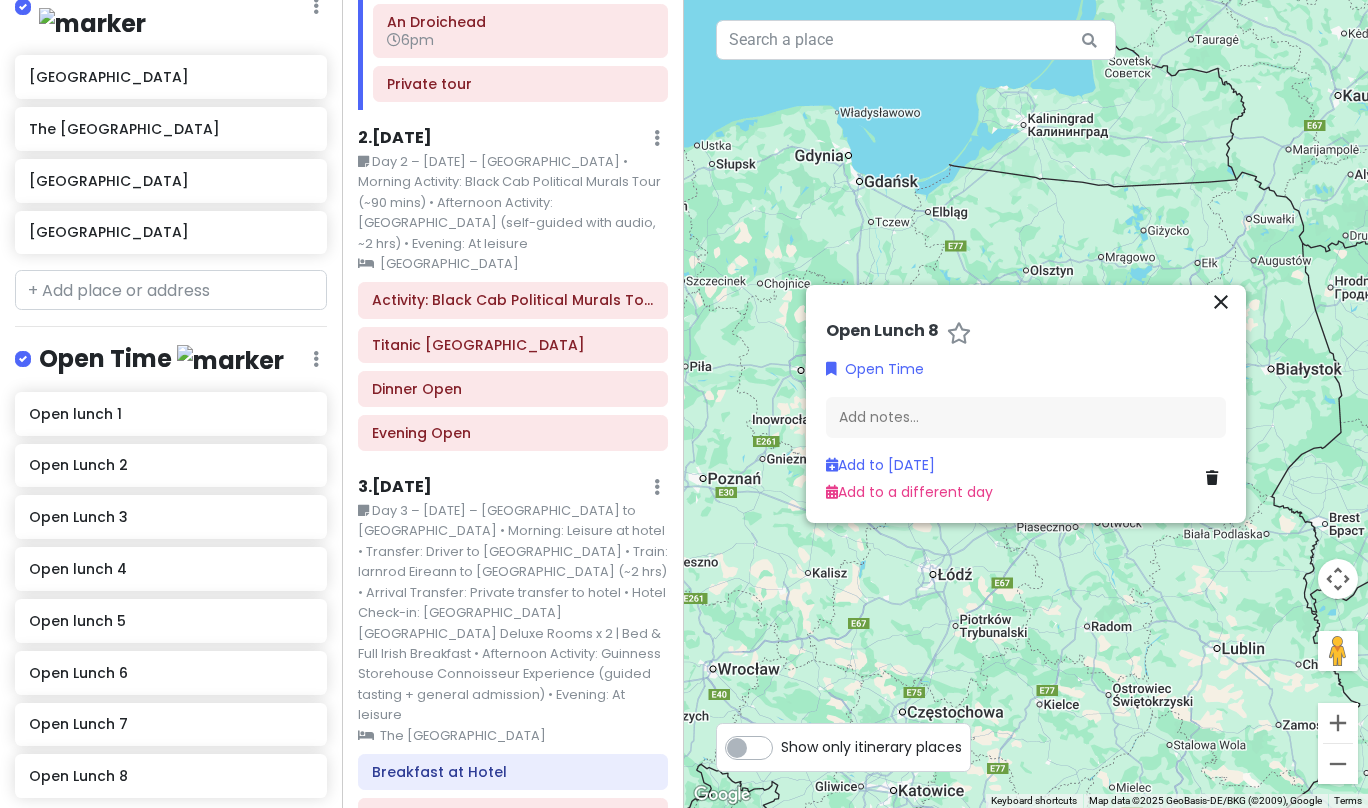 click at bounding box center [171, 834] 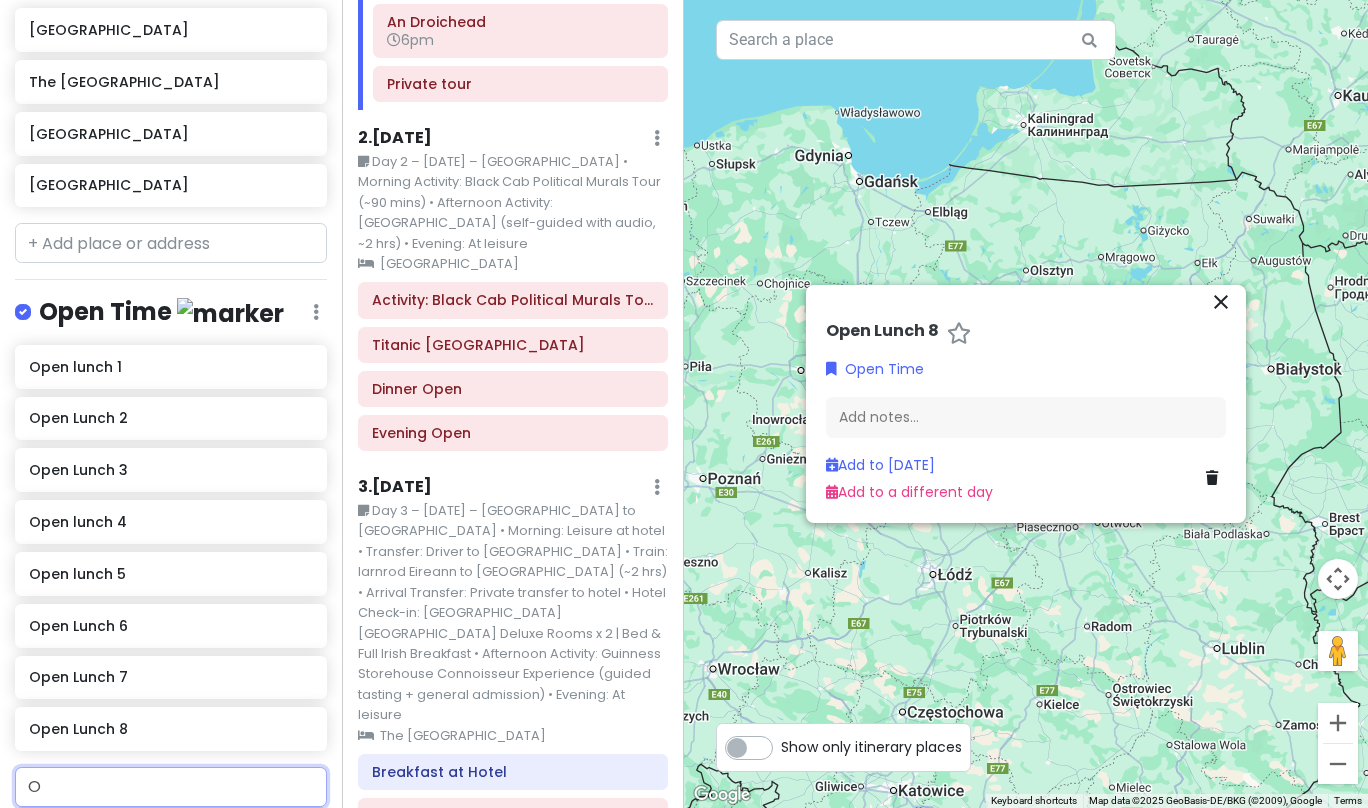 scroll, scrollTop: 2150, scrollLeft: 0, axis: vertical 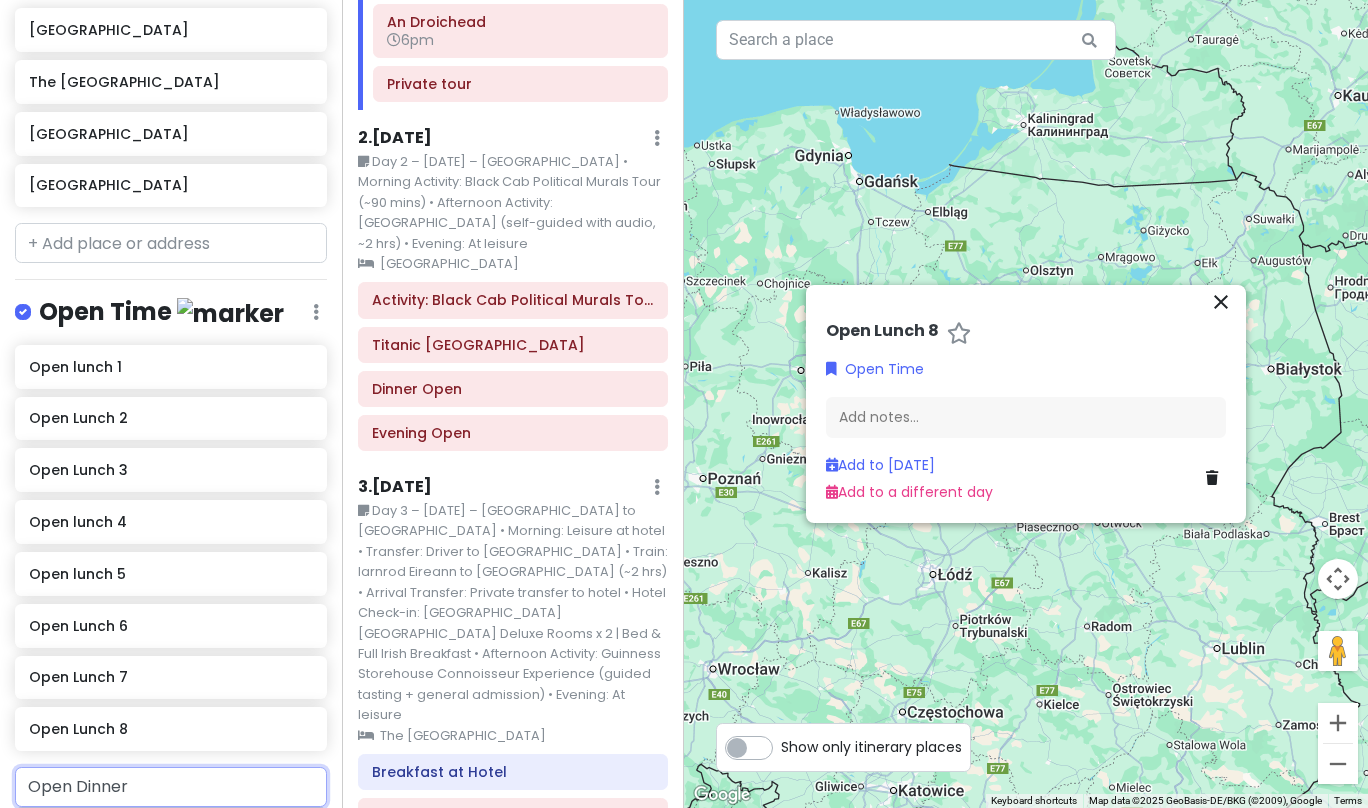 type on "Open Dinner 1" 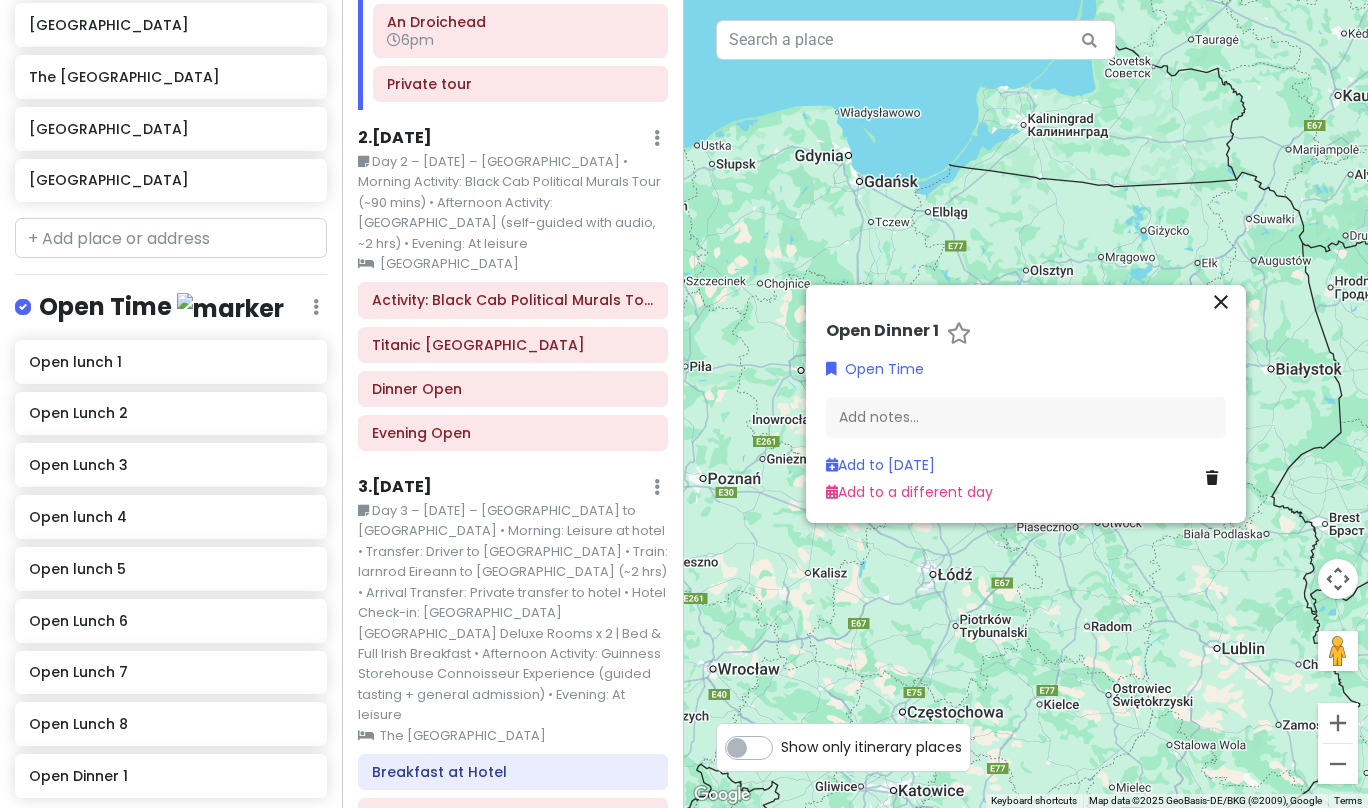 scroll, scrollTop: 2150, scrollLeft: 0, axis: vertical 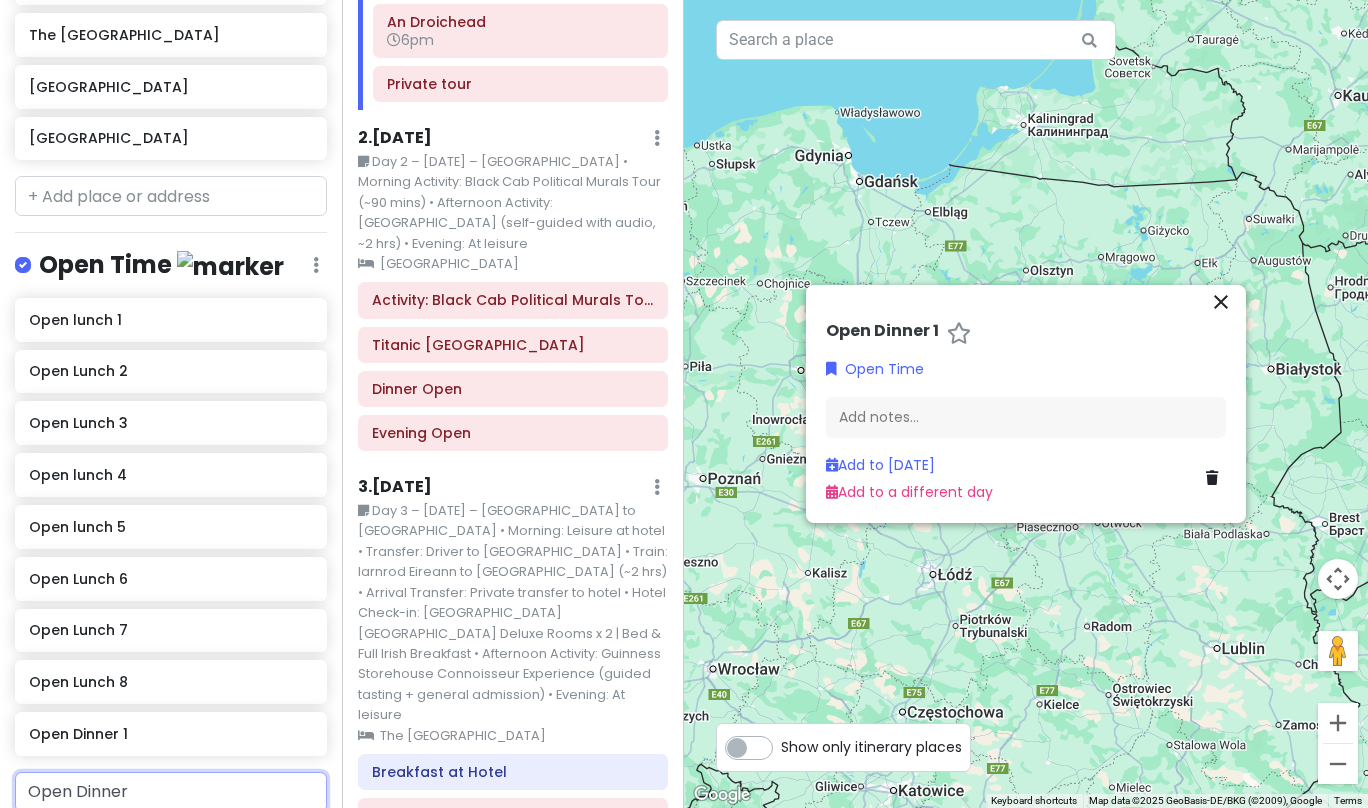 type on "Open Dinner 2" 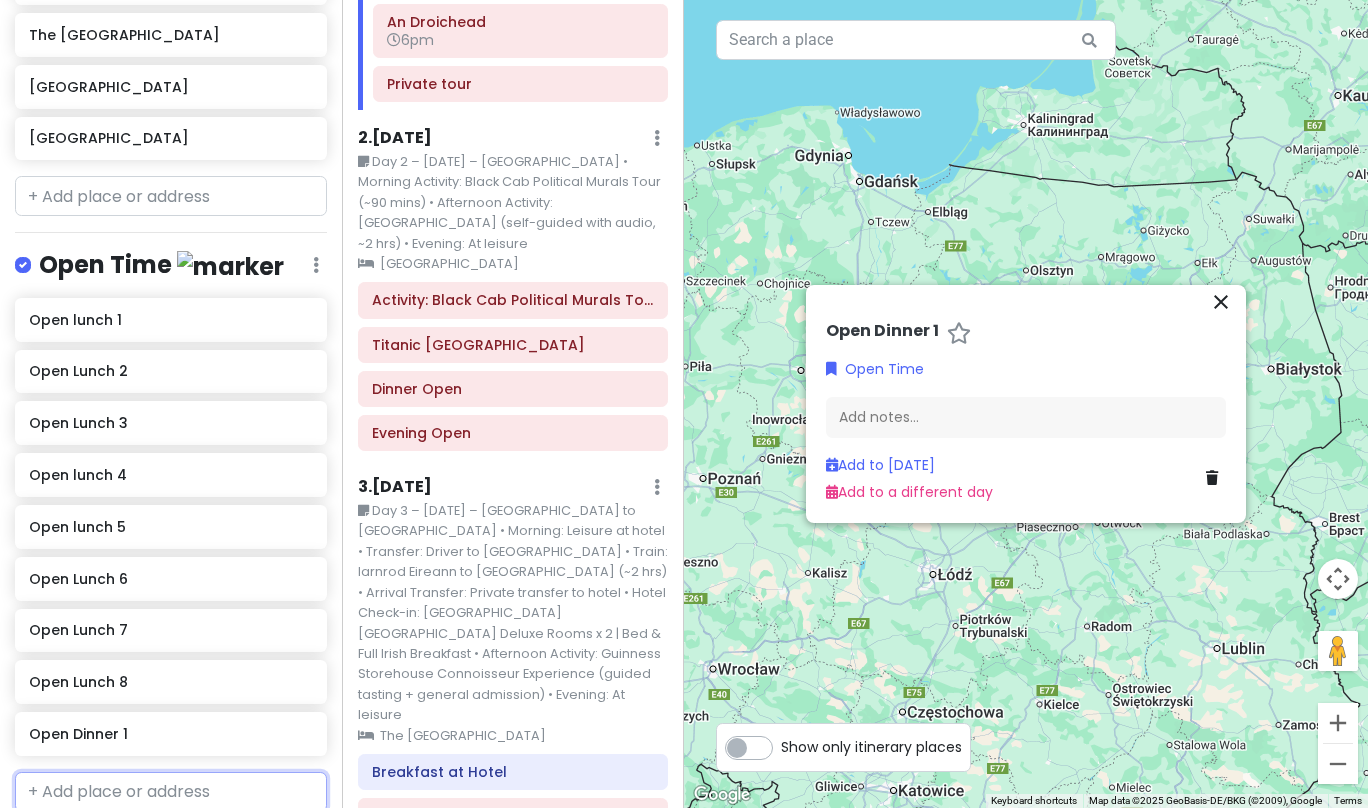 scroll, scrollTop: 2150, scrollLeft: 0, axis: vertical 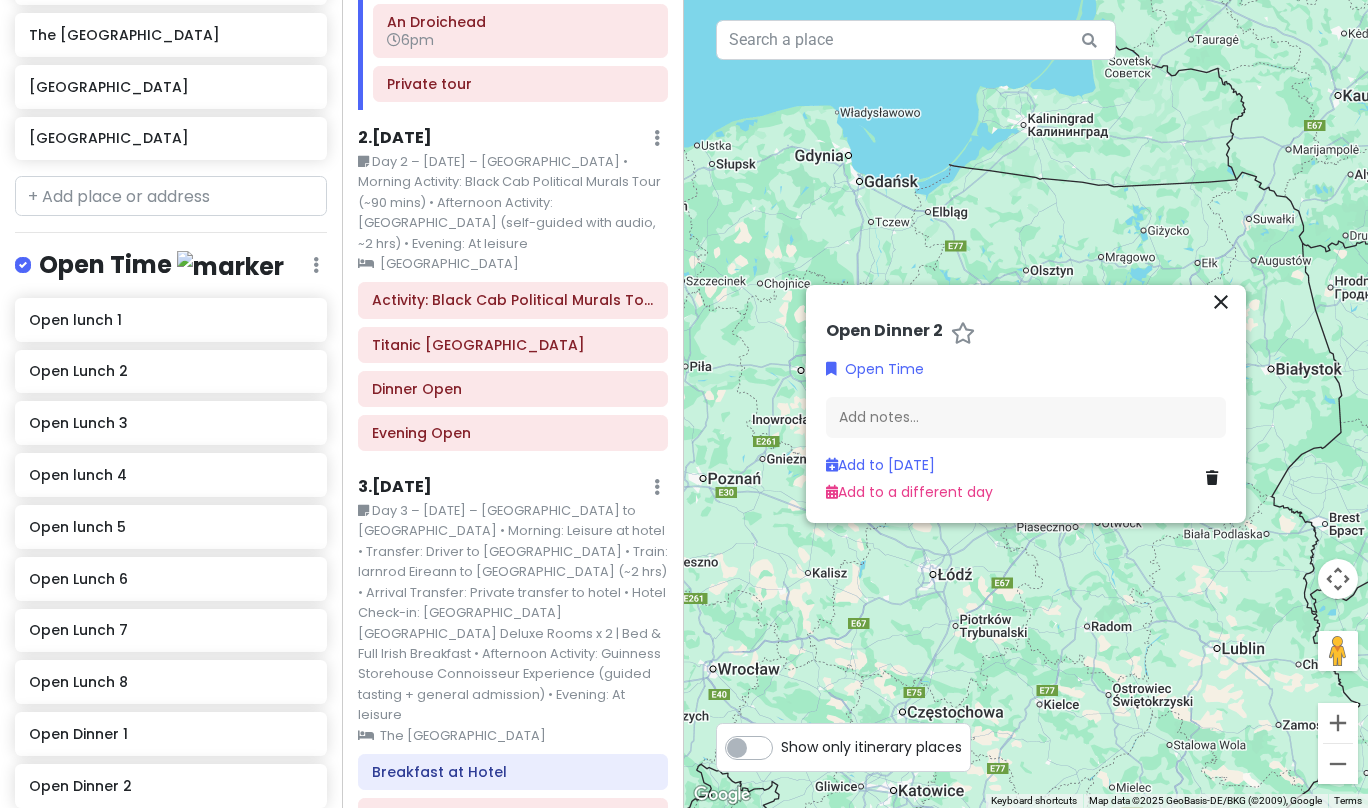 type on "Open Dinner 3" 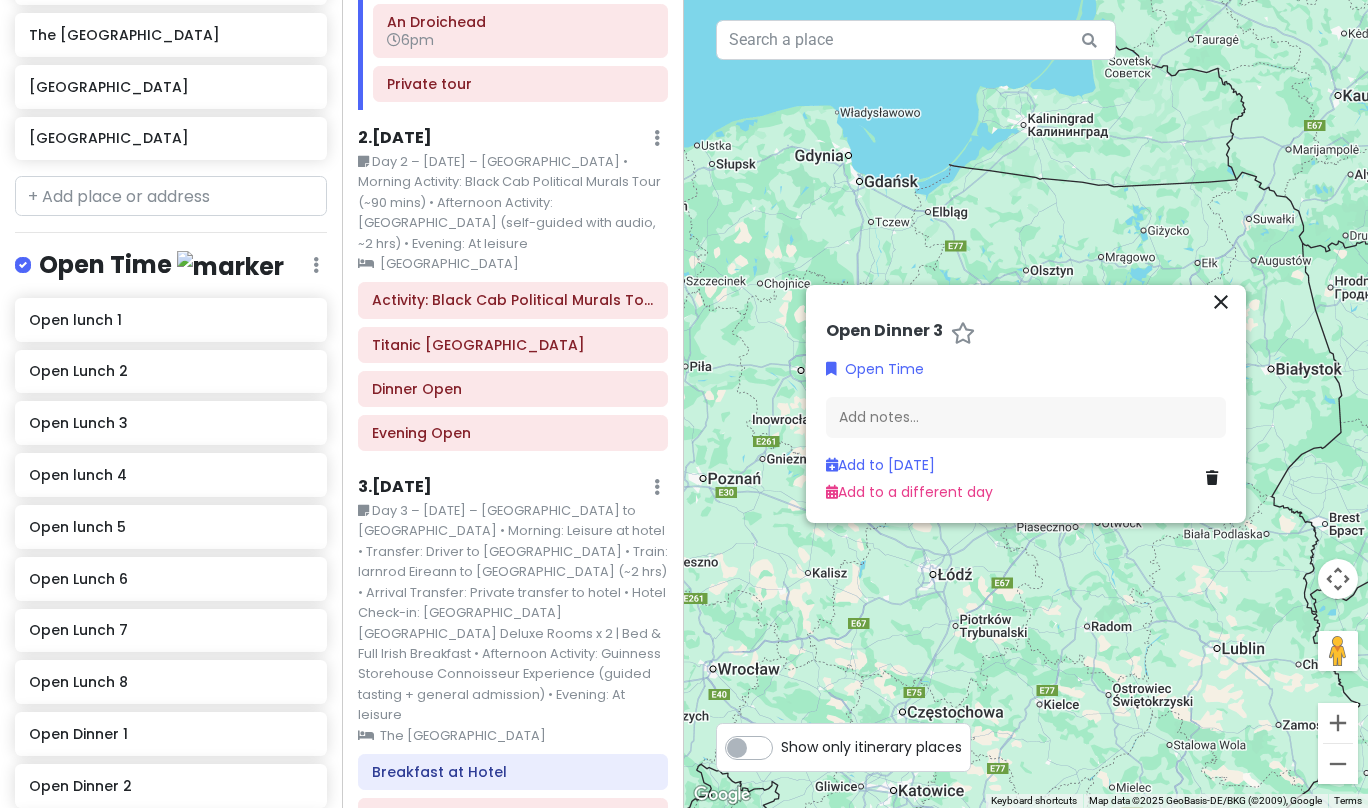type on "Open Dinner 4" 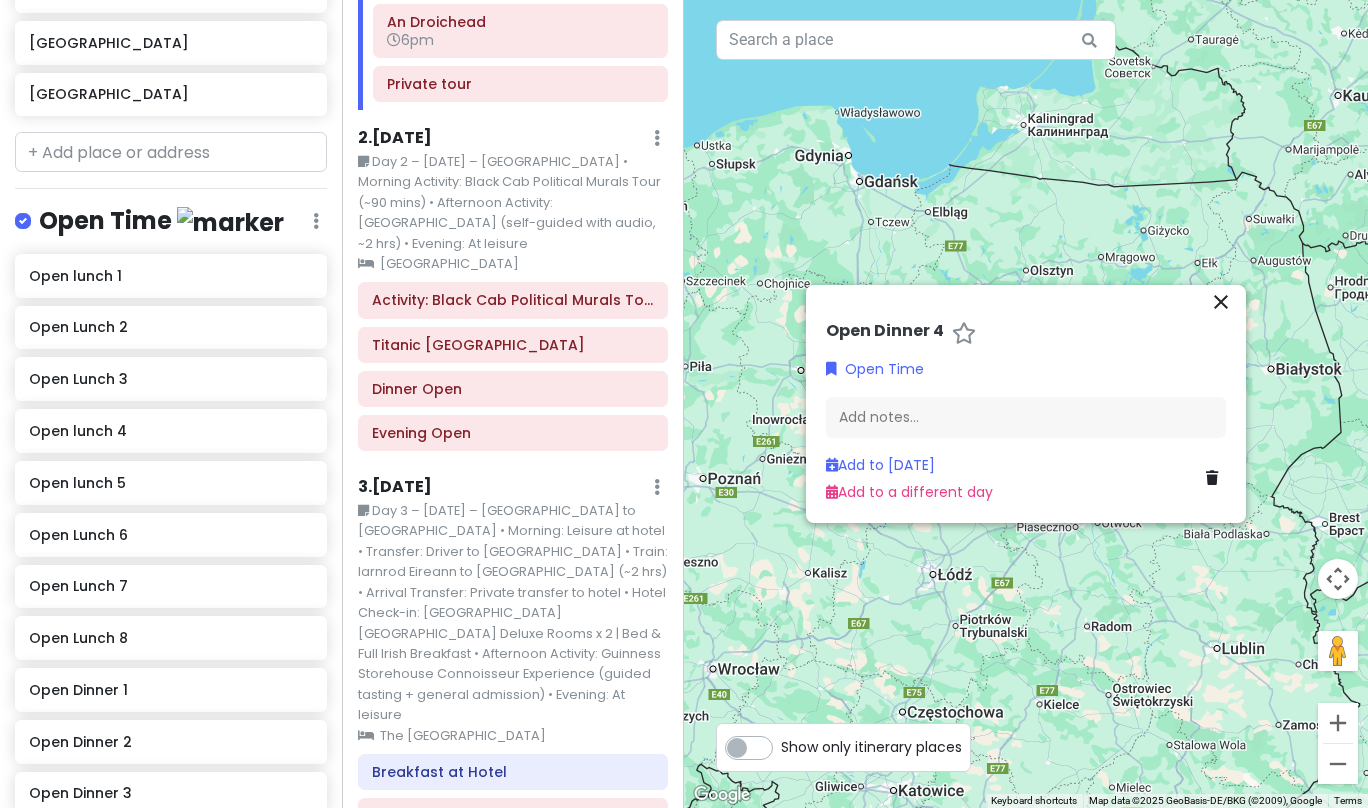 scroll, scrollTop: 2263, scrollLeft: 0, axis: vertical 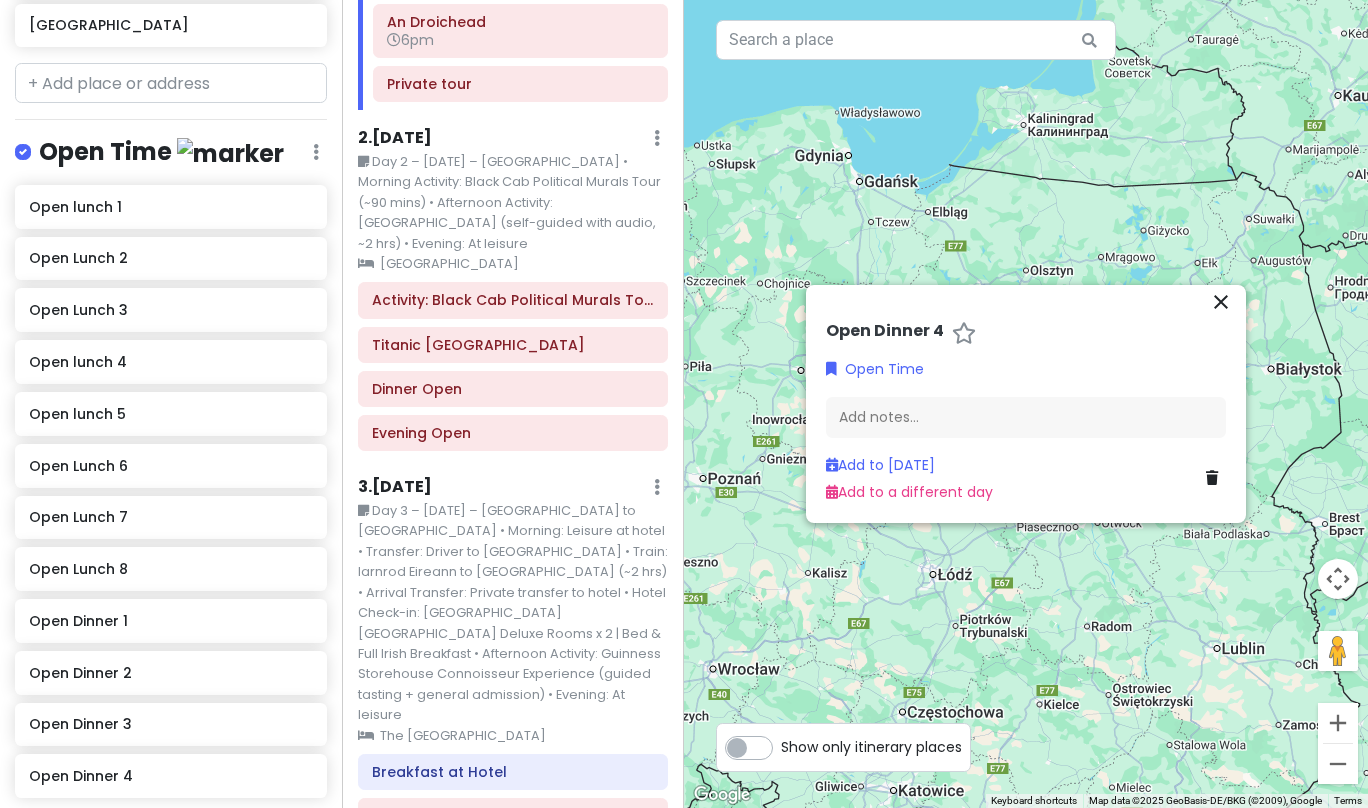 click at bounding box center (171, 834) 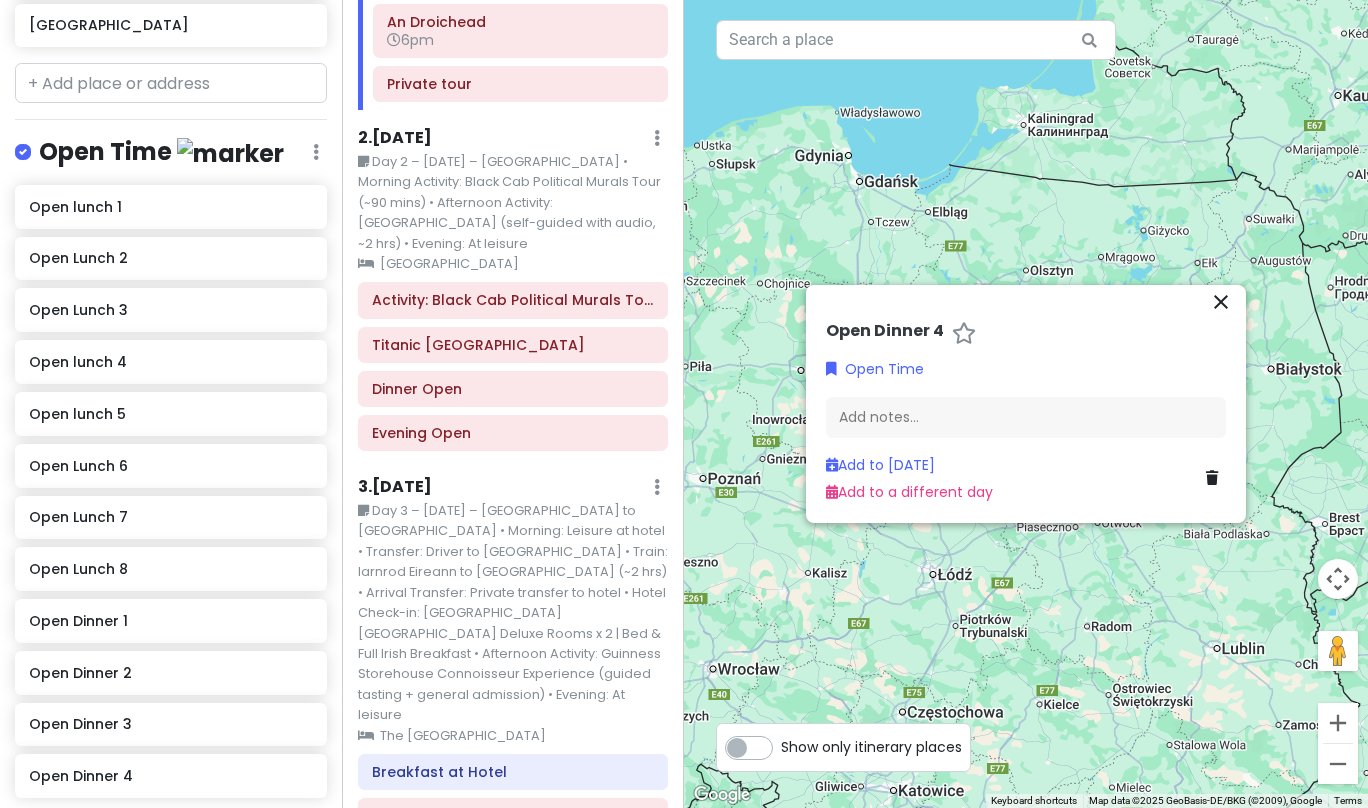 type on "Open Dinner 5" 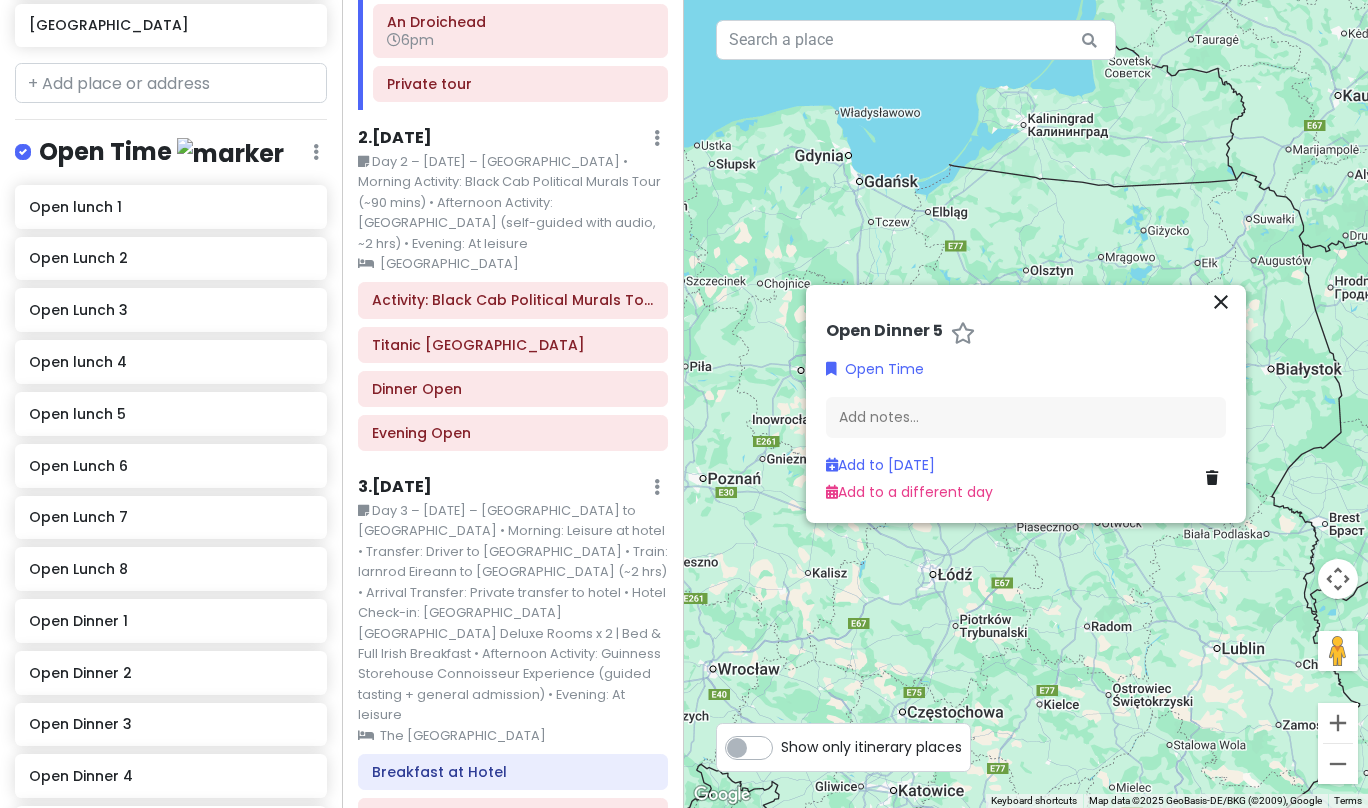 type on "Open Dinner 6" 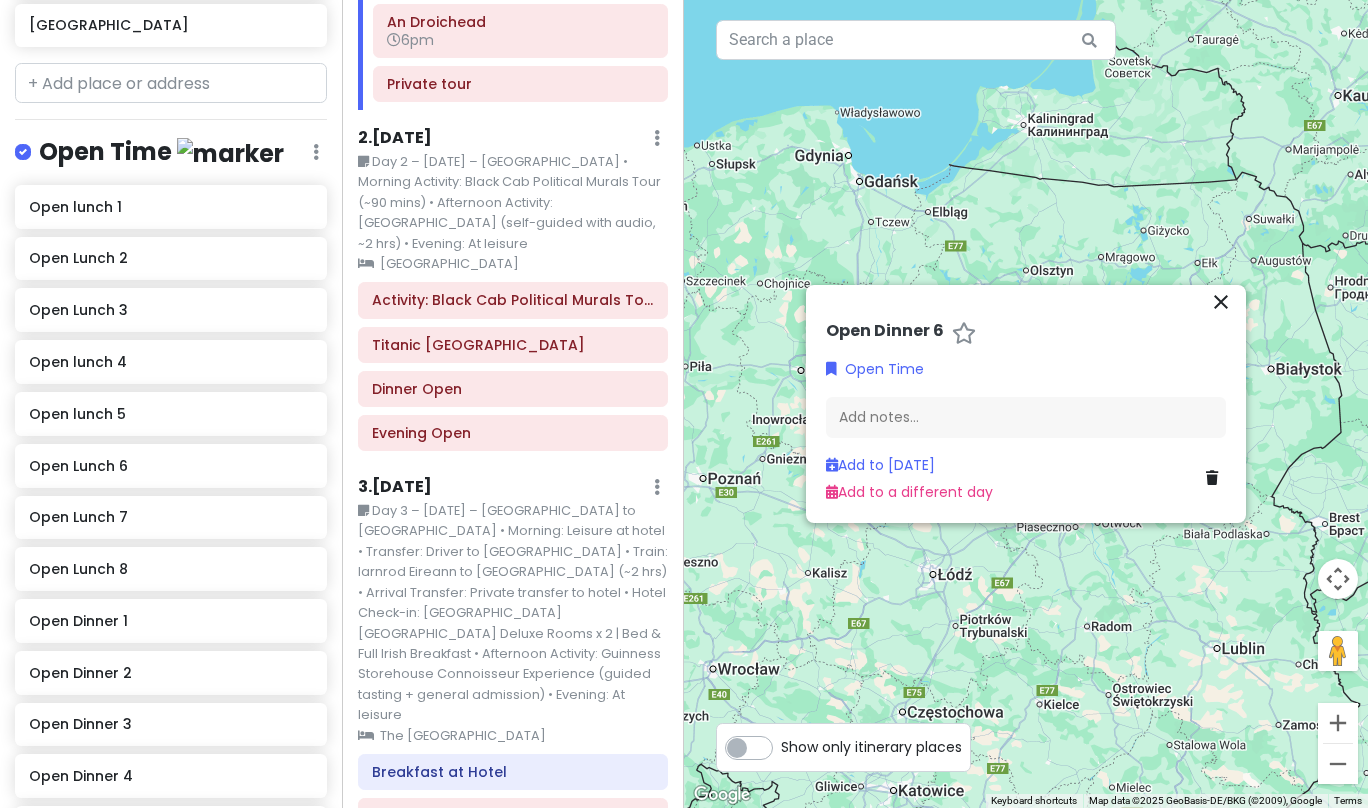 scroll, scrollTop: 2367, scrollLeft: 0, axis: vertical 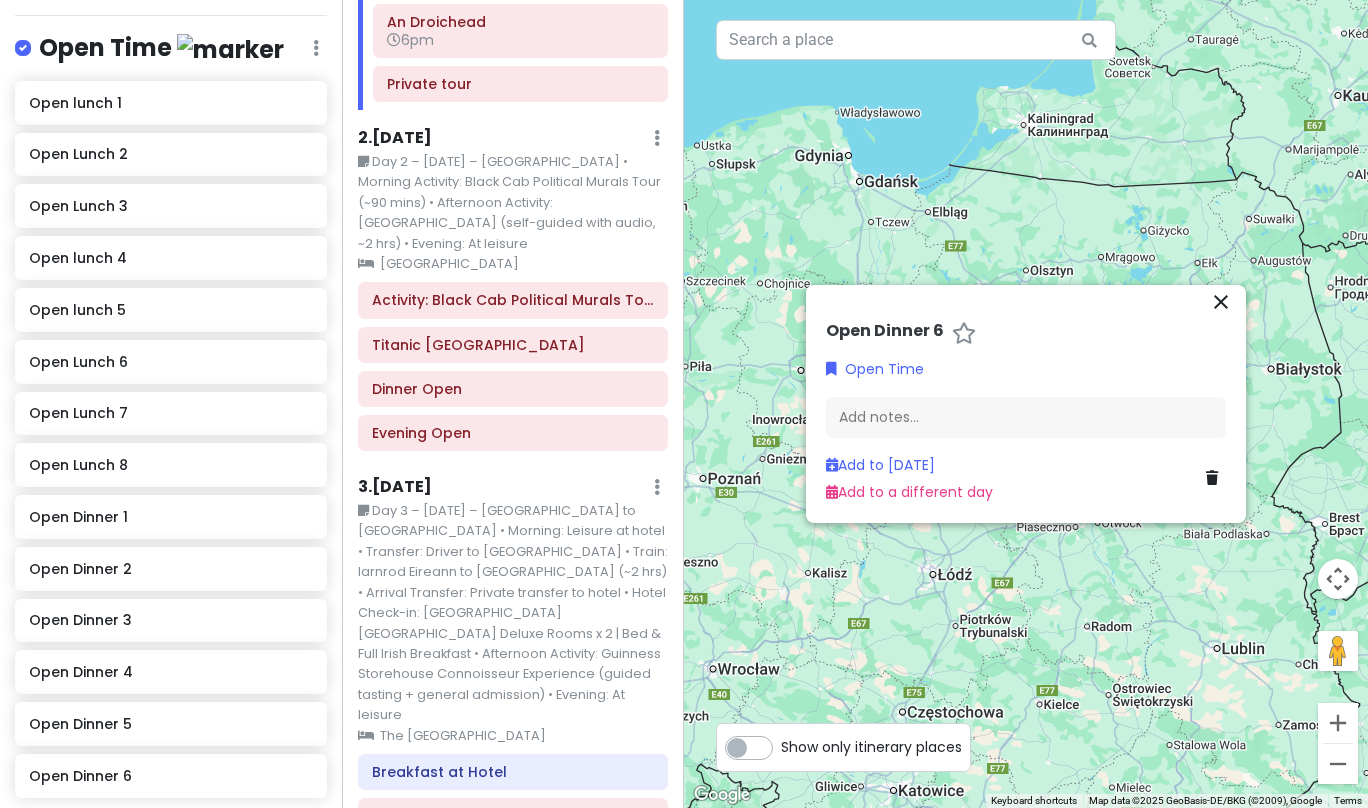 click at bounding box center [171, 834] 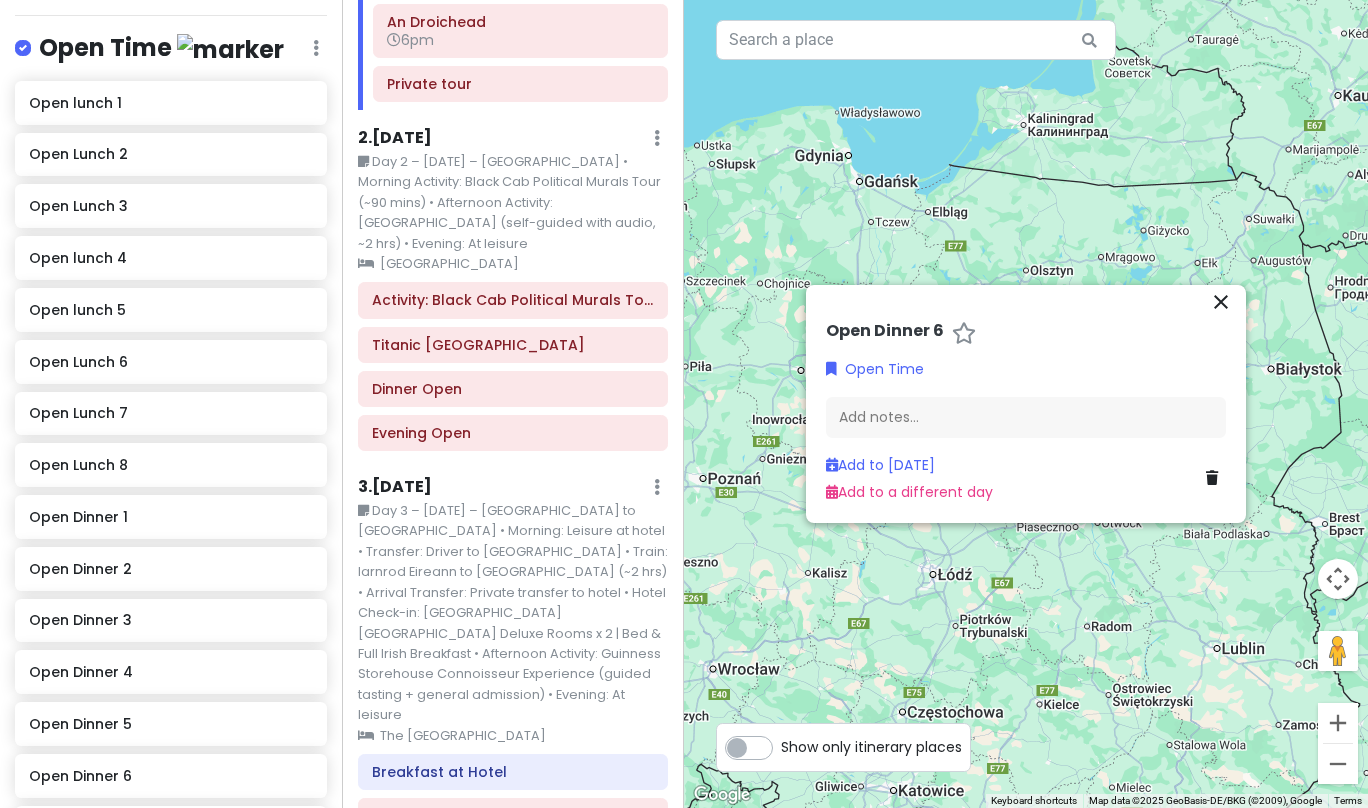 scroll, scrollTop: 2419, scrollLeft: 0, axis: vertical 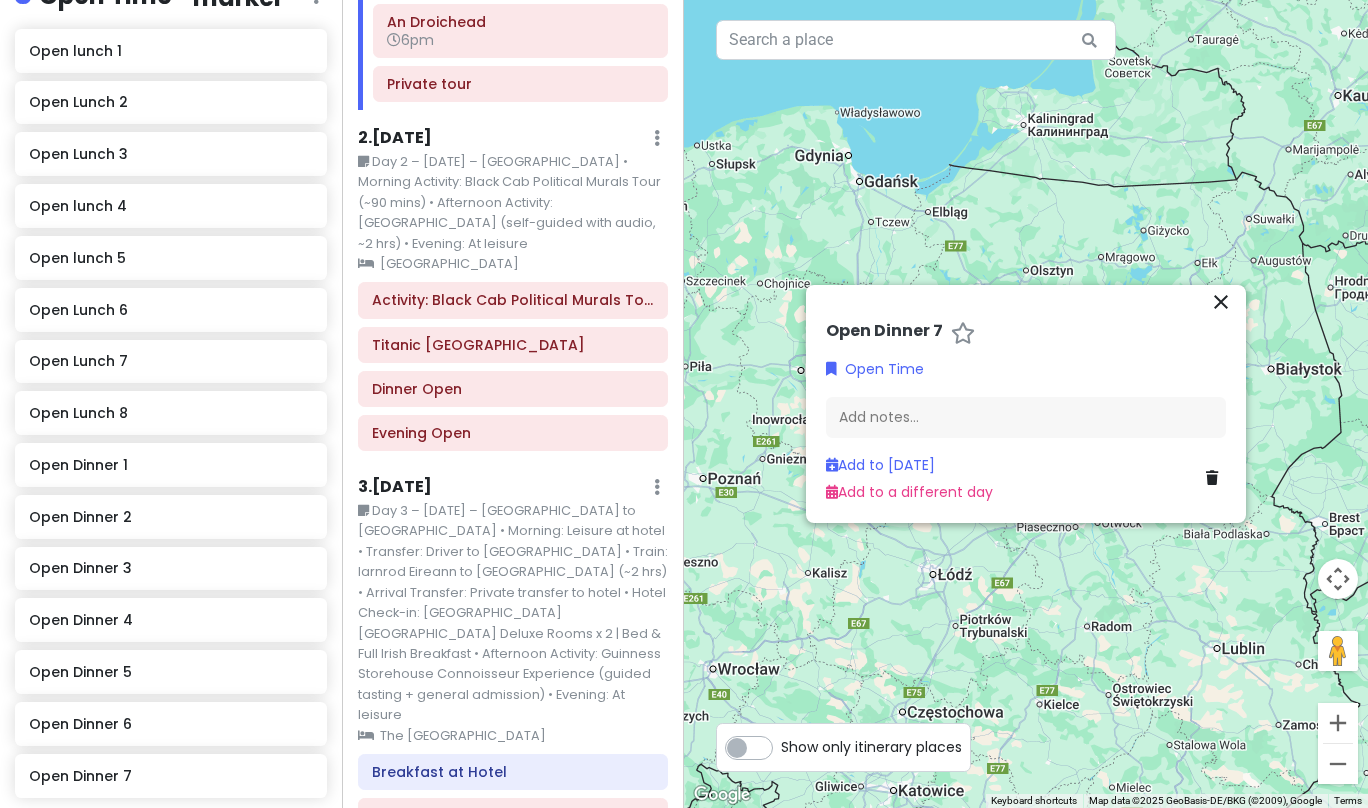 type on "Open Evening 1" 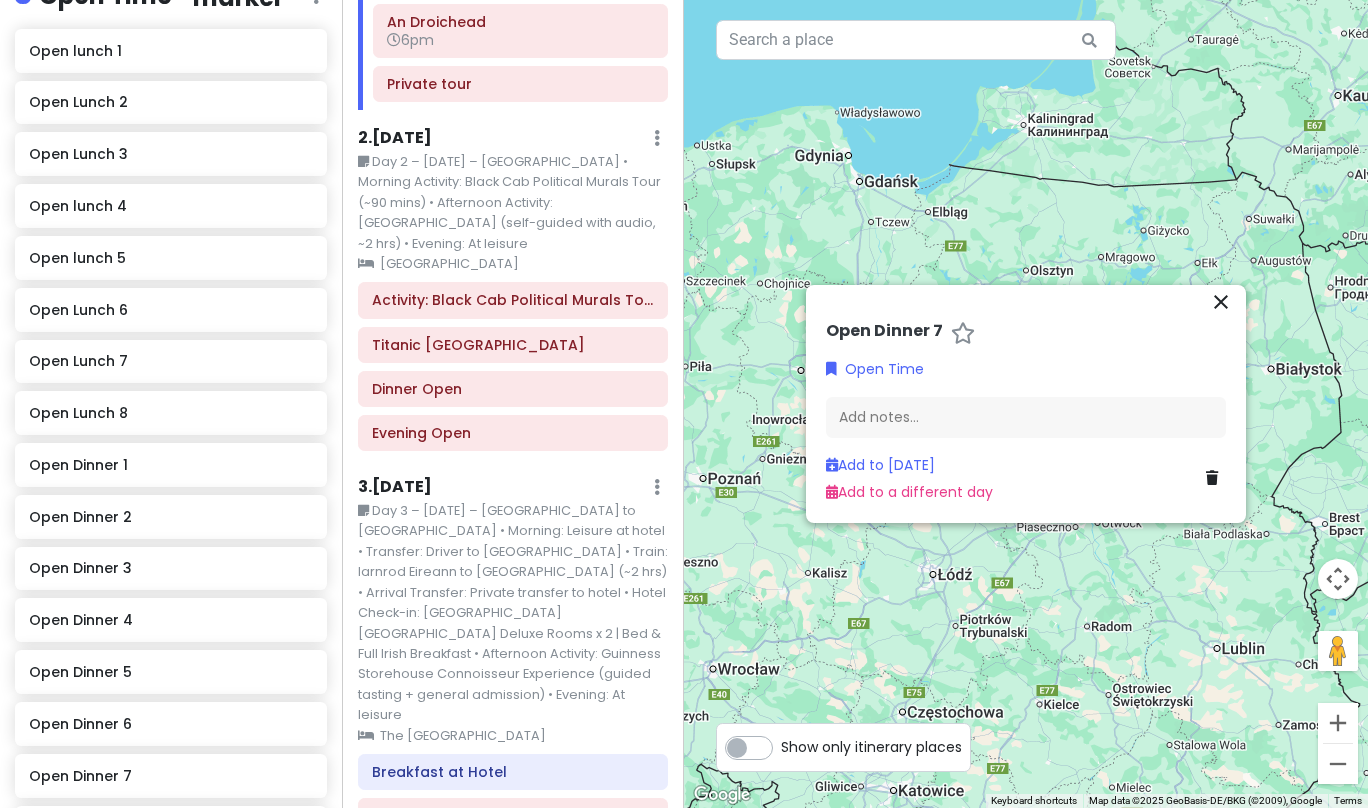 scroll, scrollTop: 2470, scrollLeft: 0, axis: vertical 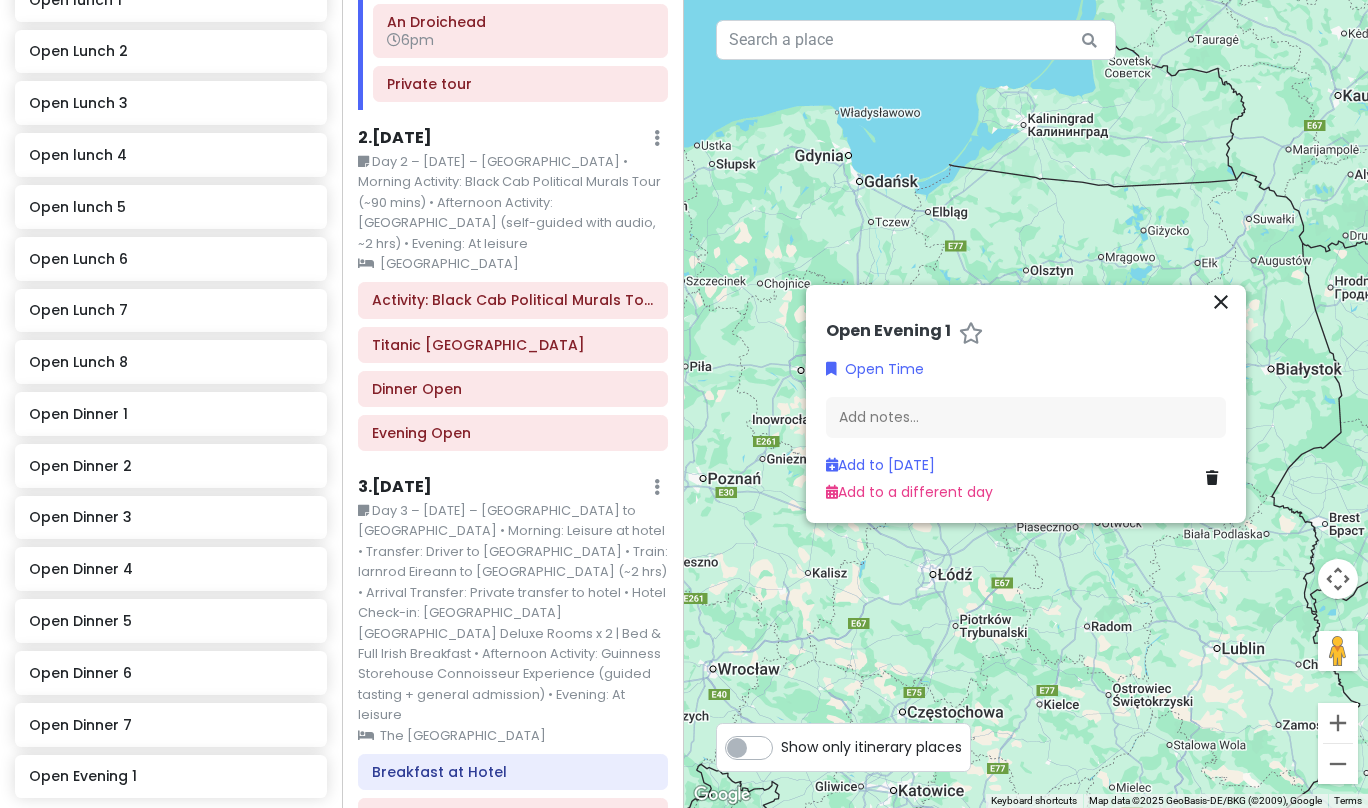 type on "Open Evening 2" 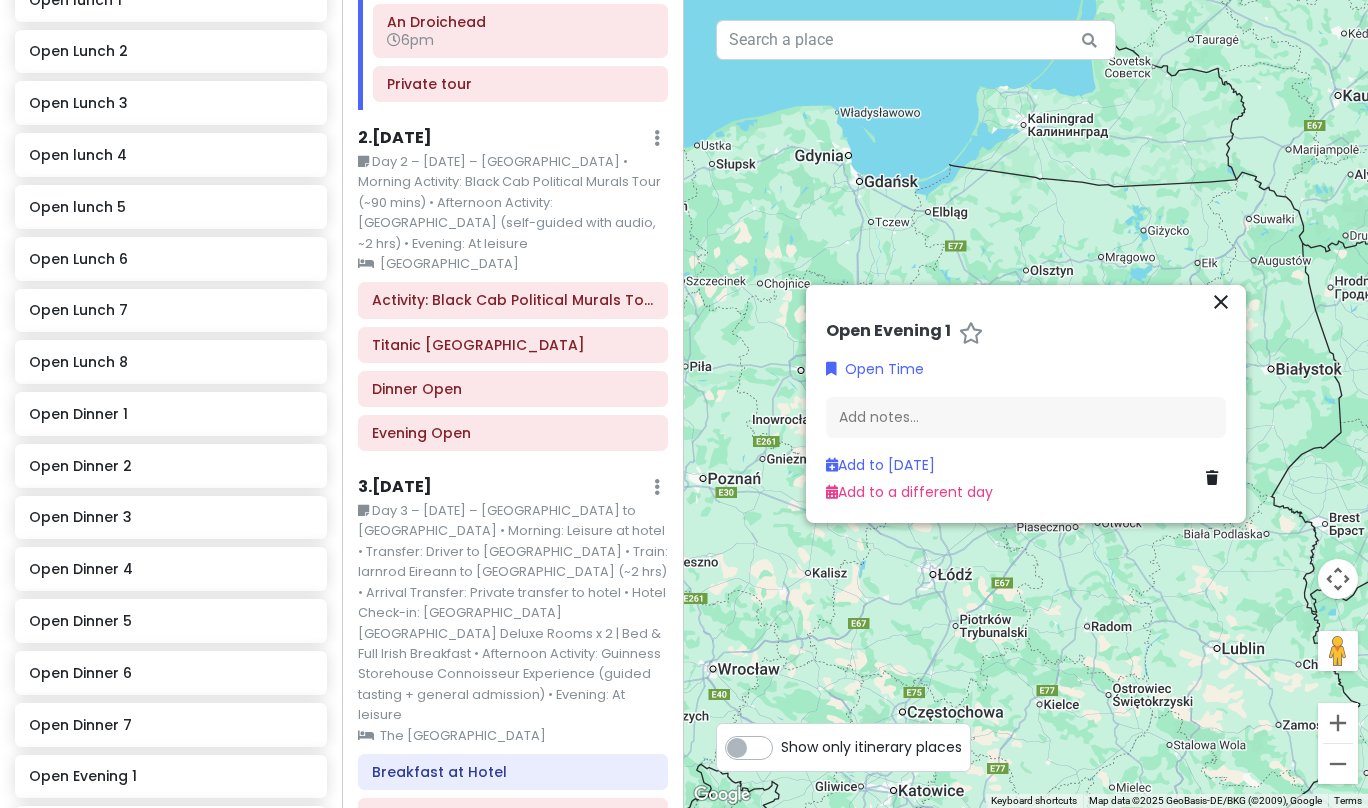 scroll, scrollTop: 2522, scrollLeft: 0, axis: vertical 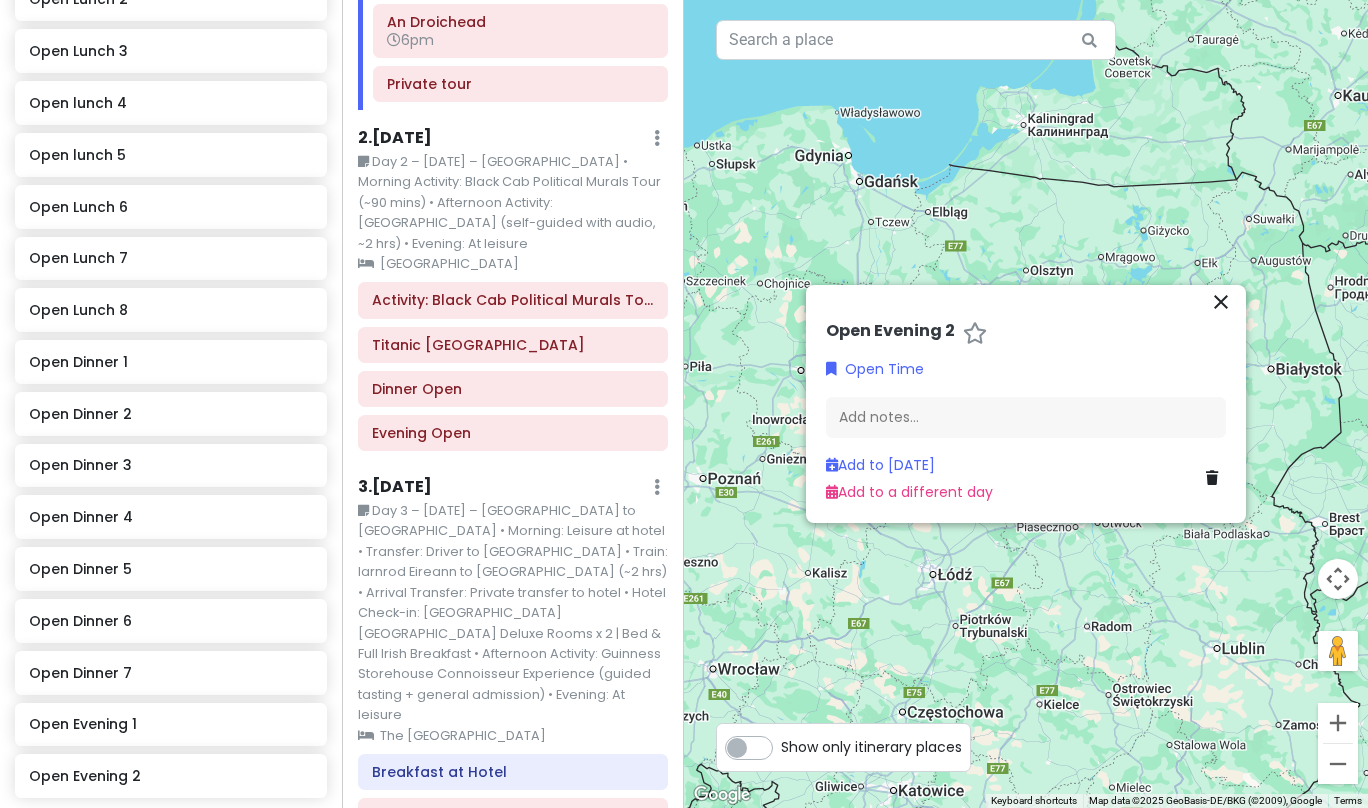 type on "Open Evening 3" 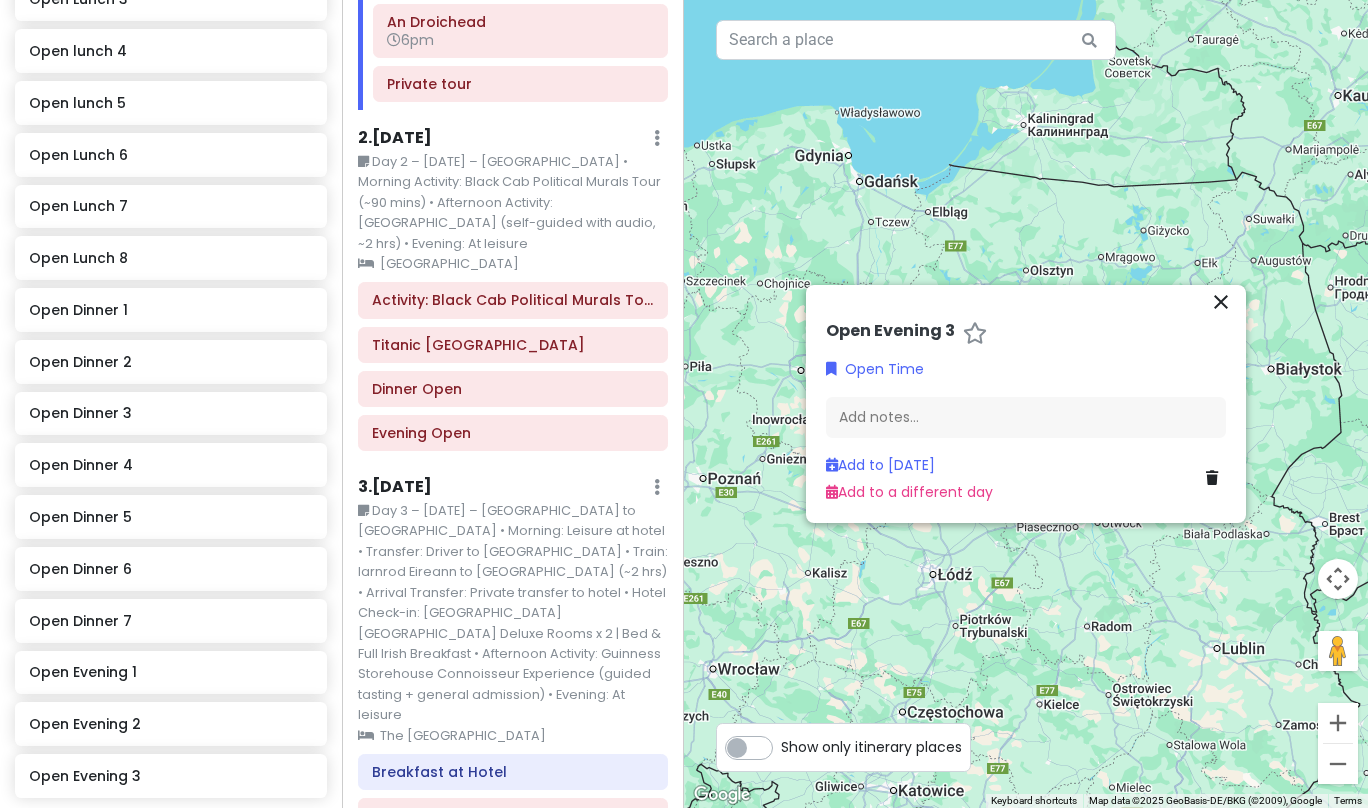type on "Open Dinner 4" 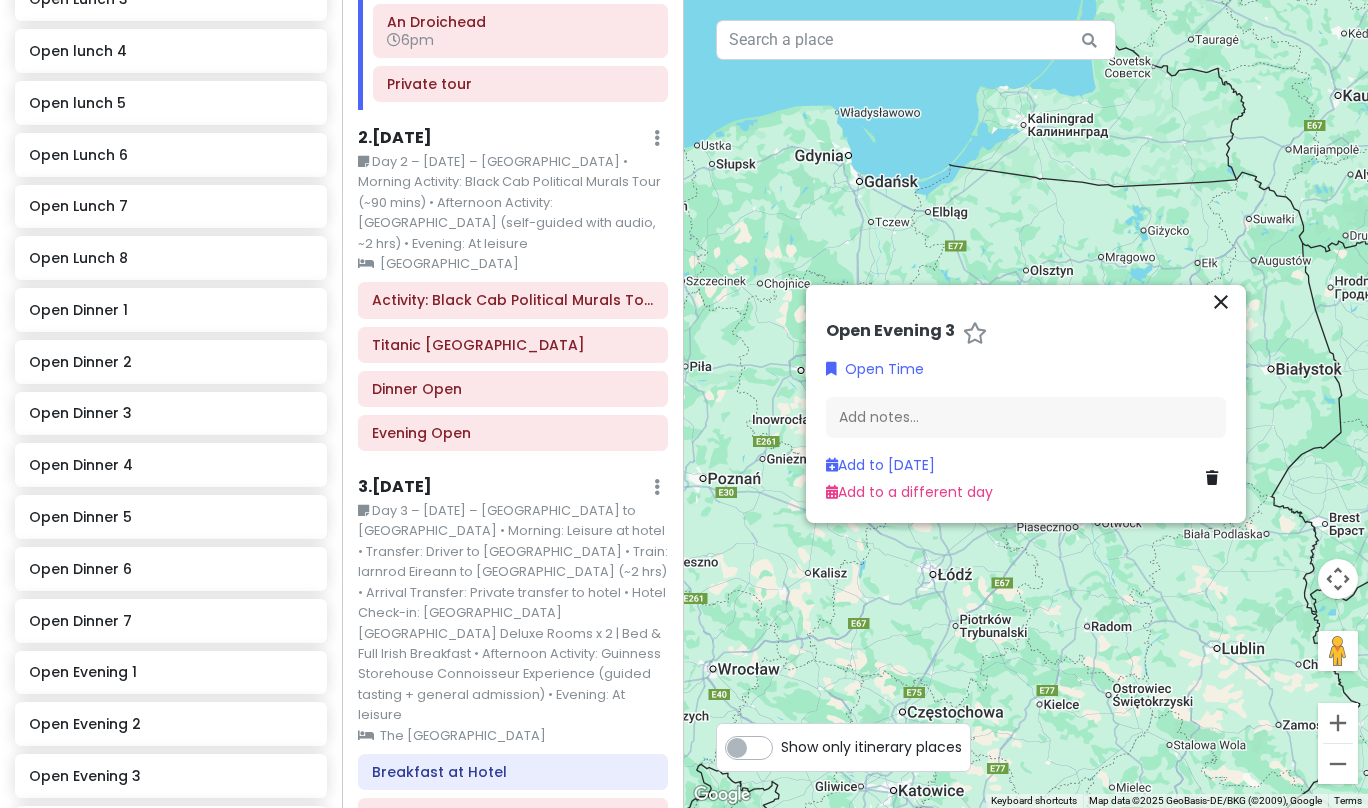 scroll, scrollTop: 2626, scrollLeft: 0, axis: vertical 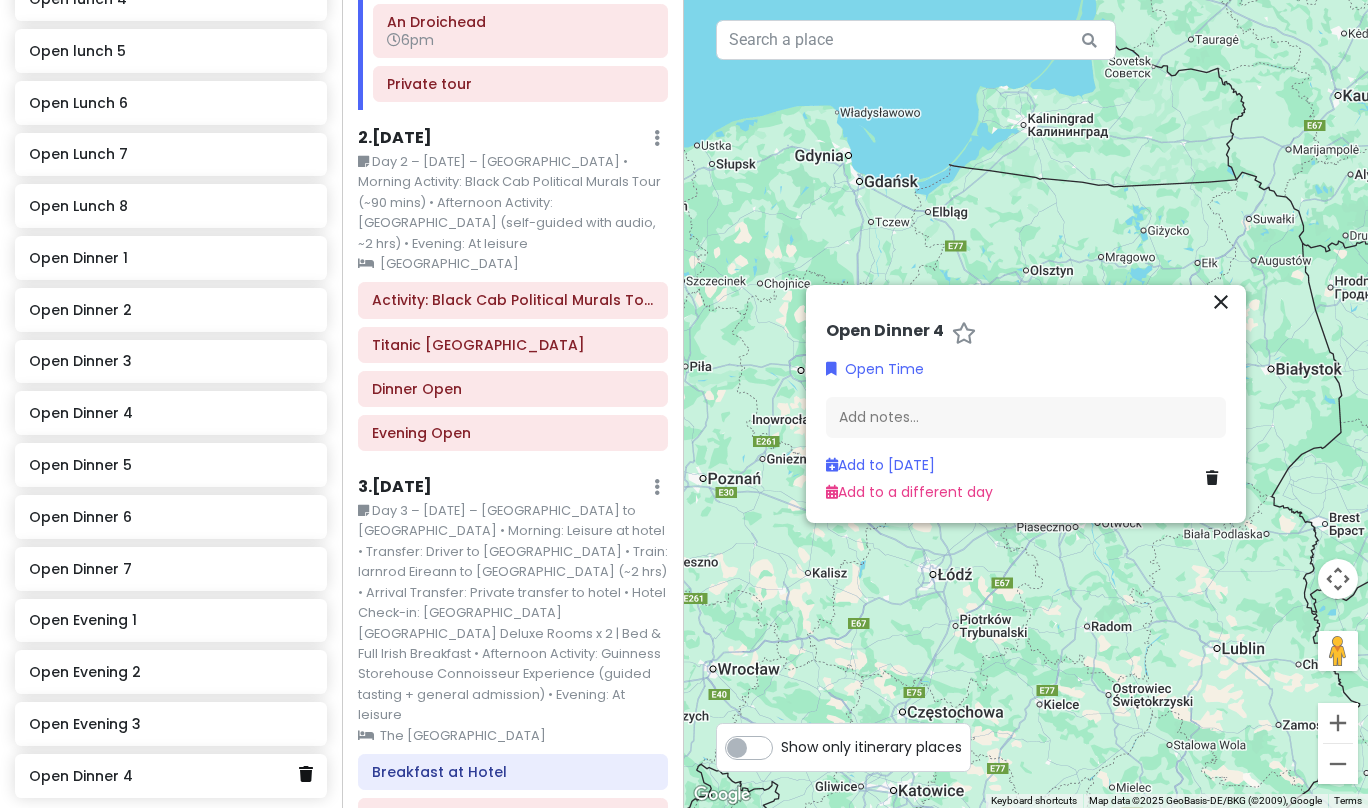 click at bounding box center (306, 774) 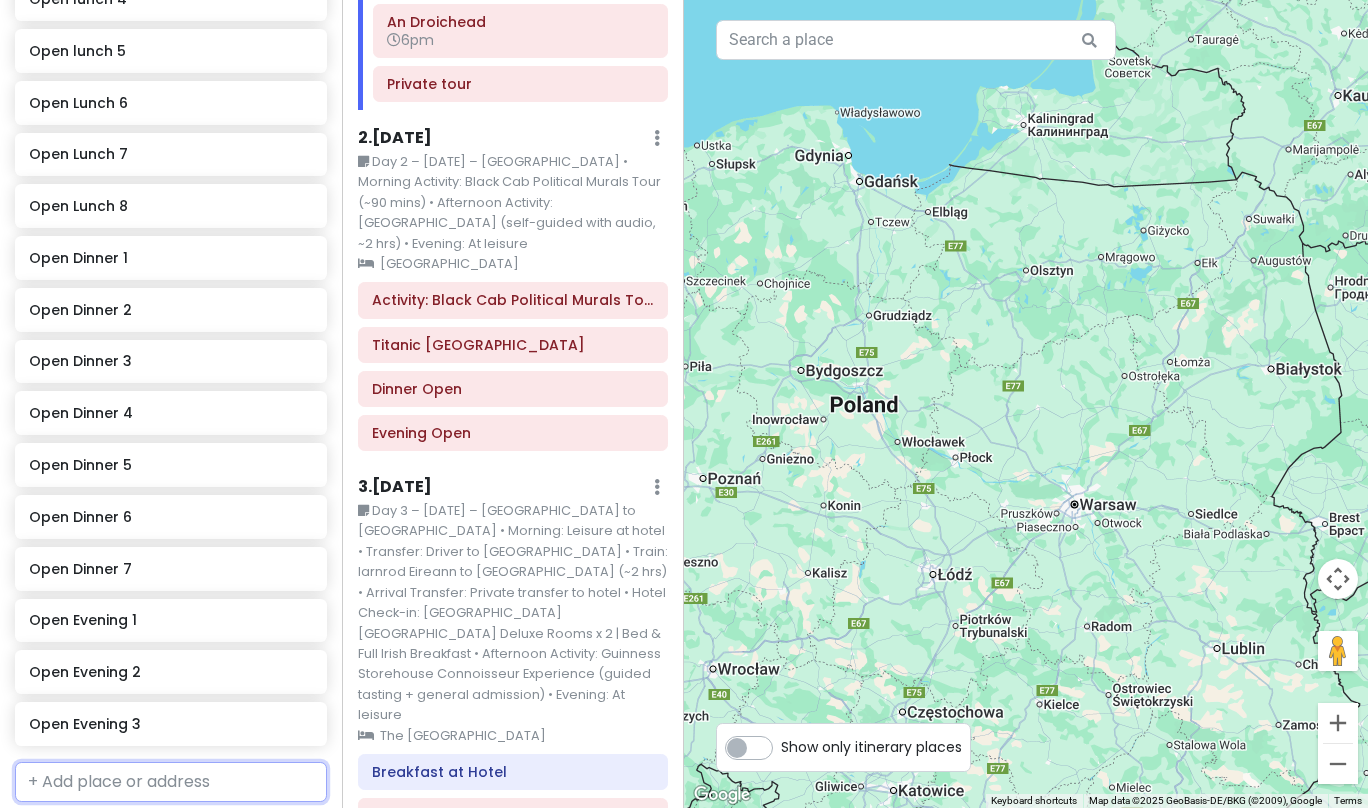 scroll, scrollTop: 2574, scrollLeft: 0, axis: vertical 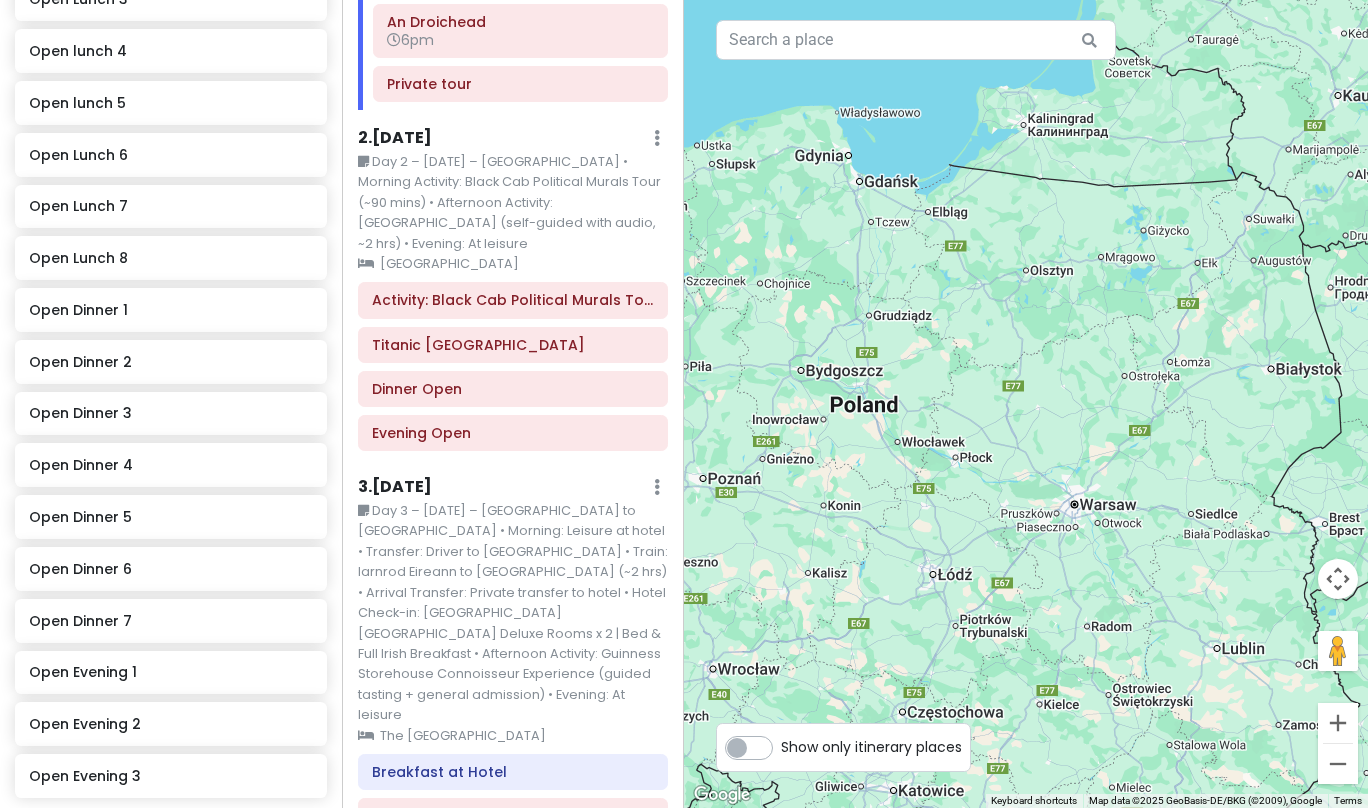 click at bounding box center [171, 834] 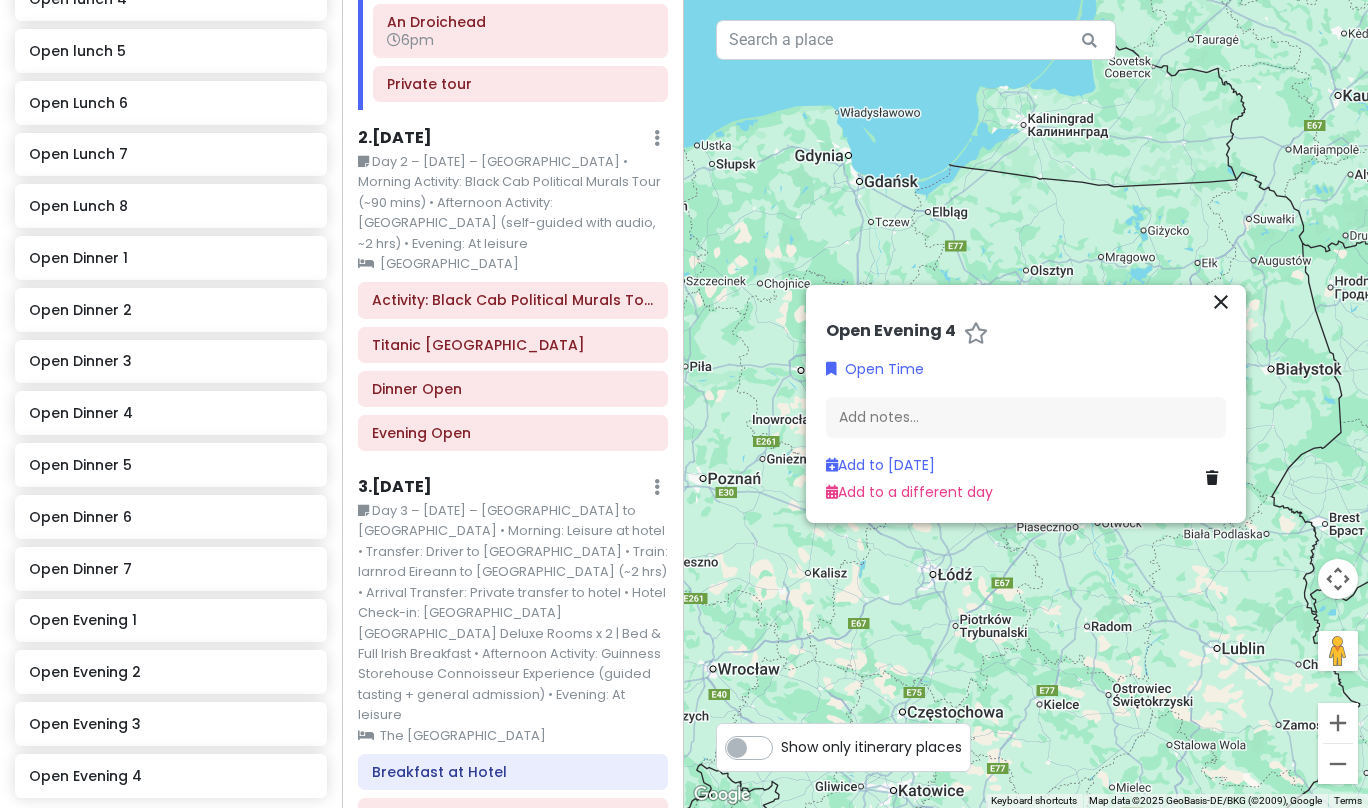 type on "Open Evening 5" 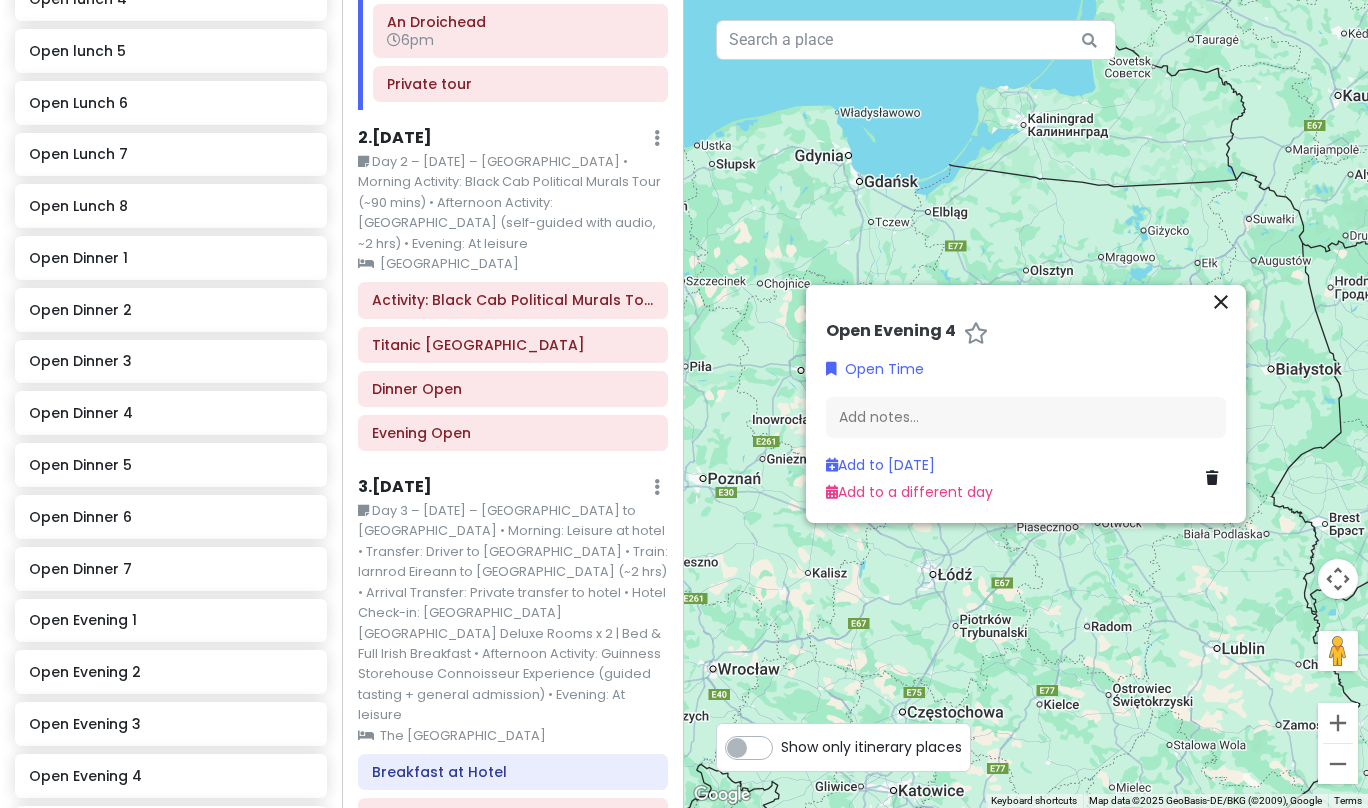 scroll, scrollTop: 2678, scrollLeft: 0, axis: vertical 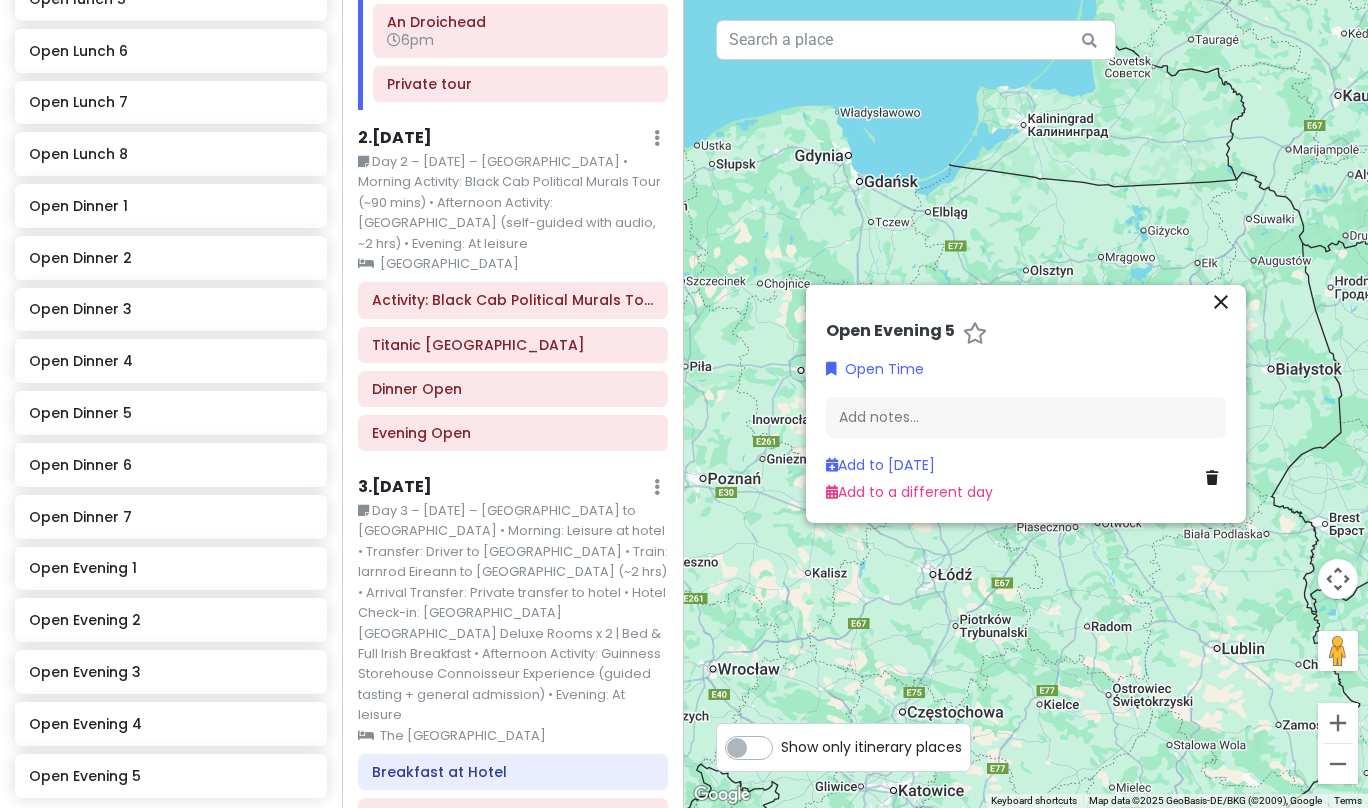 type on "Open Evening 6" 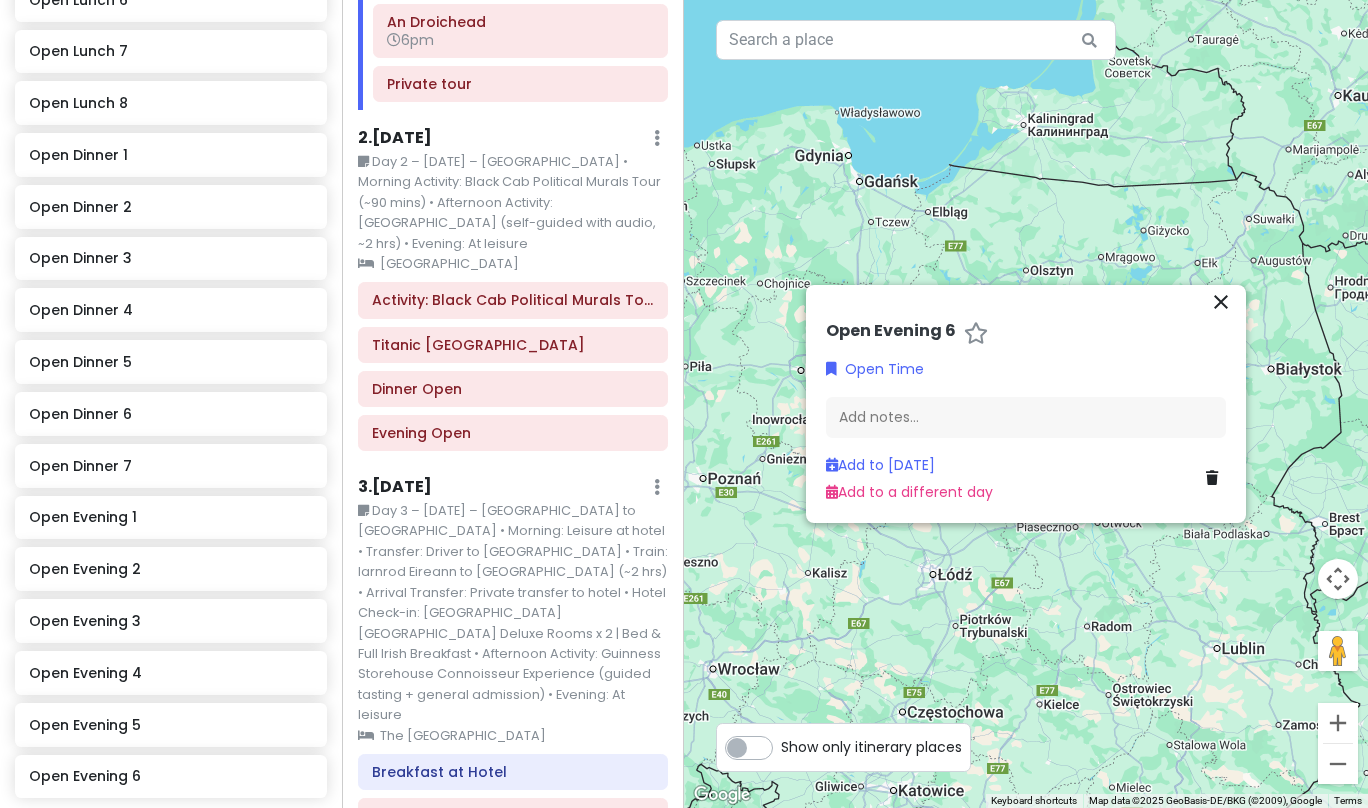 type on "Open Evening 7" 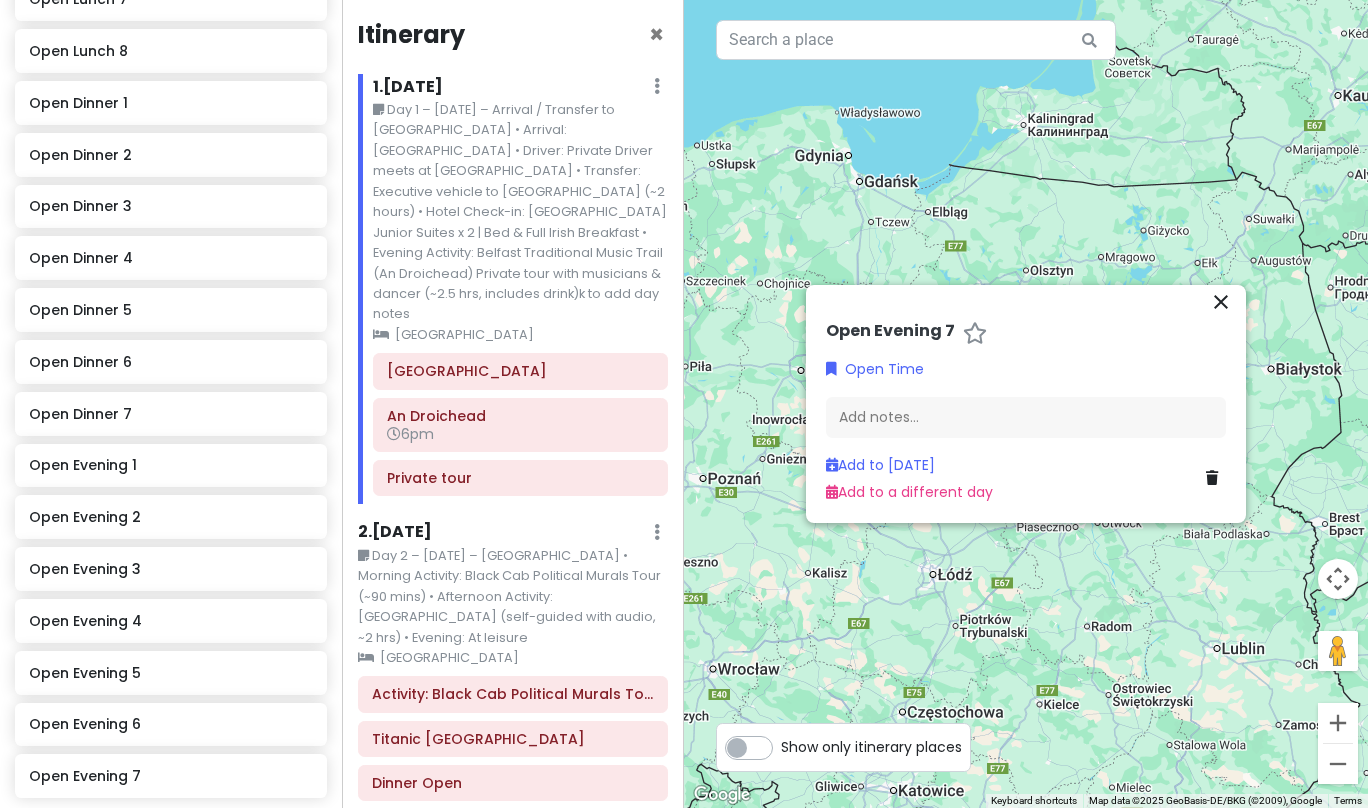 scroll, scrollTop: 0, scrollLeft: 0, axis: both 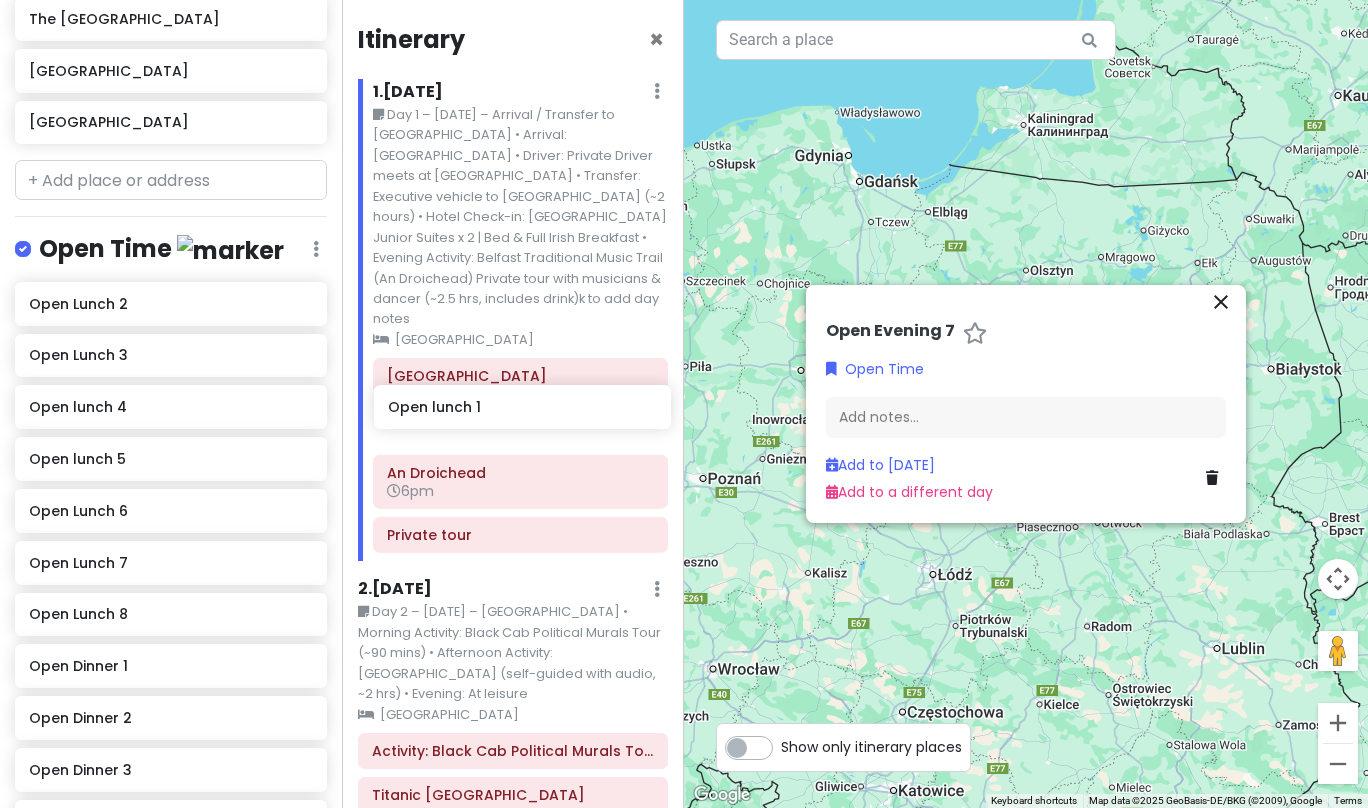 drag, startPoint x: 112, startPoint y: 153, endPoint x: 471, endPoint y: 407, distance: 439.76926 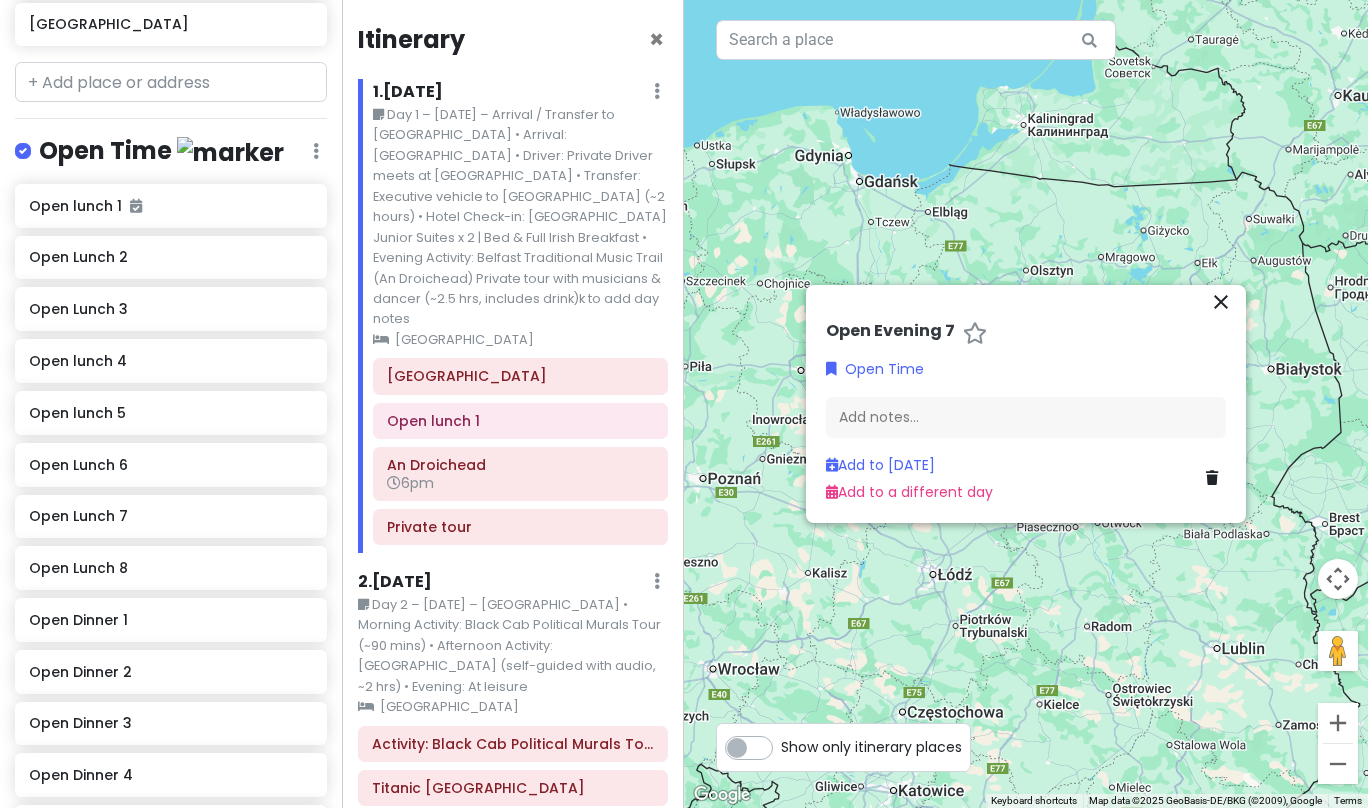 scroll, scrollTop: 2264, scrollLeft: 0, axis: vertical 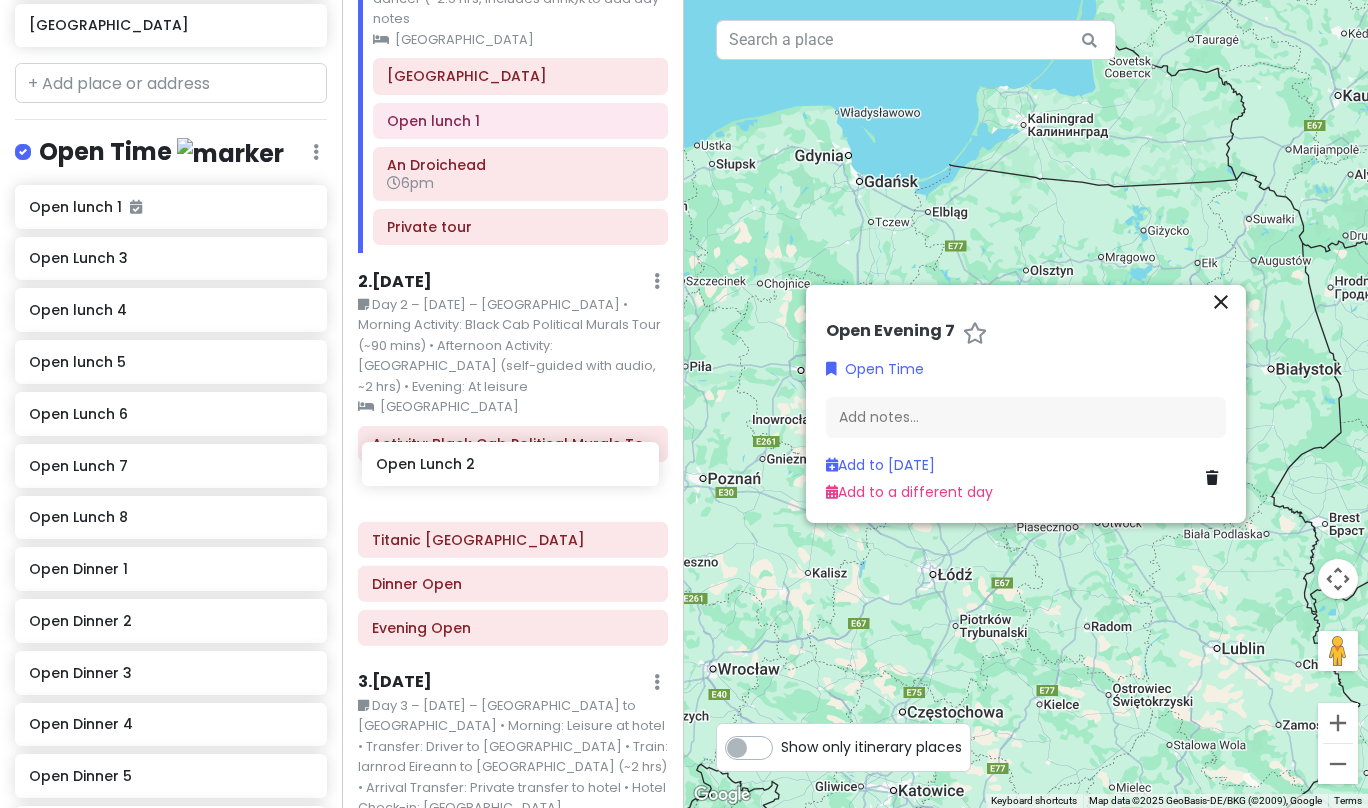 drag, startPoint x: 105, startPoint y: 127, endPoint x: 452, endPoint y: 468, distance: 486.50797 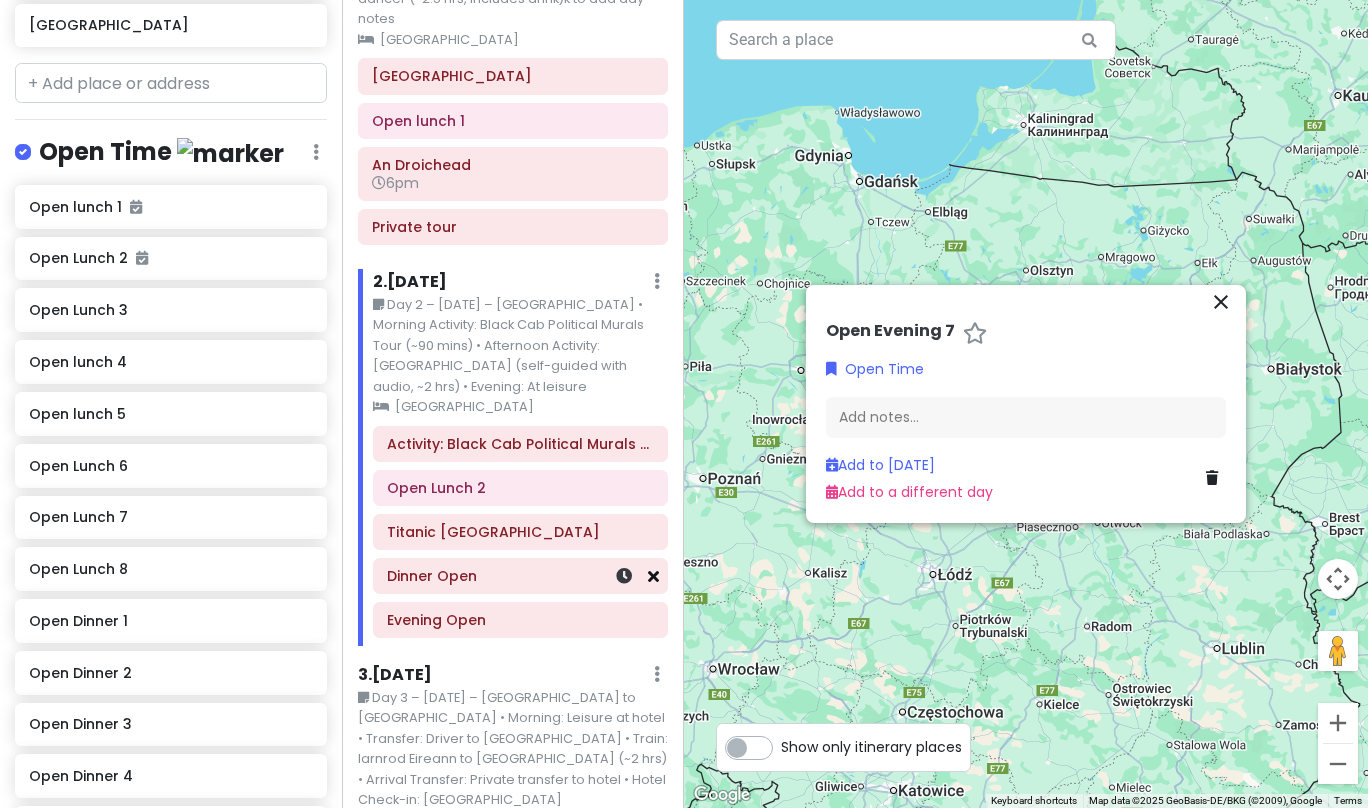click at bounding box center (653, 576) 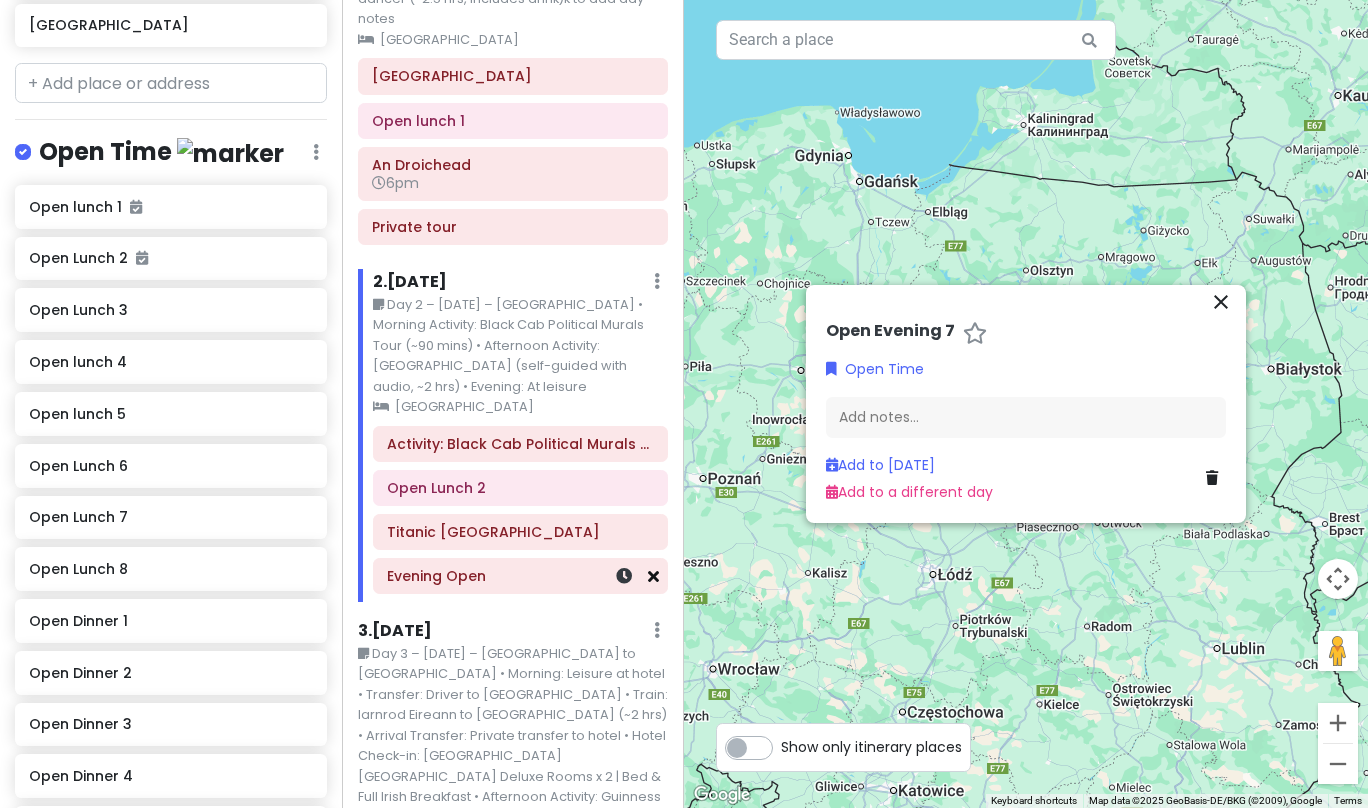 click at bounding box center [653, 576] 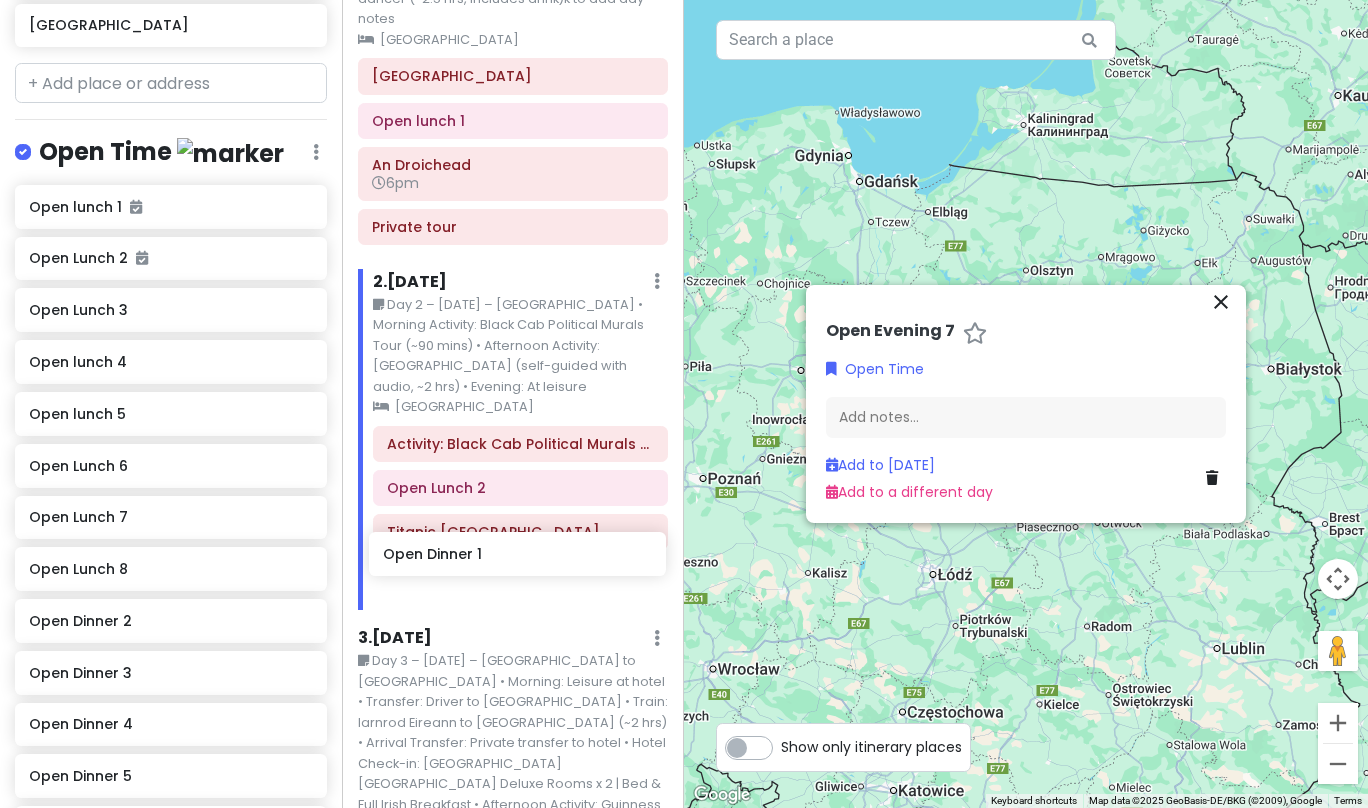drag, startPoint x: 103, startPoint y: 489, endPoint x: 457, endPoint y: 556, distance: 360.2846 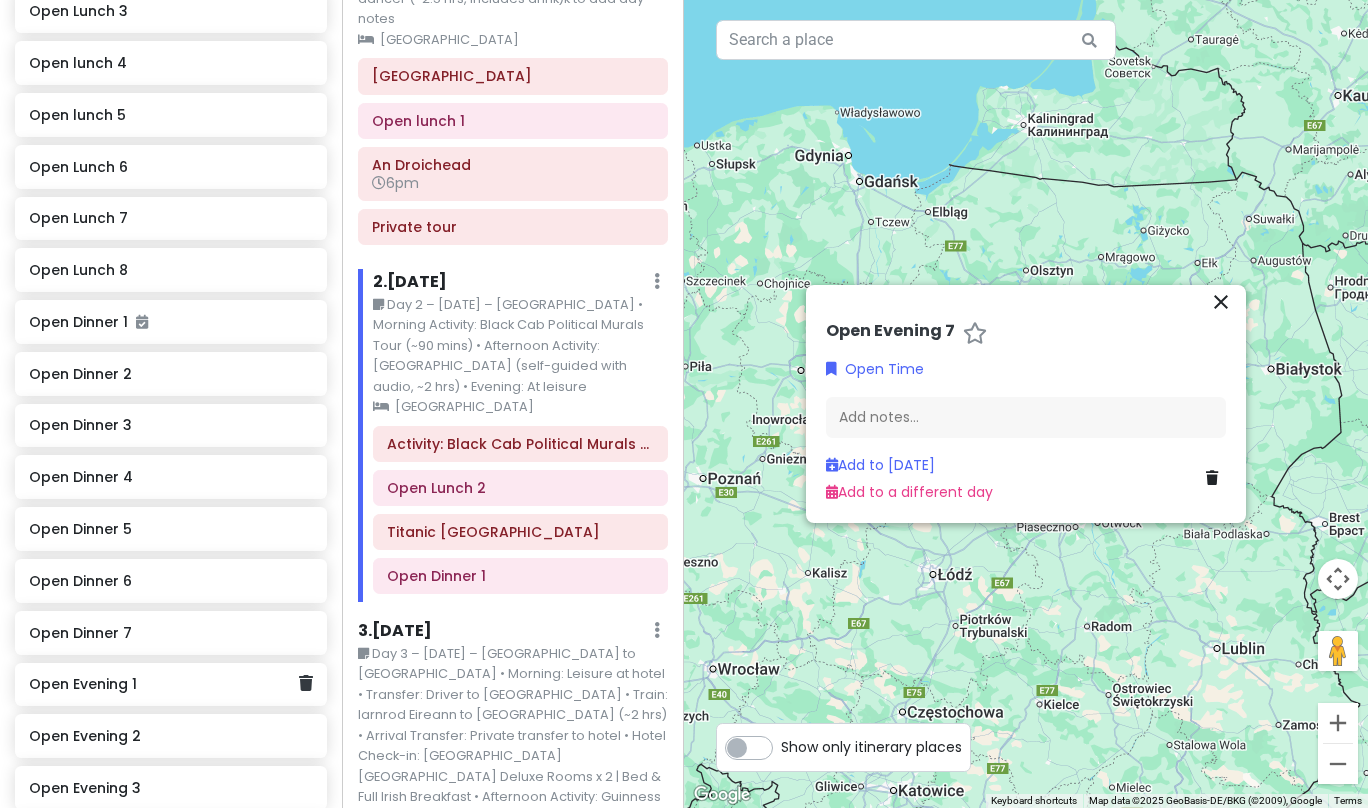 scroll, scrollTop: 2563, scrollLeft: 0, axis: vertical 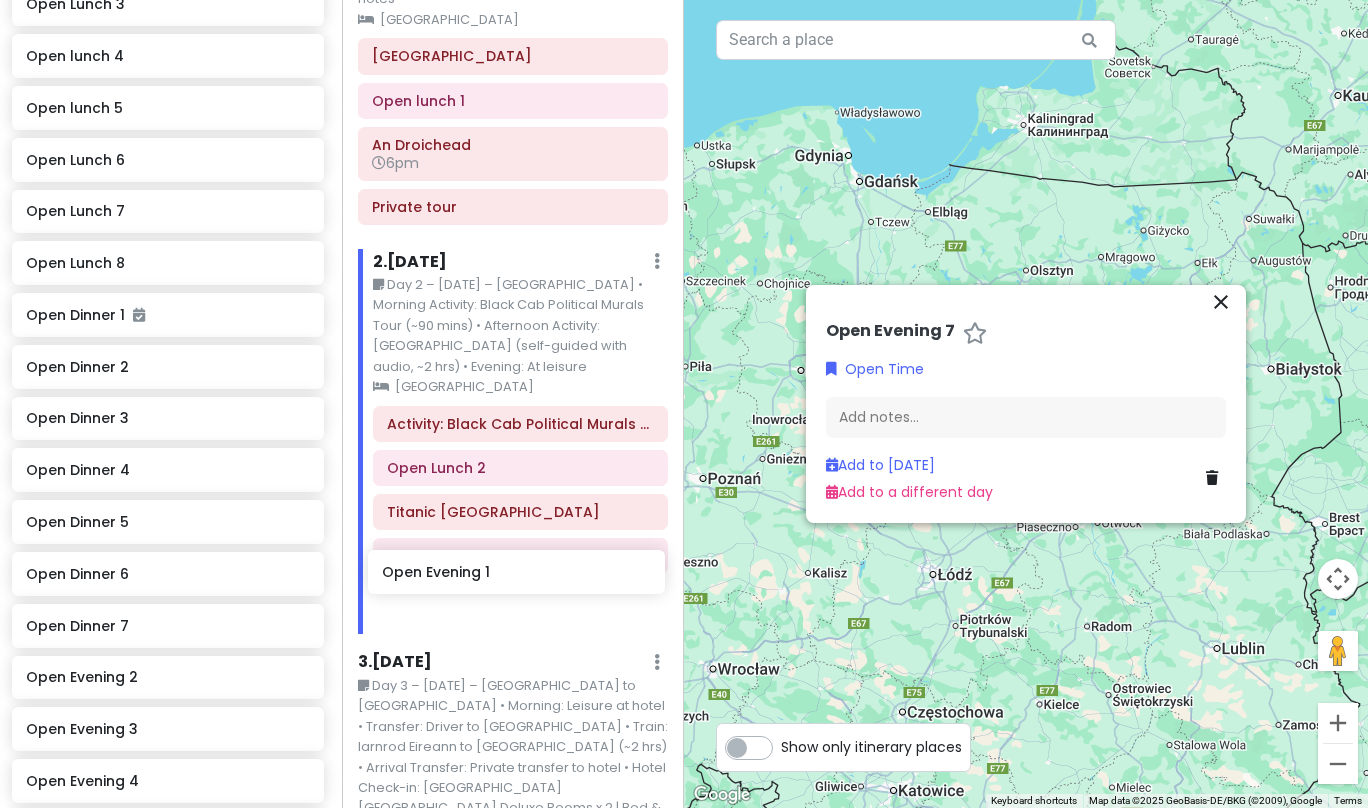 drag, startPoint x: 133, startPoint y: 552, endPoint x: 486, endPoint y: 574, distance: 353.68488 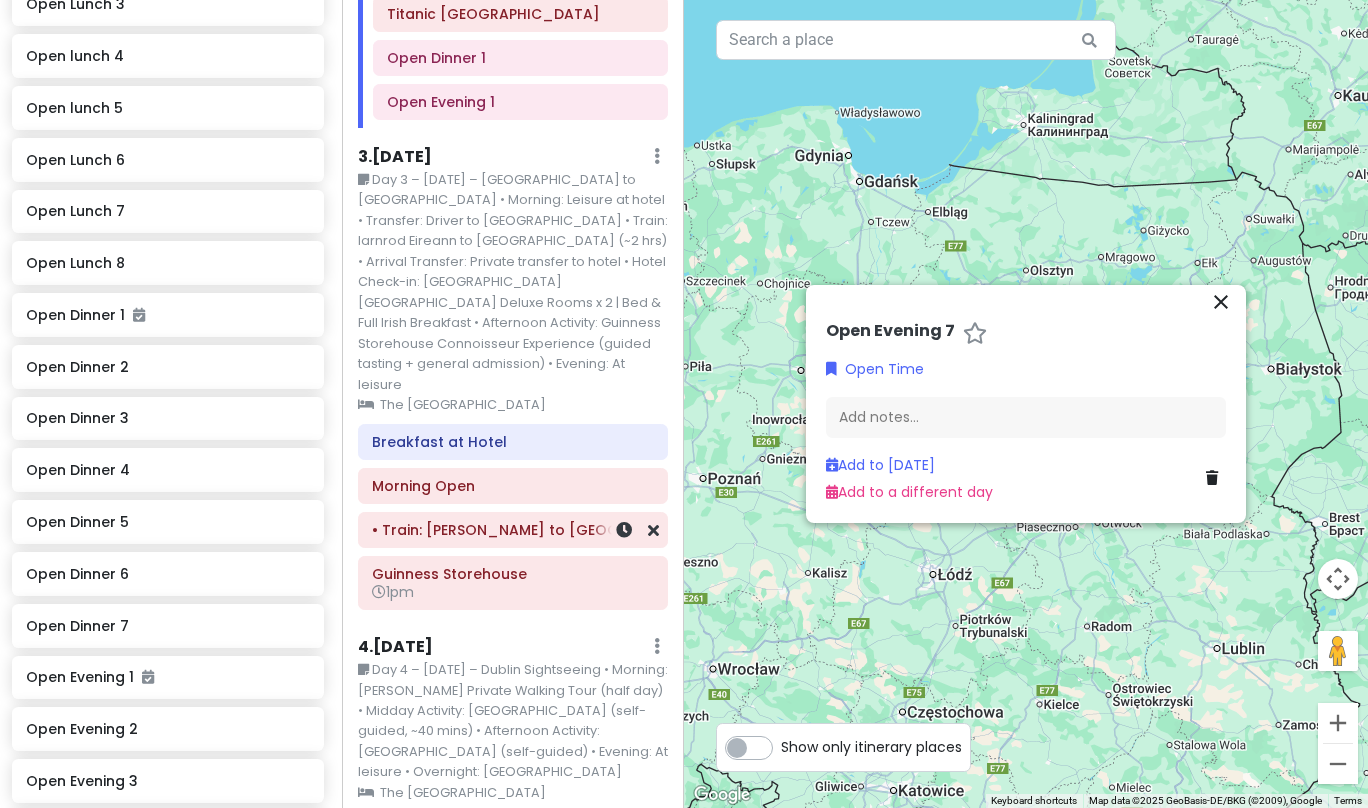 scroll, scrollTop: 819, scrollLeft: 0, axis: vertical 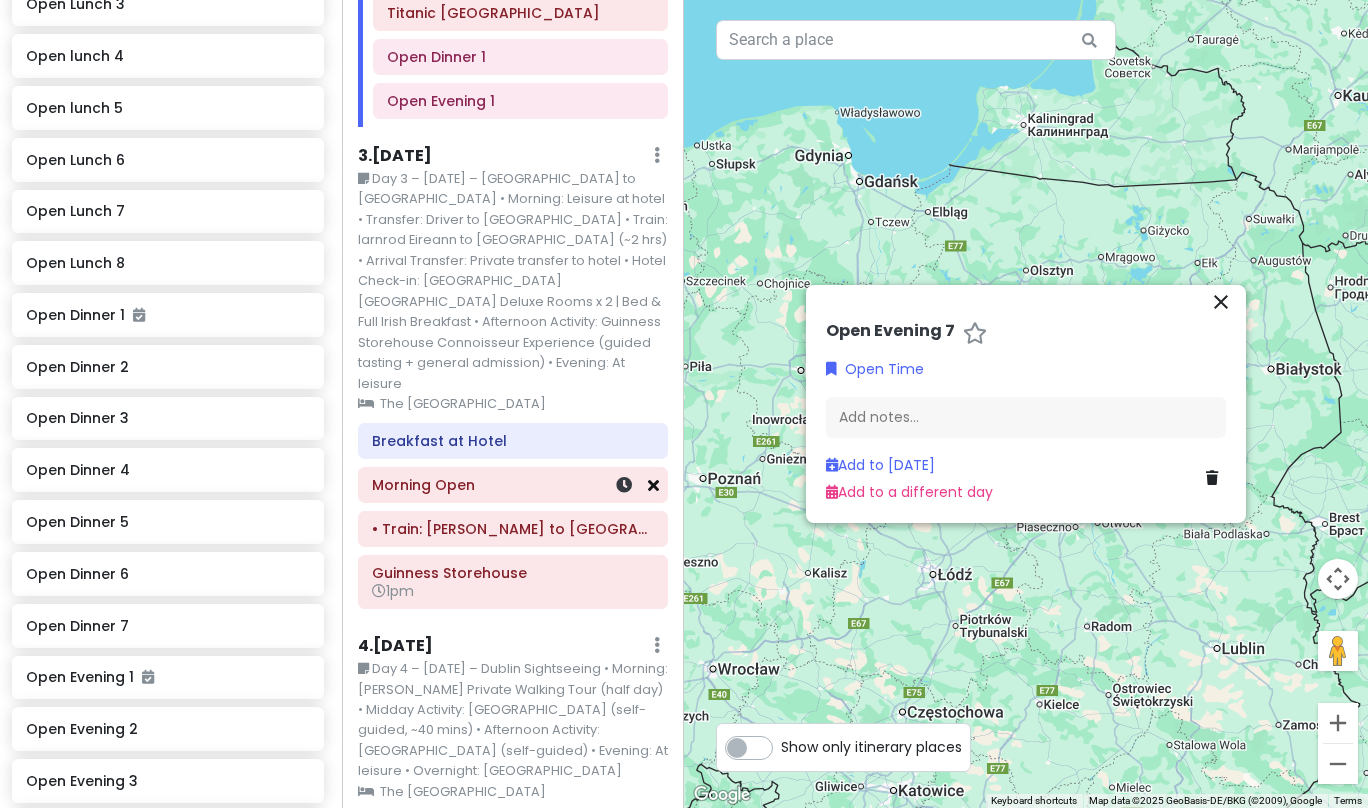 click at bounding box center [653, 485] 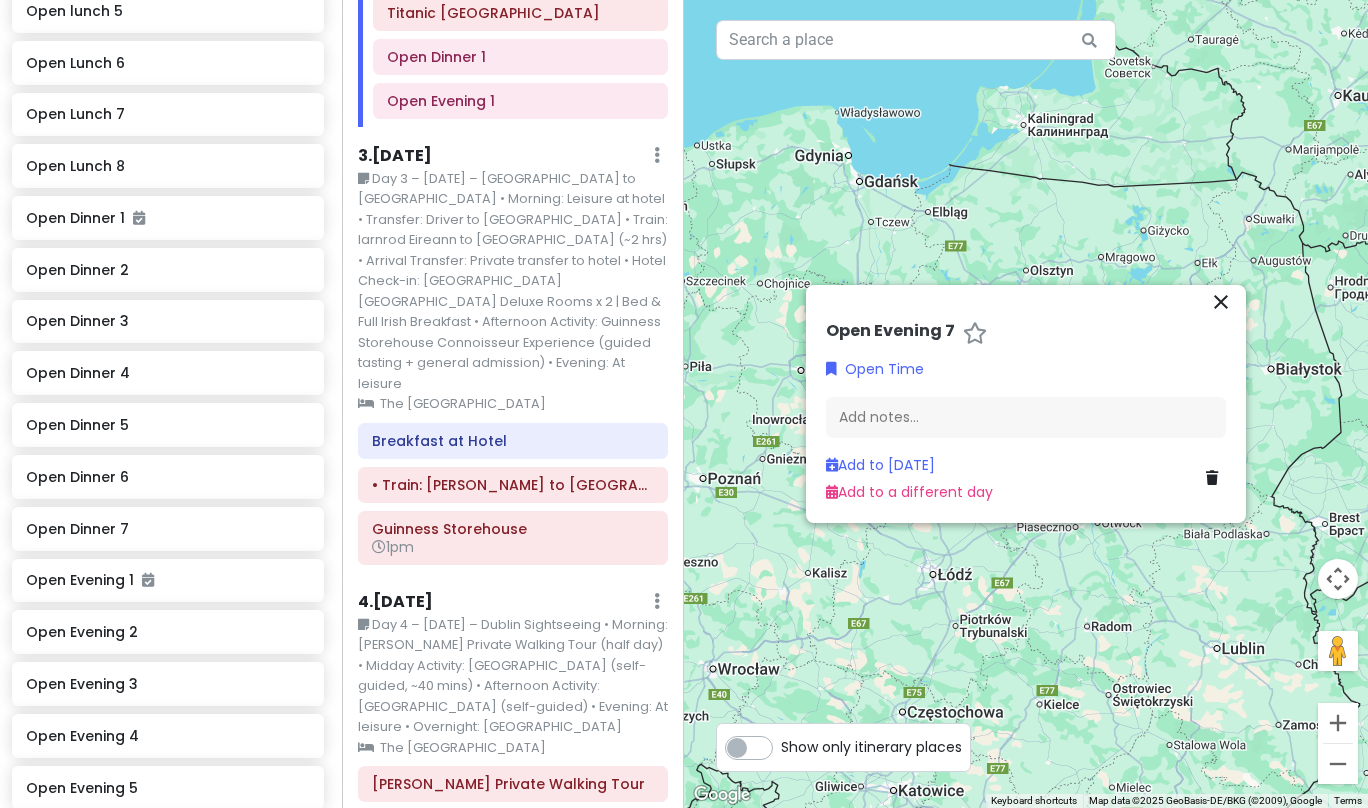 scroll, scrollTop: 2781, scrollLeft: 8, axis: both 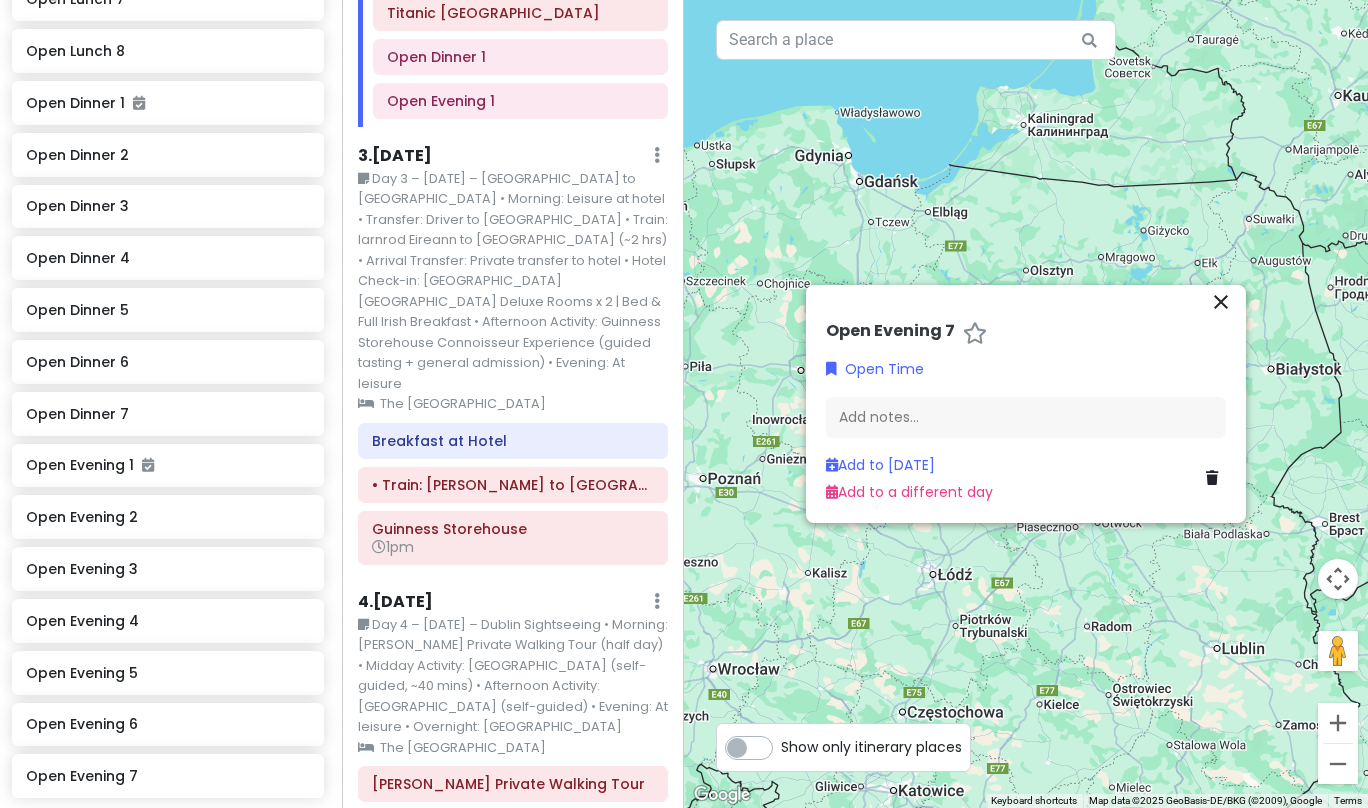 click at bounding box center [168, 834] 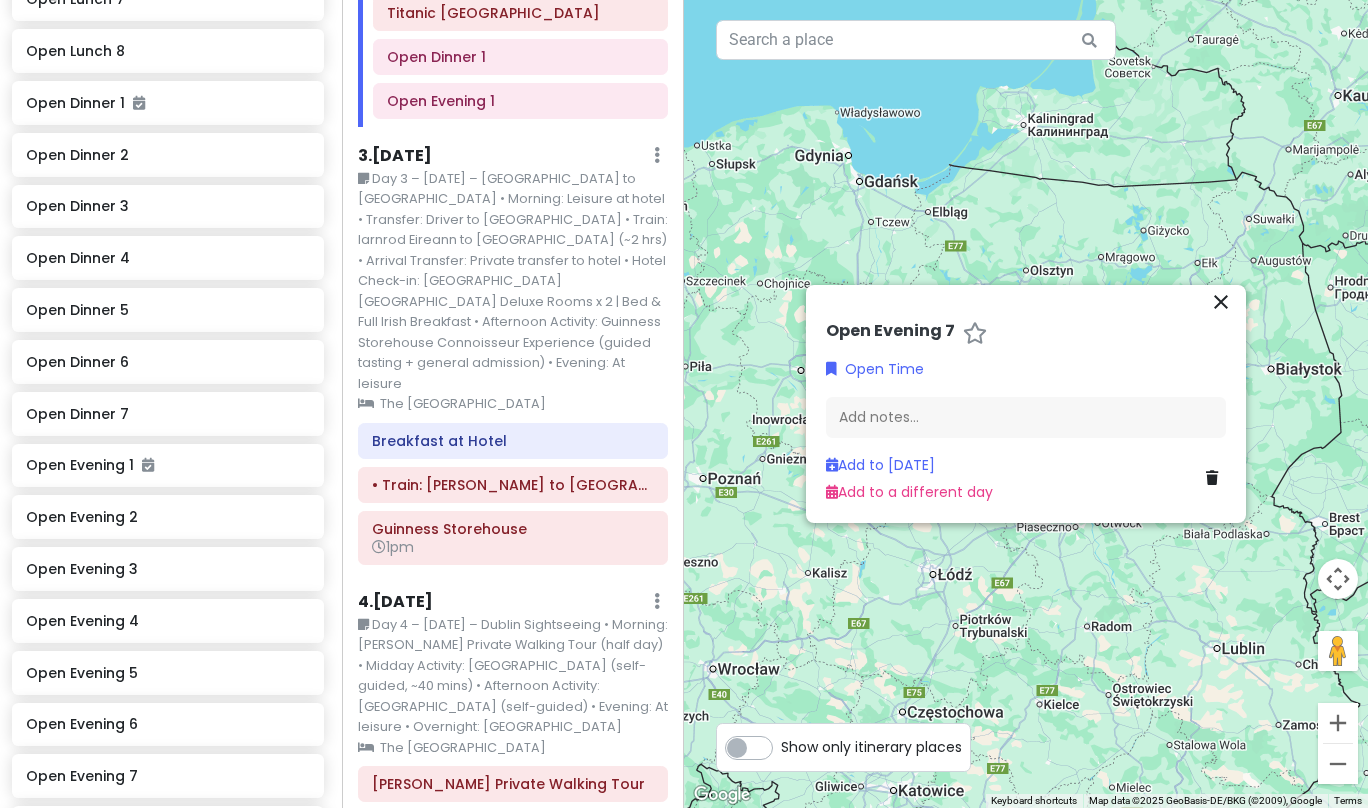 scroll, scrollTop: 2833, scrollLeft: 8, axis: both 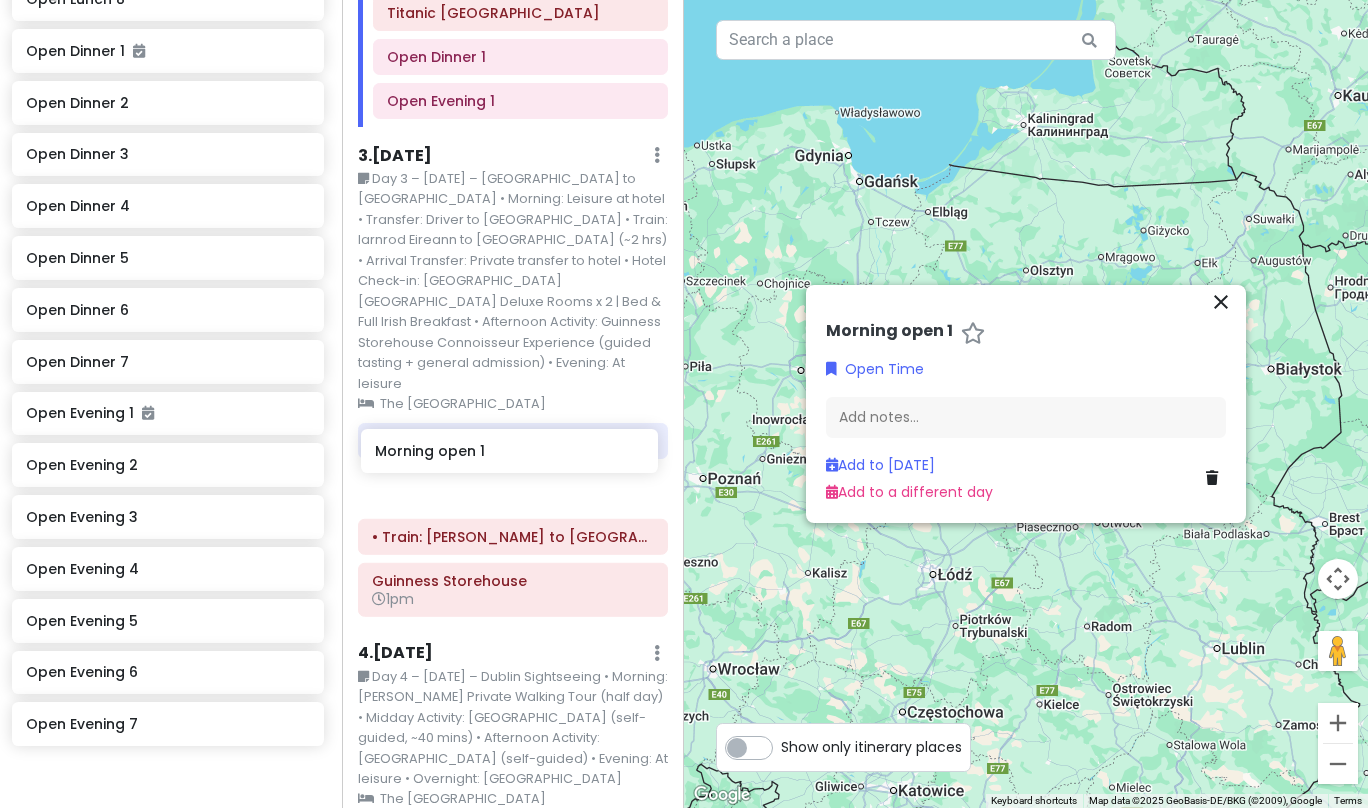 drag, startPoint x: 100, startPoint y: 647, endPoint x: 454, endPoint y: 456, distance: 402.24 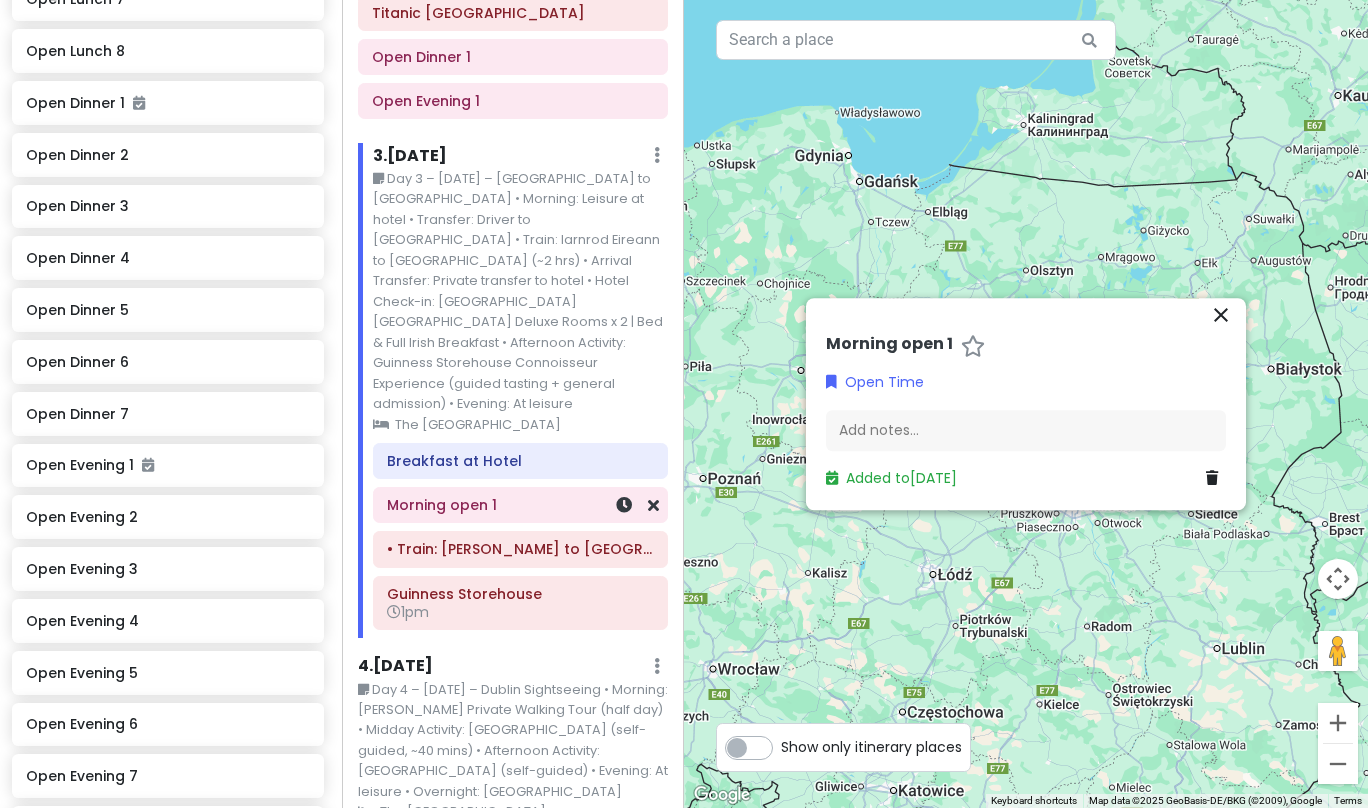 scroll, scrollTop: 2781, scrollLeft: 8, axis: both 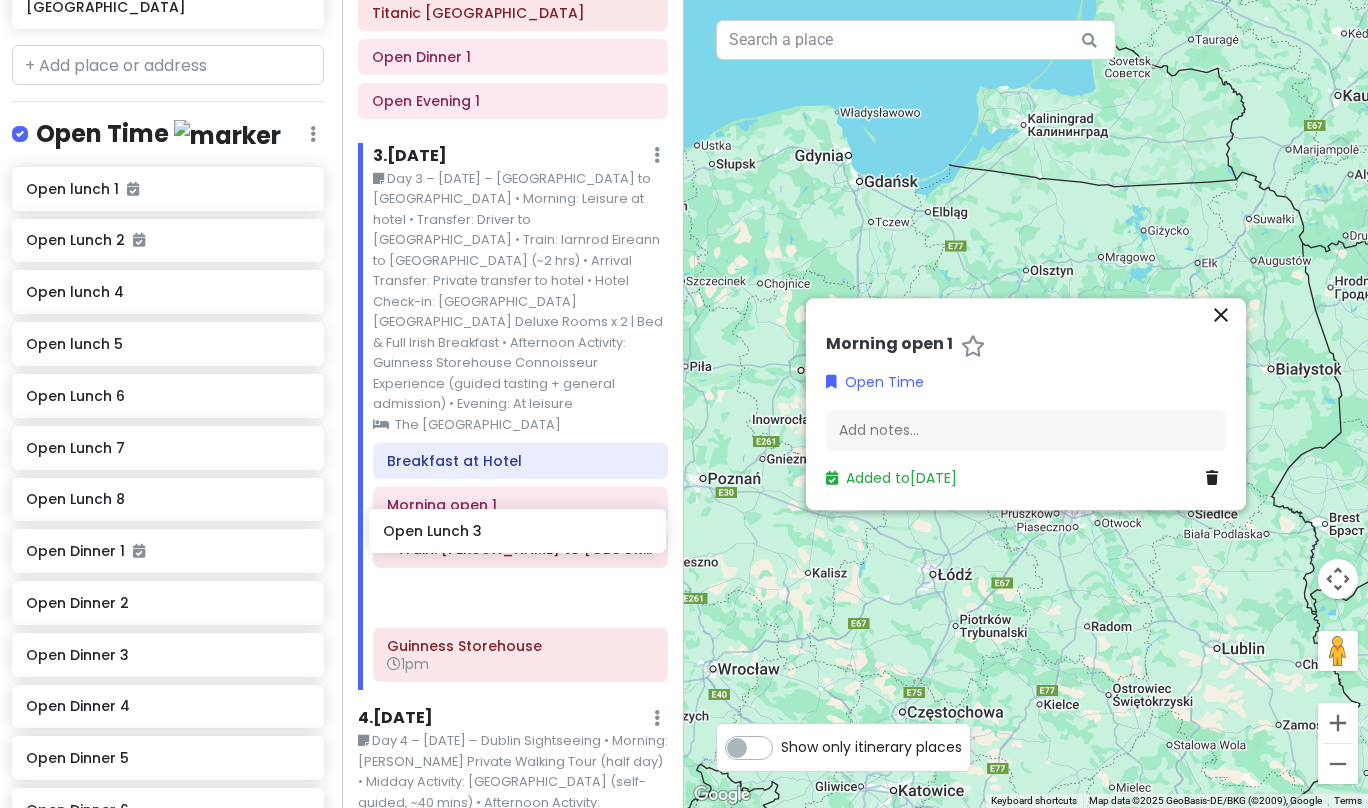 drag, startPoint x: 97, startPoint y: 160, endPoint x: 459, endPoint y: 534, distance: 520.49976 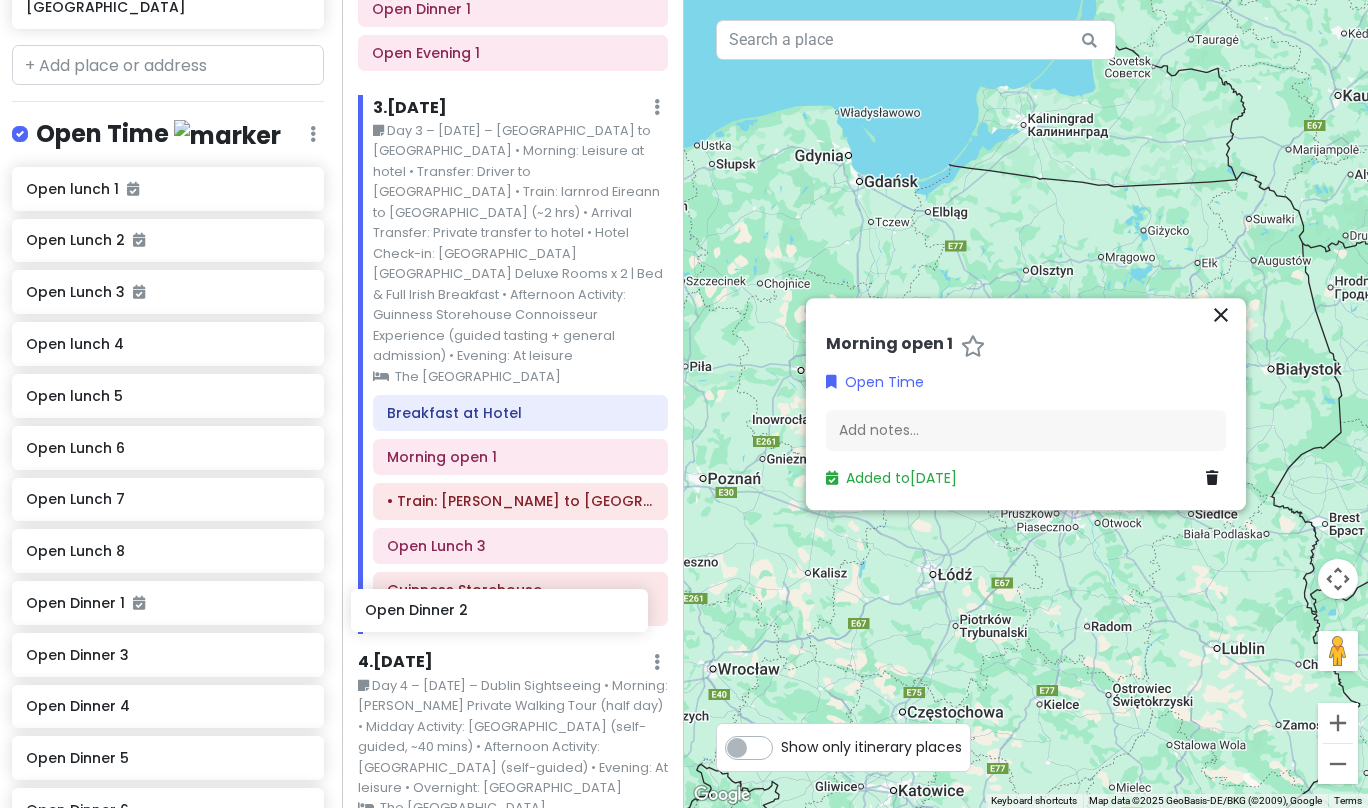 scroll, scrollTop: 868, scrollLeft: 0, axis: vertical 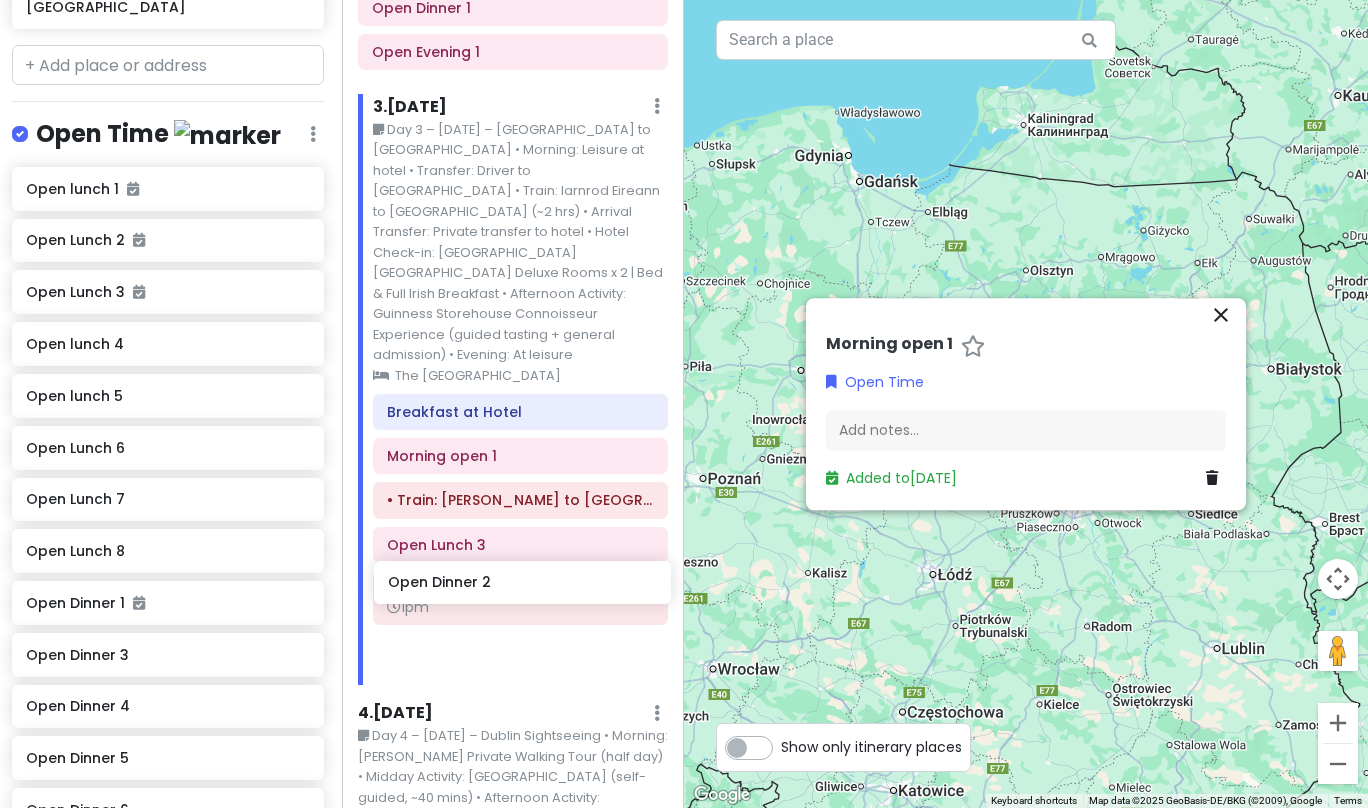 drag, startPoint x: 99, startPoint y: 523, endPoint x: 466, endPoint y: 585, distance: 372.20023 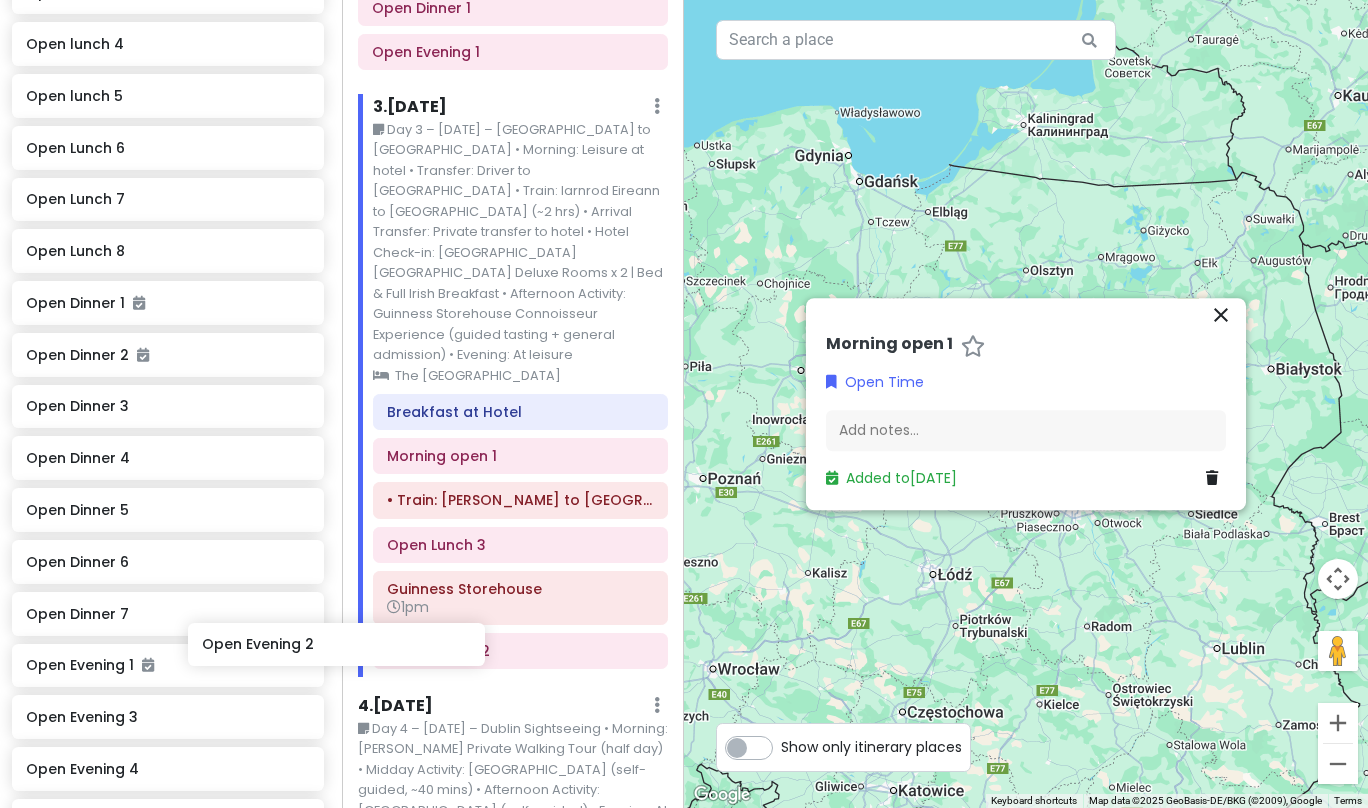 scroll, scrollTop: 2593, scrollLeft: 8, axis: both 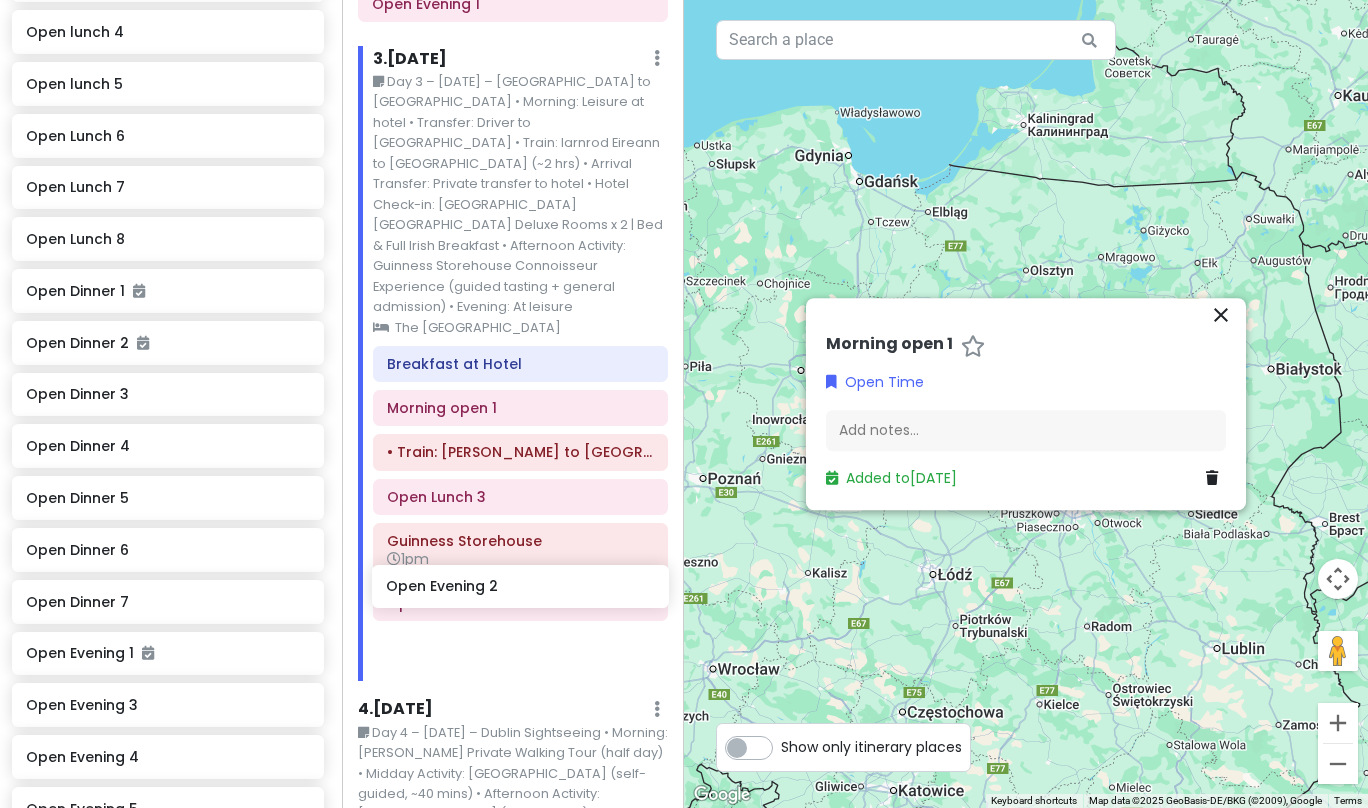 drag, startPoint x: 176, startPoint y: 581, endPoint x: 541, endPoint y: 584, distance: 365.01233 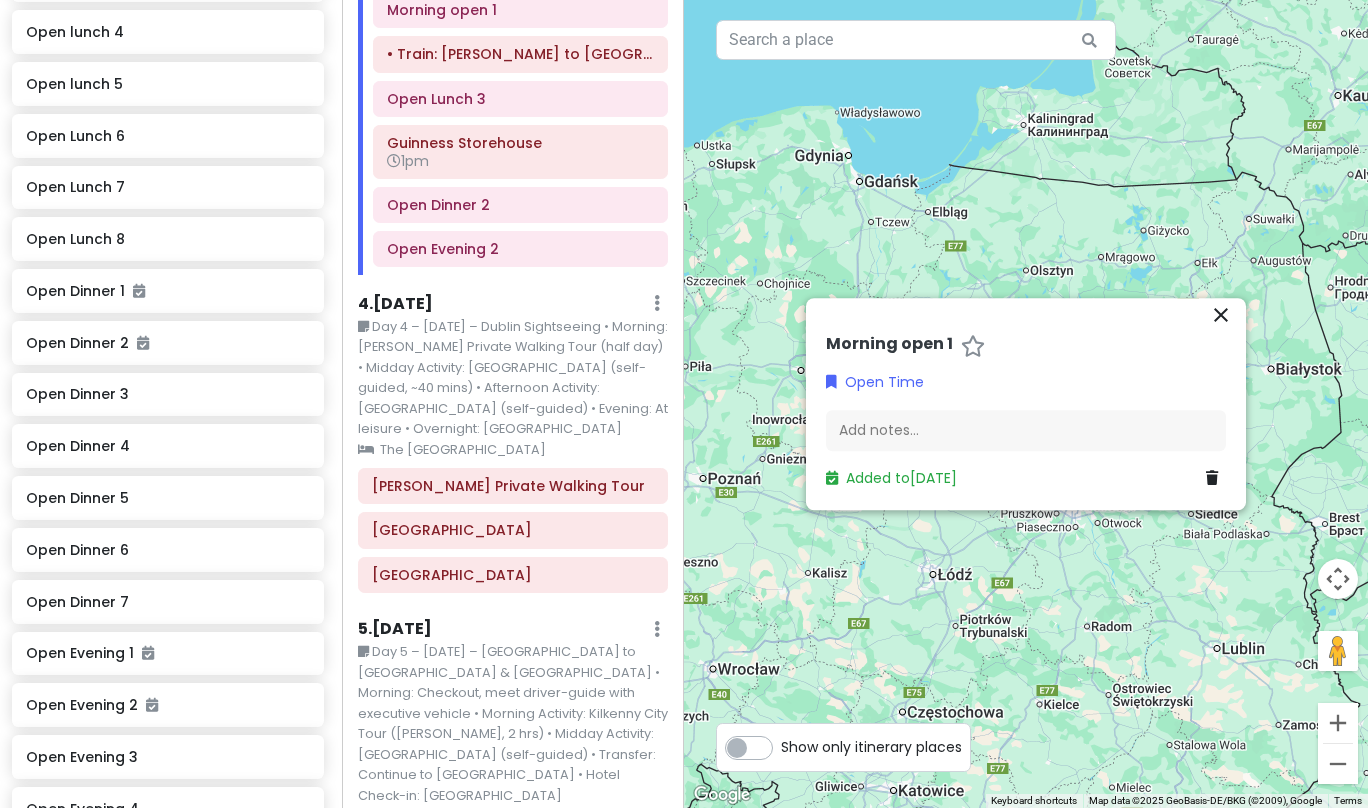 scroll, scrollTop: 1315, scrollLeft: 0, axis: vertical 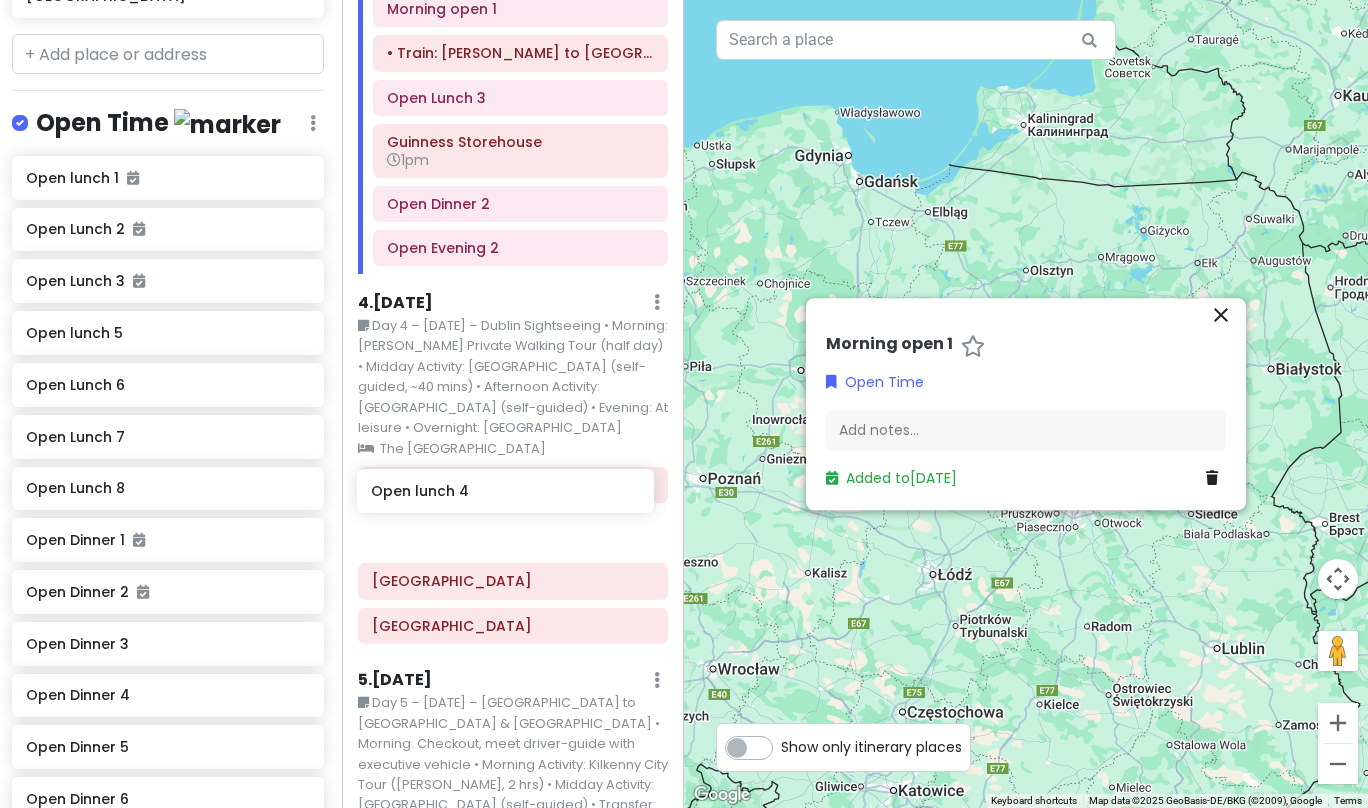 drag, startPoint x: 100, startPoint y: 201, endPoint x: 454, endPoint y: 495, distance: 460.1652 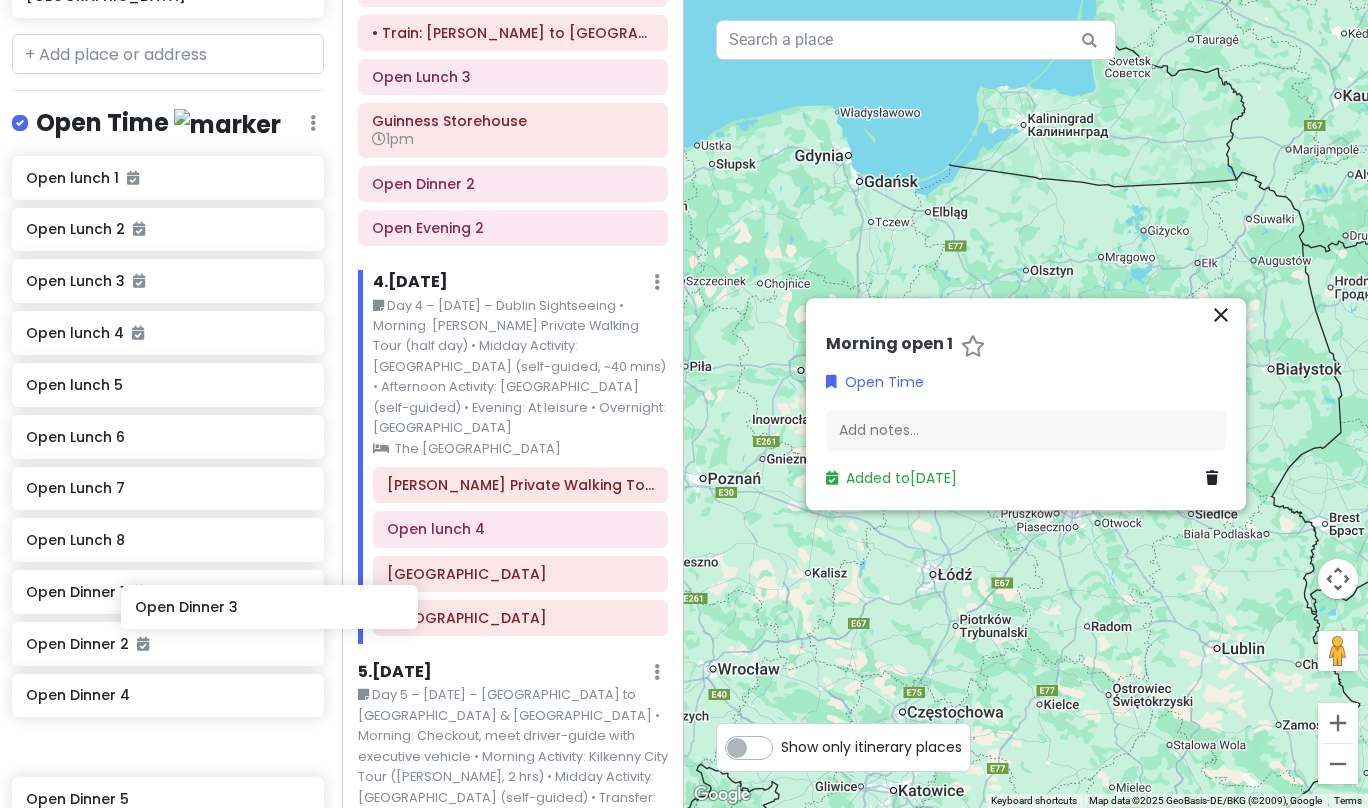 scroll, scrollTop: 2298, scrollLeft: 8, axis: both 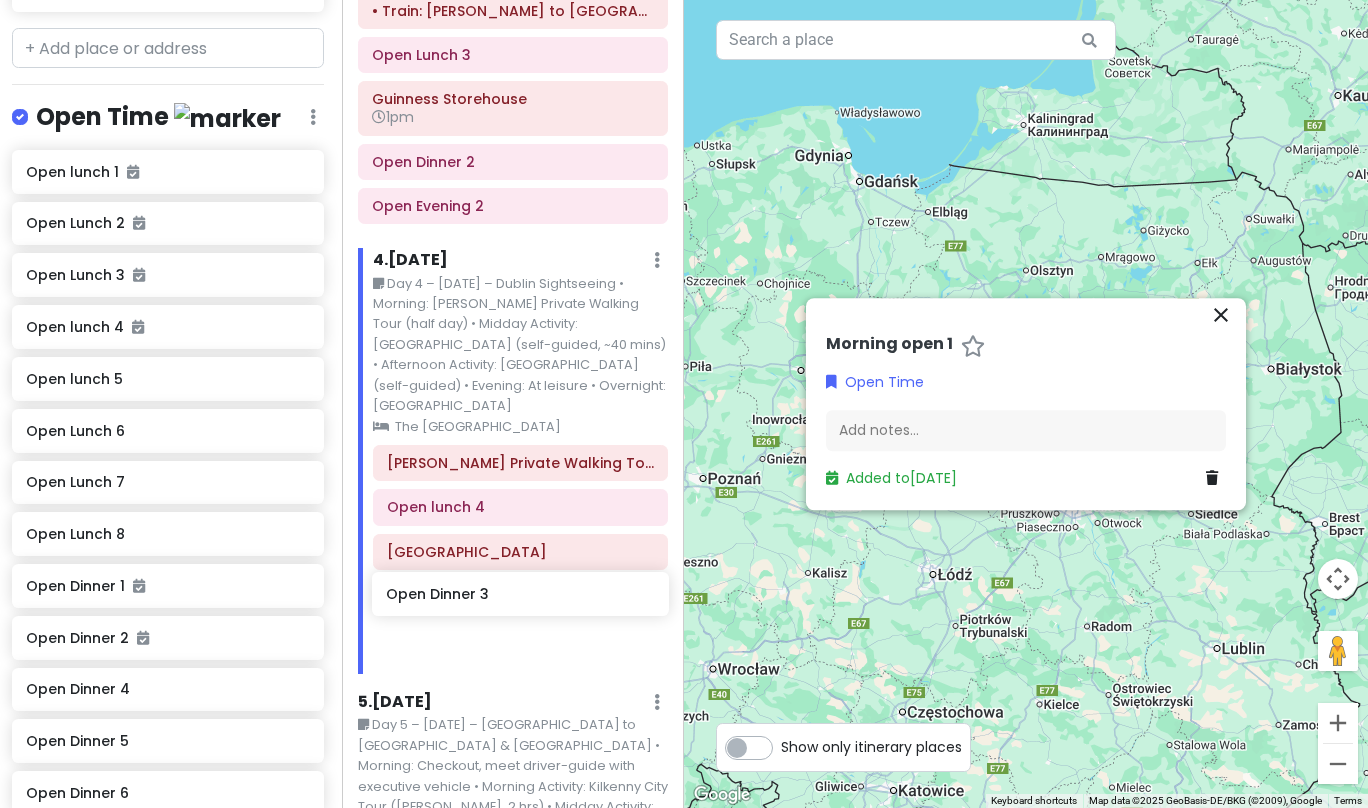 drag, startPoint x: 141, startPoint y: 566, endPoint x: 506, endPoint y: 599, distance: 366.48874 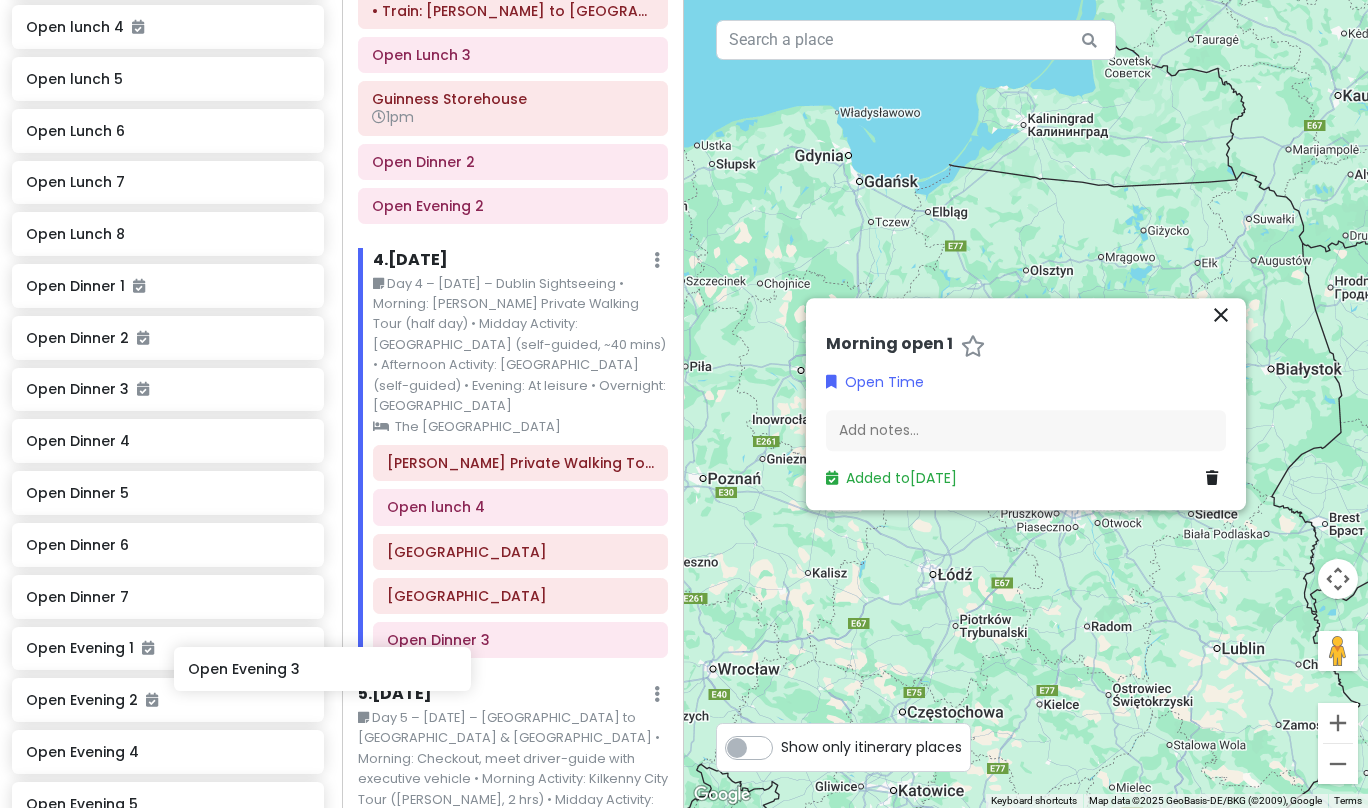 scroll, scrollTop: 2602, scrollLeft: 8, axis: both 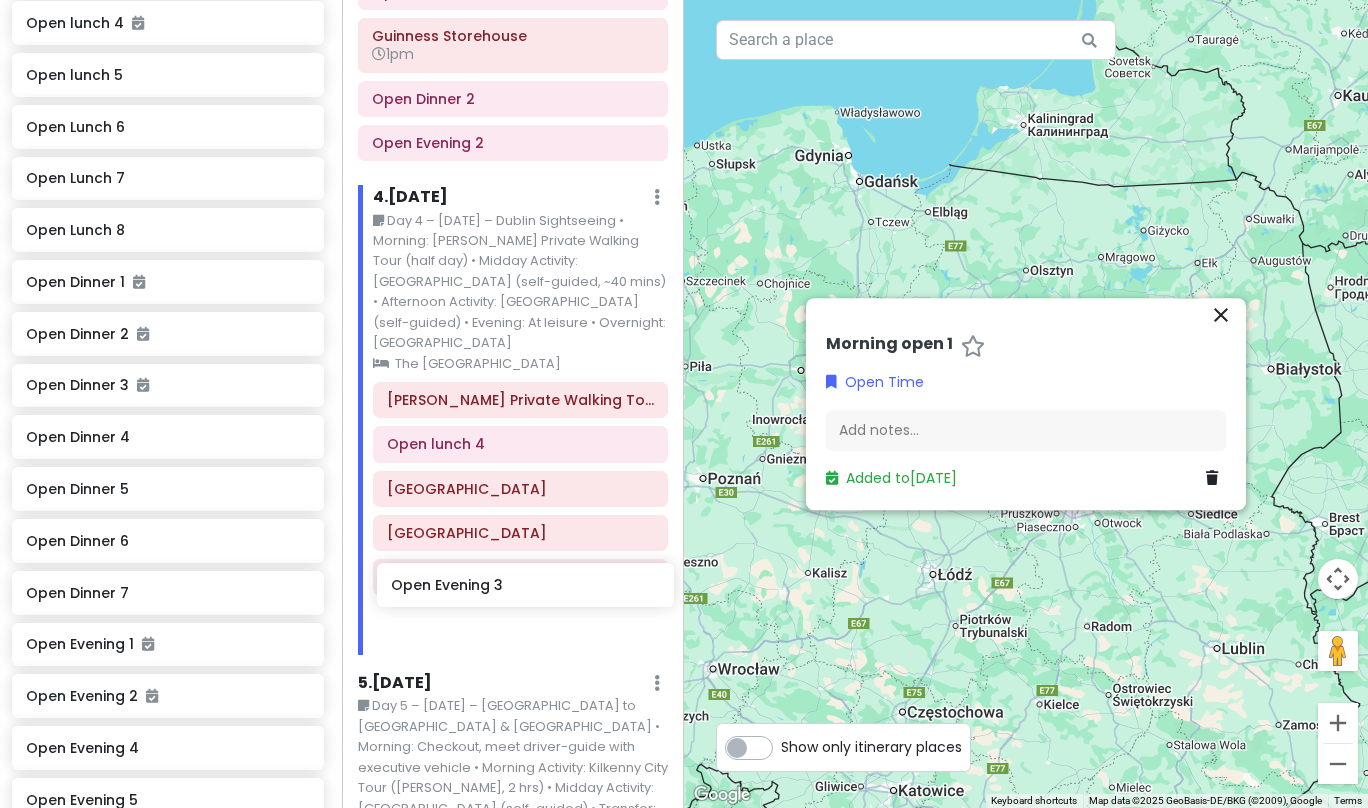 drag, startPoint x: 144, startPoint y: 620, endPoint x: 514, endPoint y: 586, distance: 371.55887 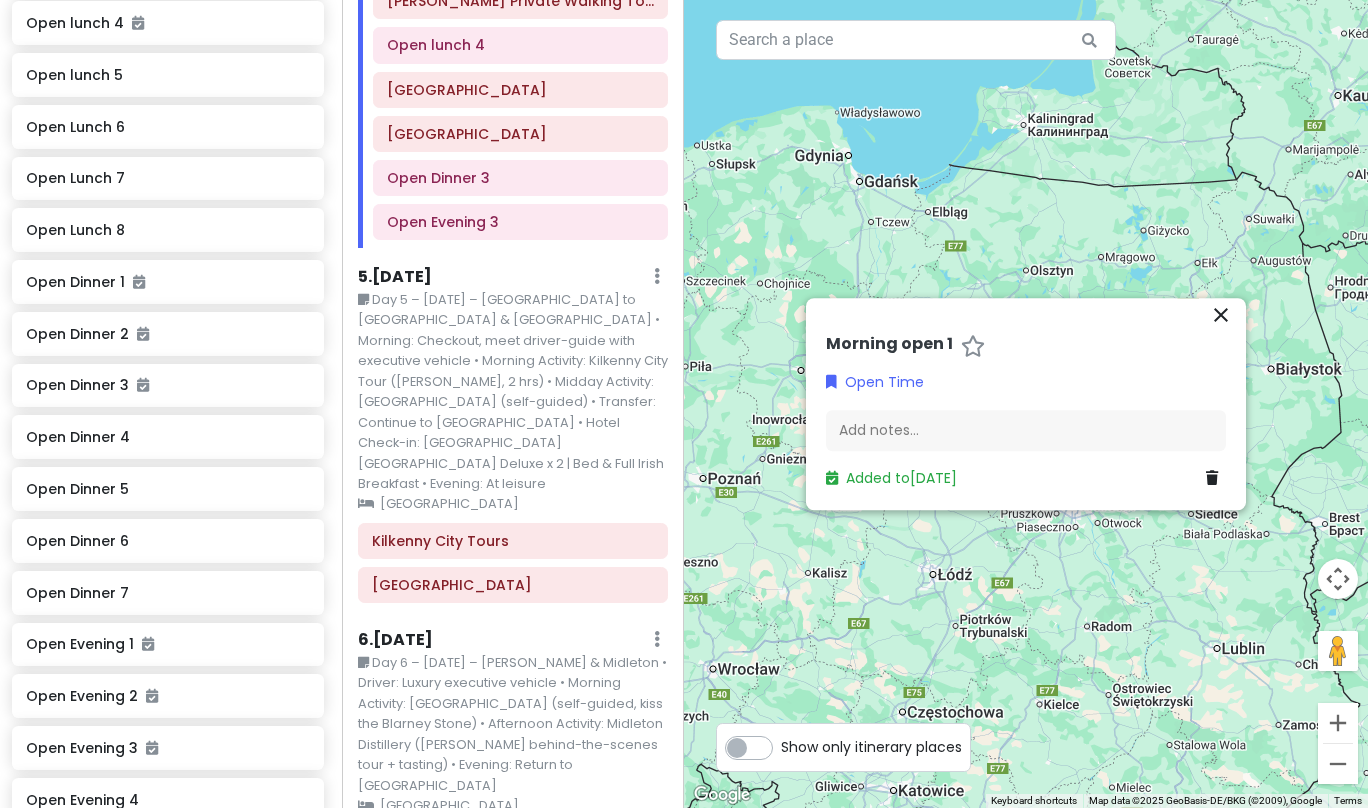 scroll, scrollTop: 1799, scrollLeft: 0, axis: vertical 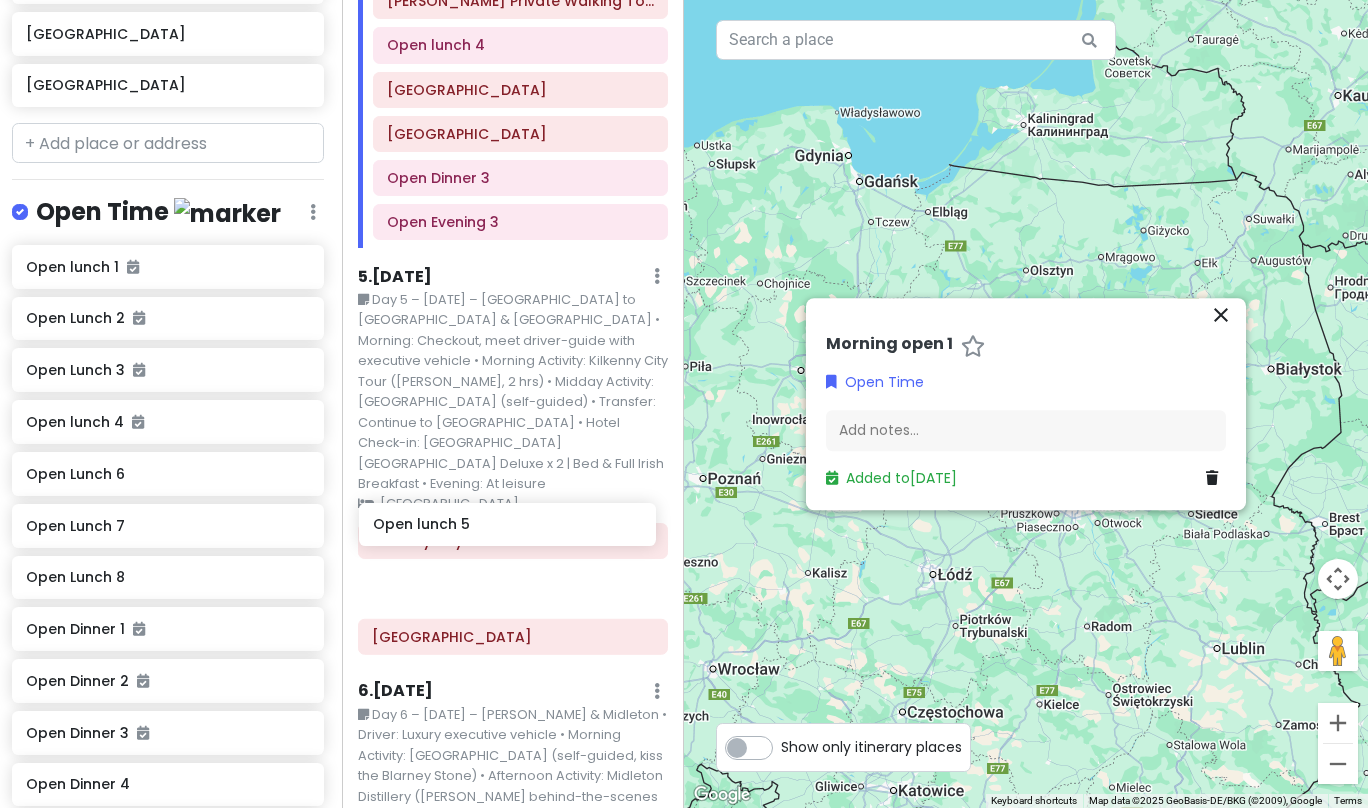drag, startPoint x: 127, startPoint y: 341, endPoint x: 479, endPoint y: 526, distance: 397.65436 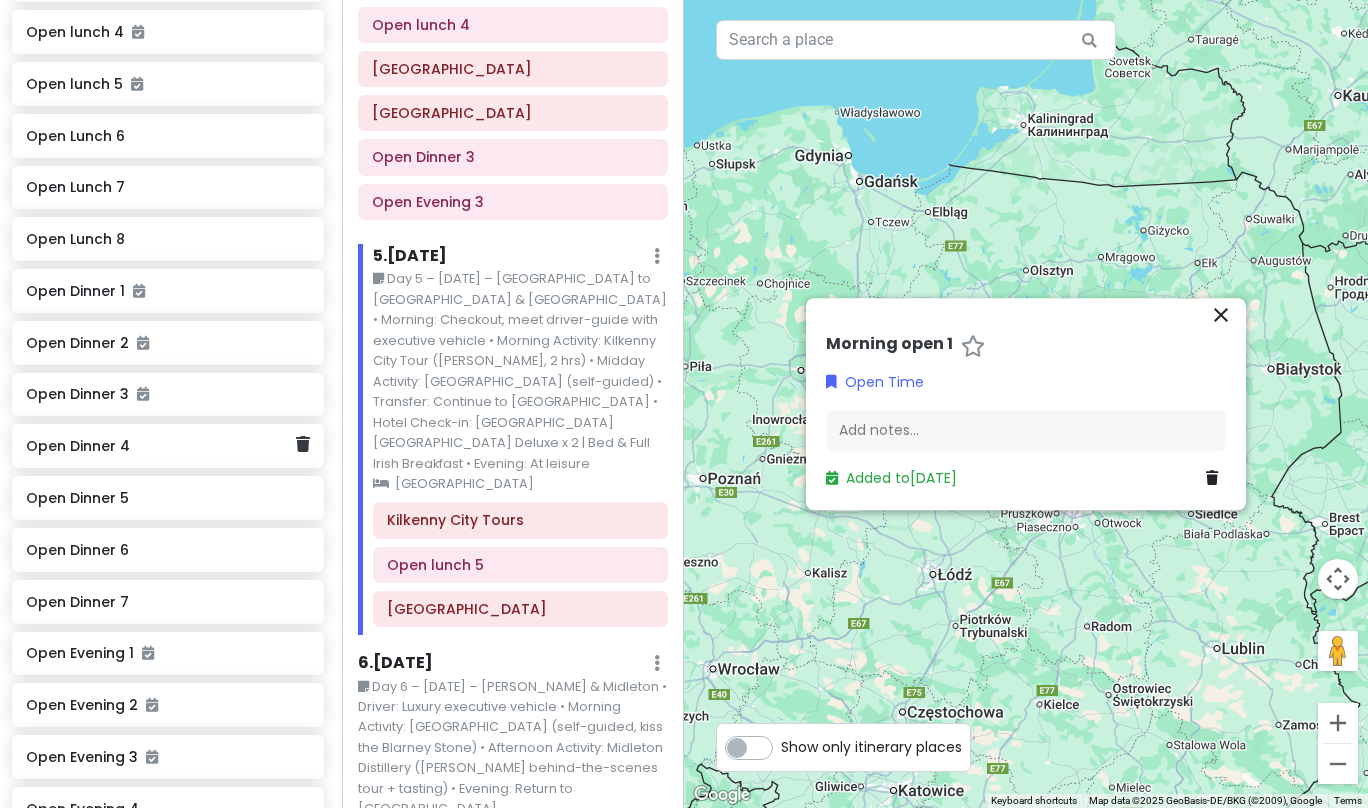 scroll, scrollTop: 2602, scrollLeft: 8, axis: both 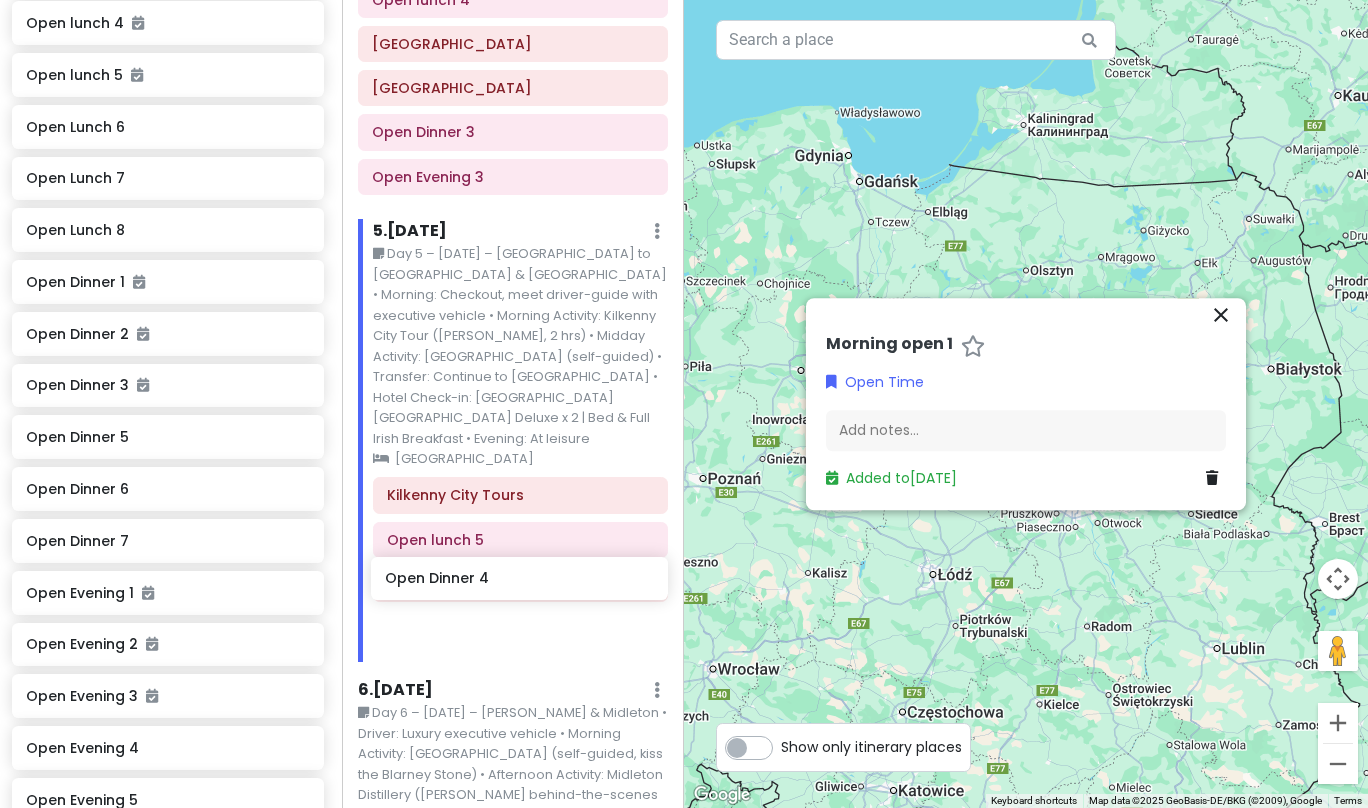 drag, startPoint x: 102, startPoint y: 300, endPoint x: 466, endPoint y: 575, distance: 456.20282 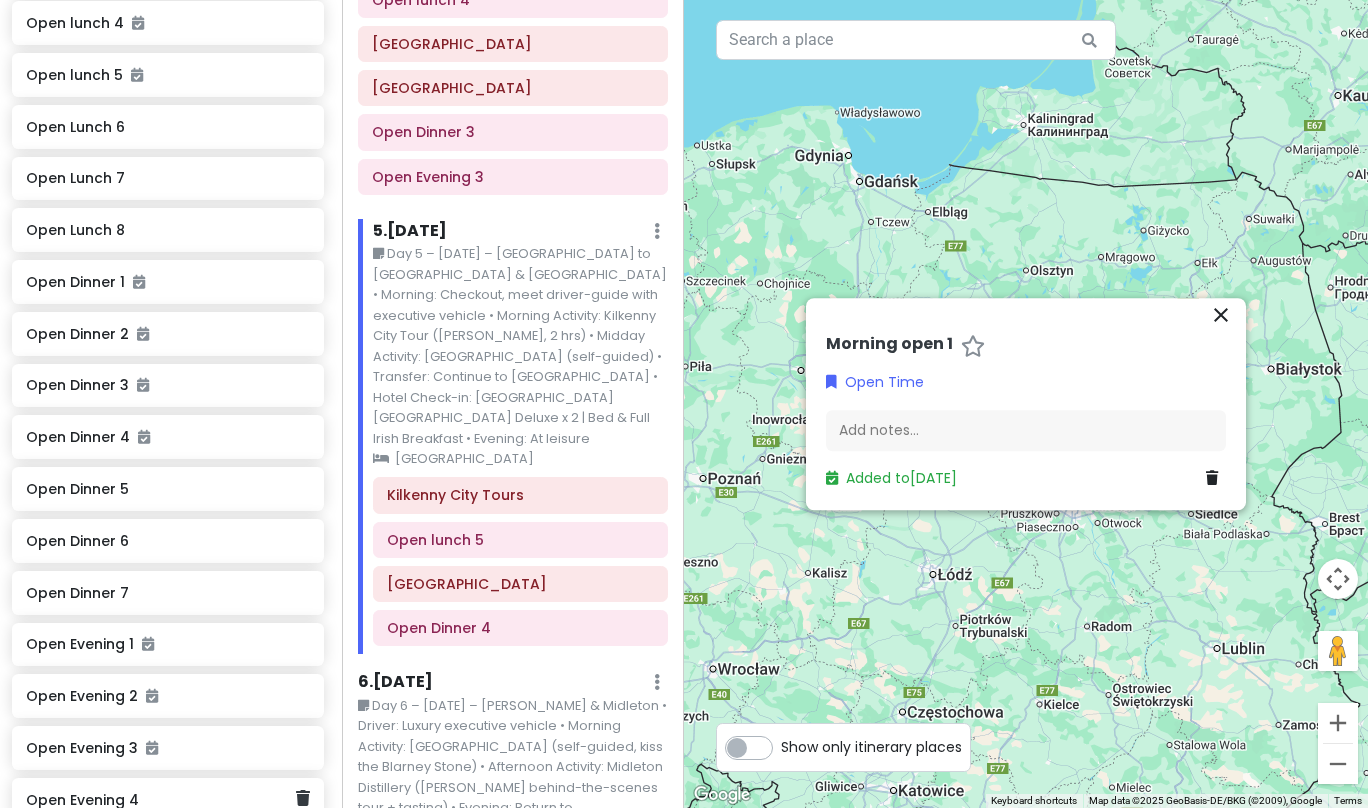 scroll, scrollTop: 2608, scrollLeft: 8, axis: both 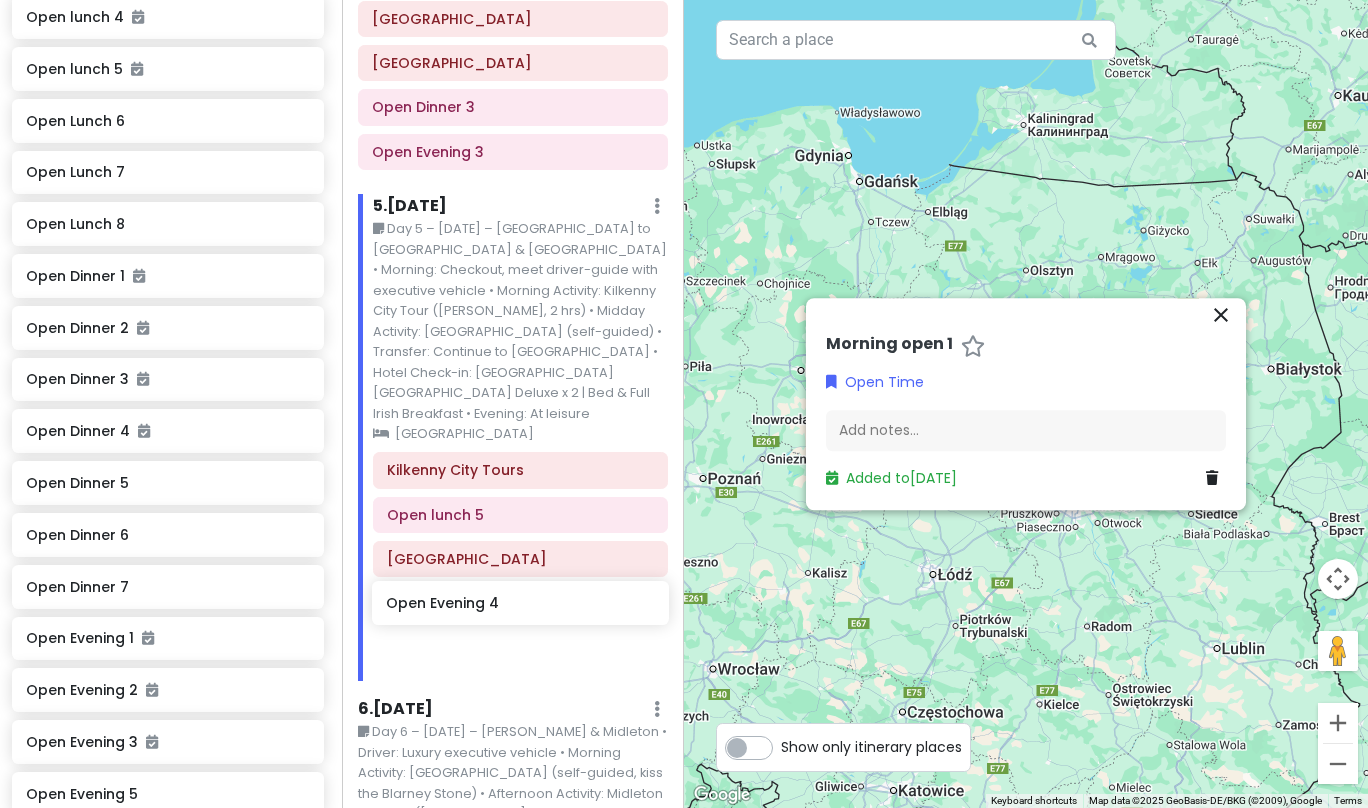 drag, startPoint x: 125, startPoint y: 676, endPoint x: 490, endPoint y: 613, distance: 370.3971 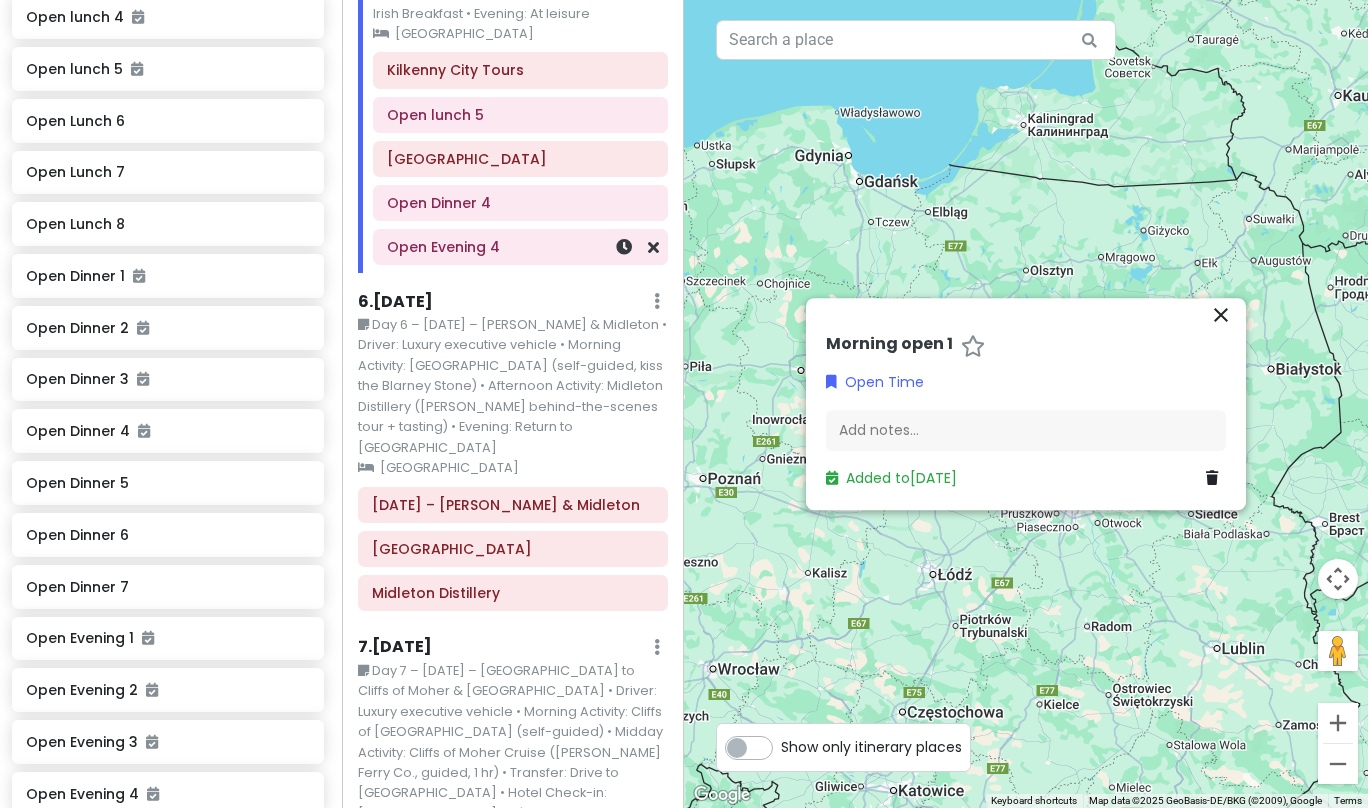 scroll, scrollTop: 2249, scrollLeft: 0, axis: vertical 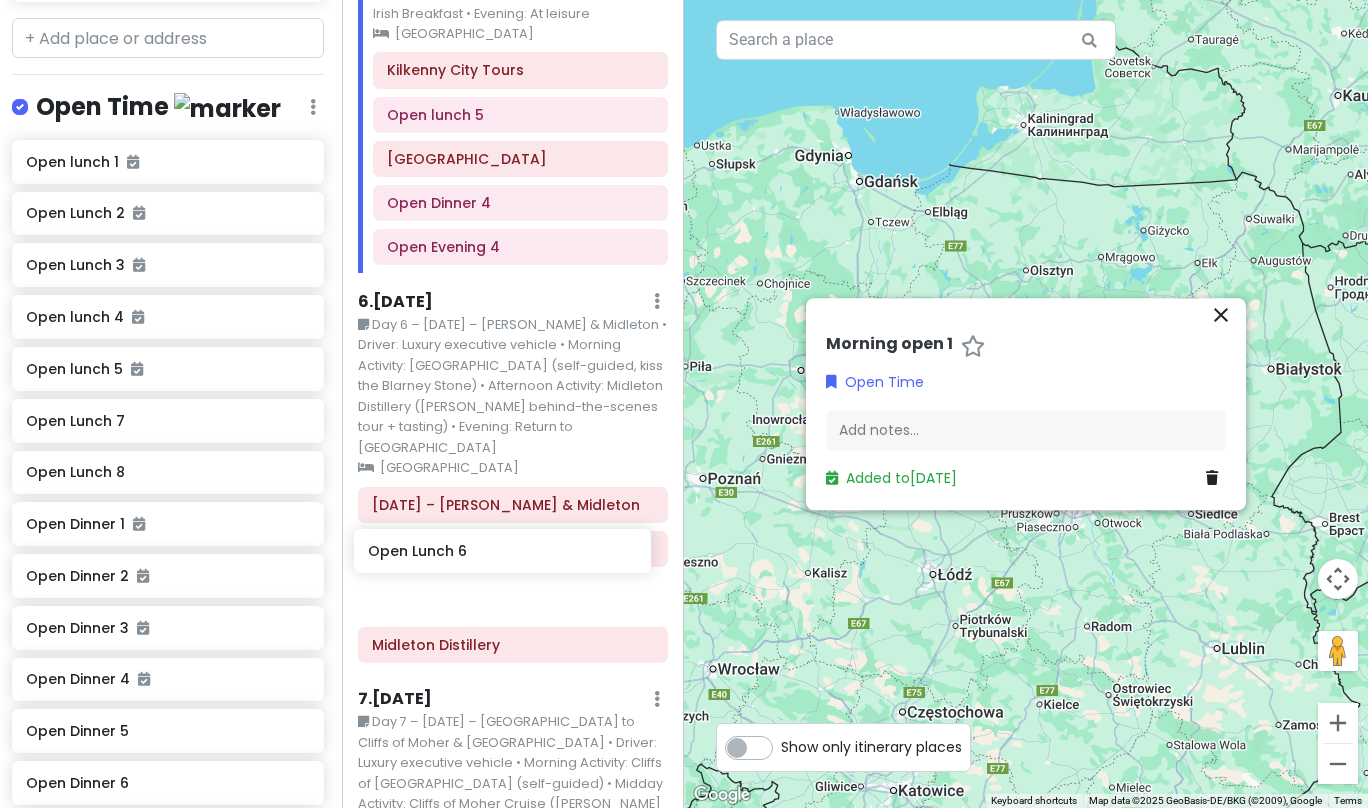 drag, startPoint x: 101, startPoint y: 287, endPoint x: 457, endPoint y: 554, distance: 445 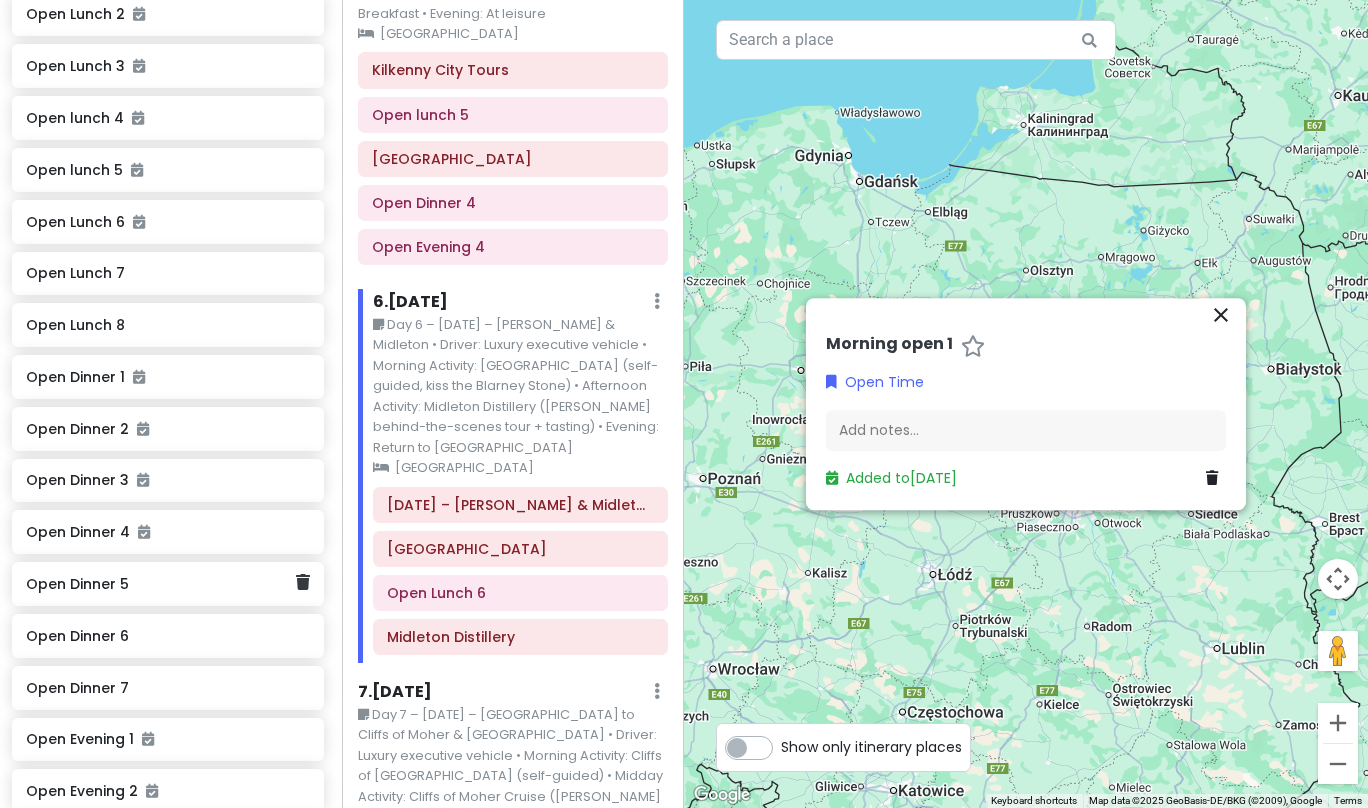 scroll, scrollTop: 2508, scrollLeft: 8, axis: both 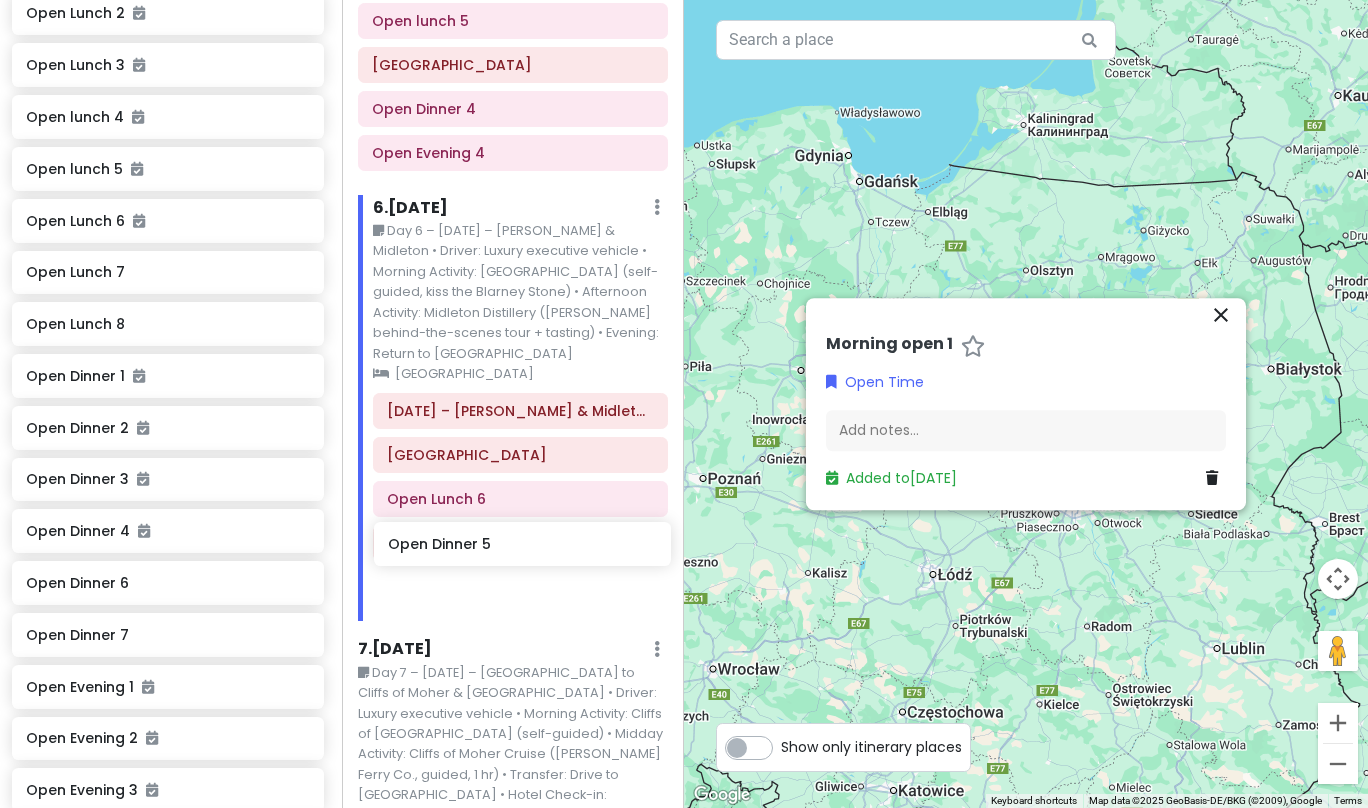 drag, startPoint x: 108, startPoint y: 451, endPoint x: 475, endPoint y: 546, distance: 379.09628 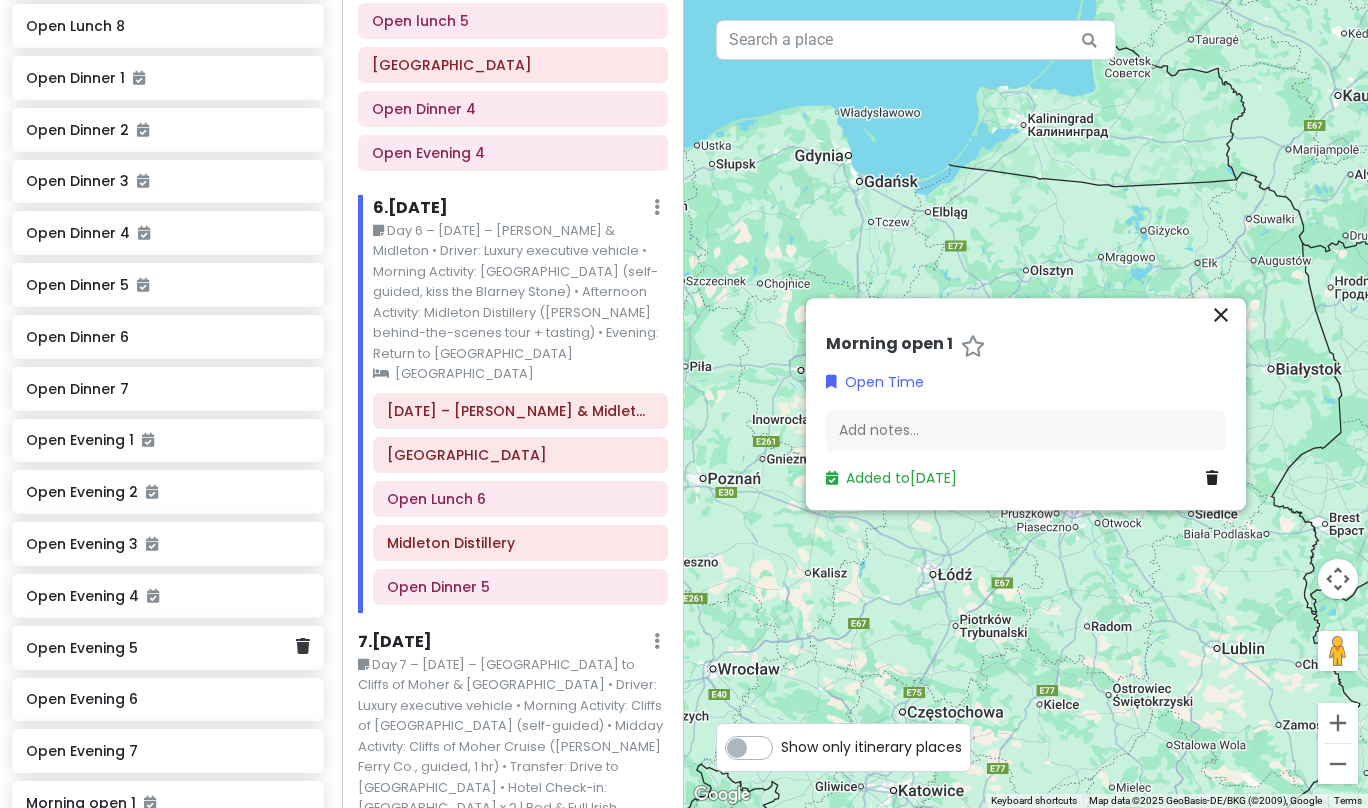 scroll, scrollTop: 2807, scrollLeft: 8, axis: both 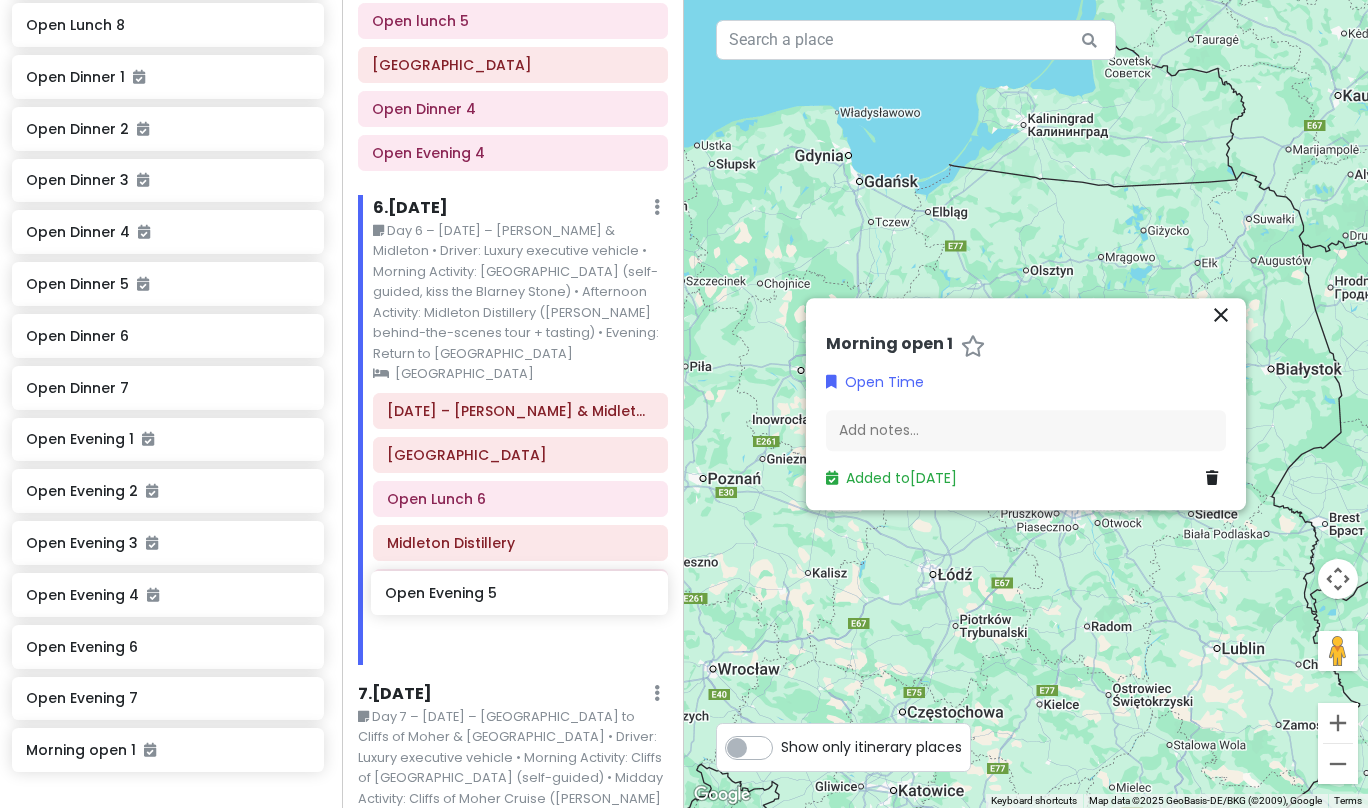 drag, startPoint x: 133, startPoint y: 516, endPoint x: 497, endPoint y: 596, distance: 372.68753 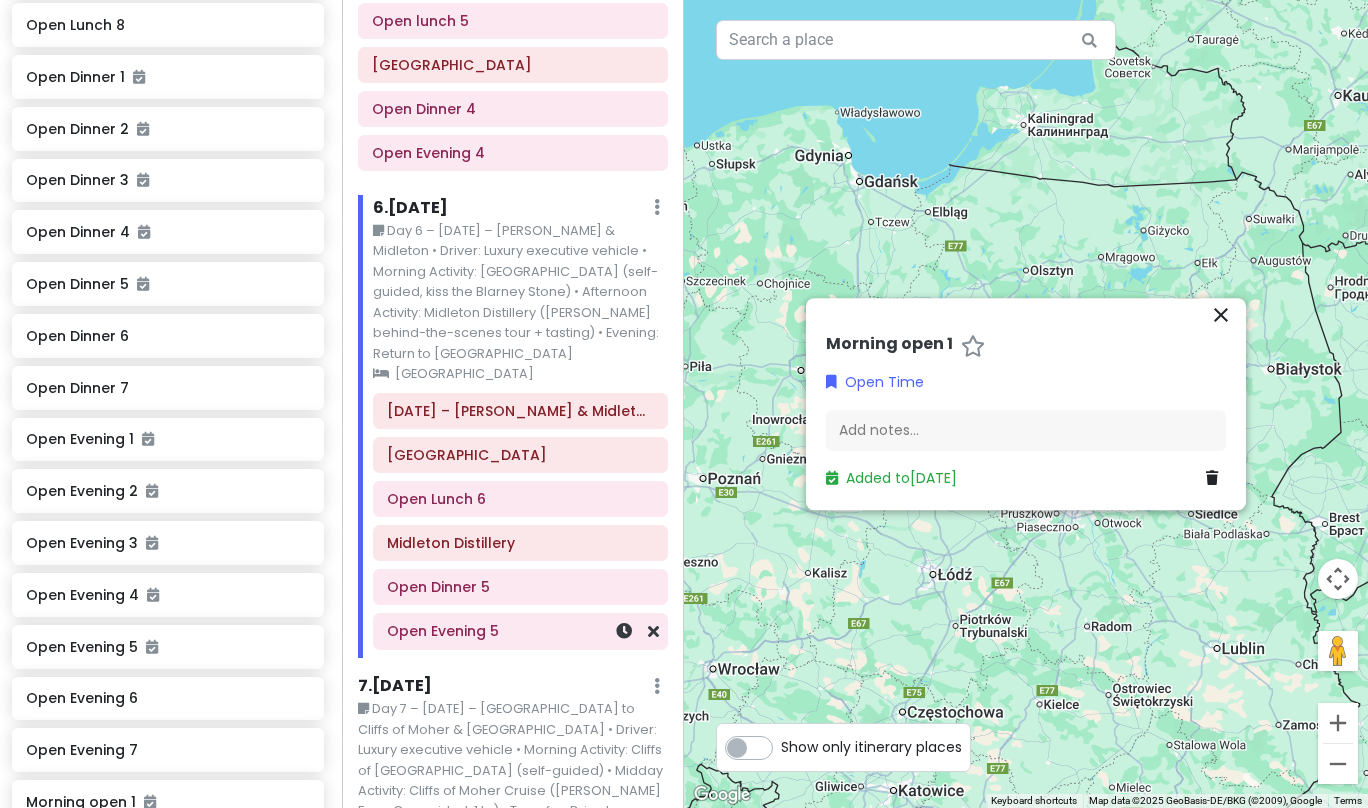scroll, scrollTop: 2755, scrollLeft: 8, axis: both 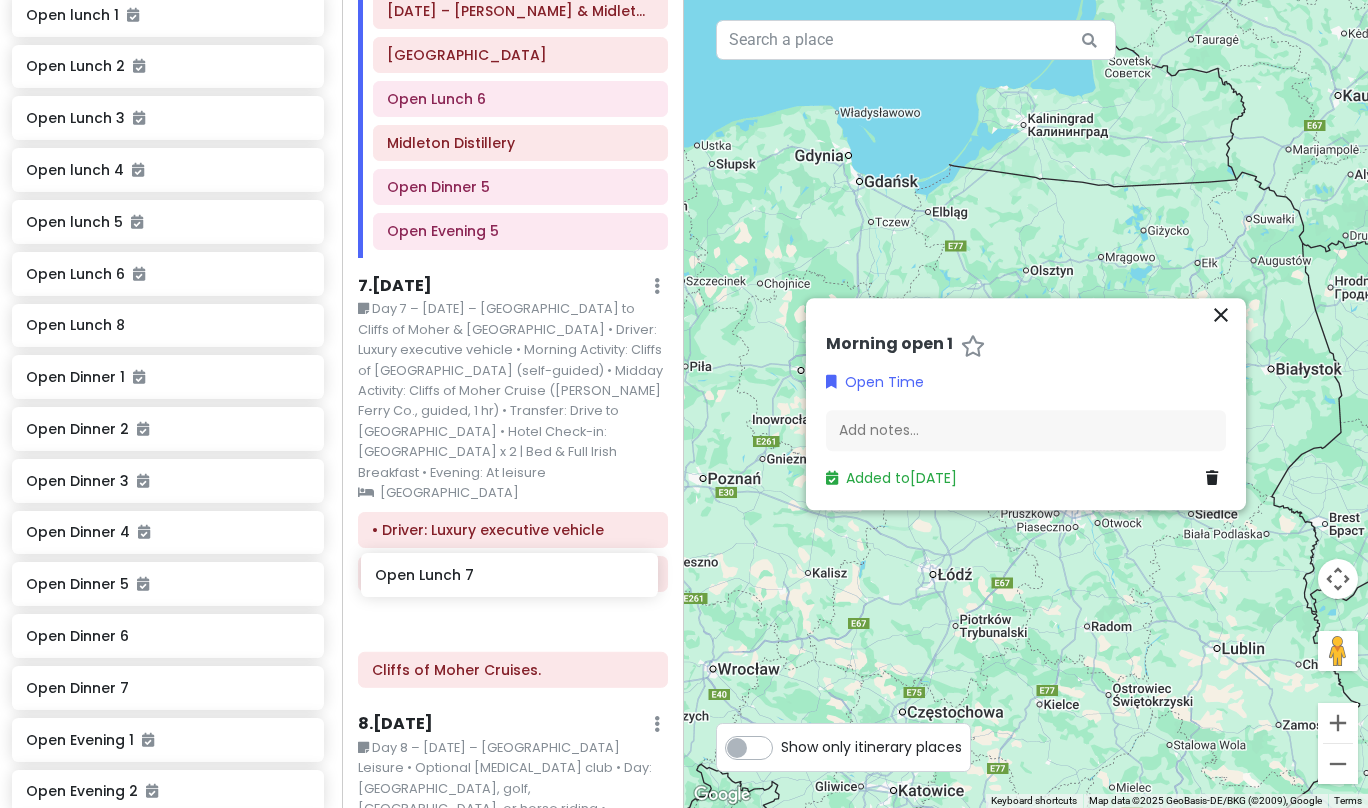 drag, startPoint x: 71, startPoint y: 183, endPoint x: 425, endPoint y: 568, distance: 523.0115 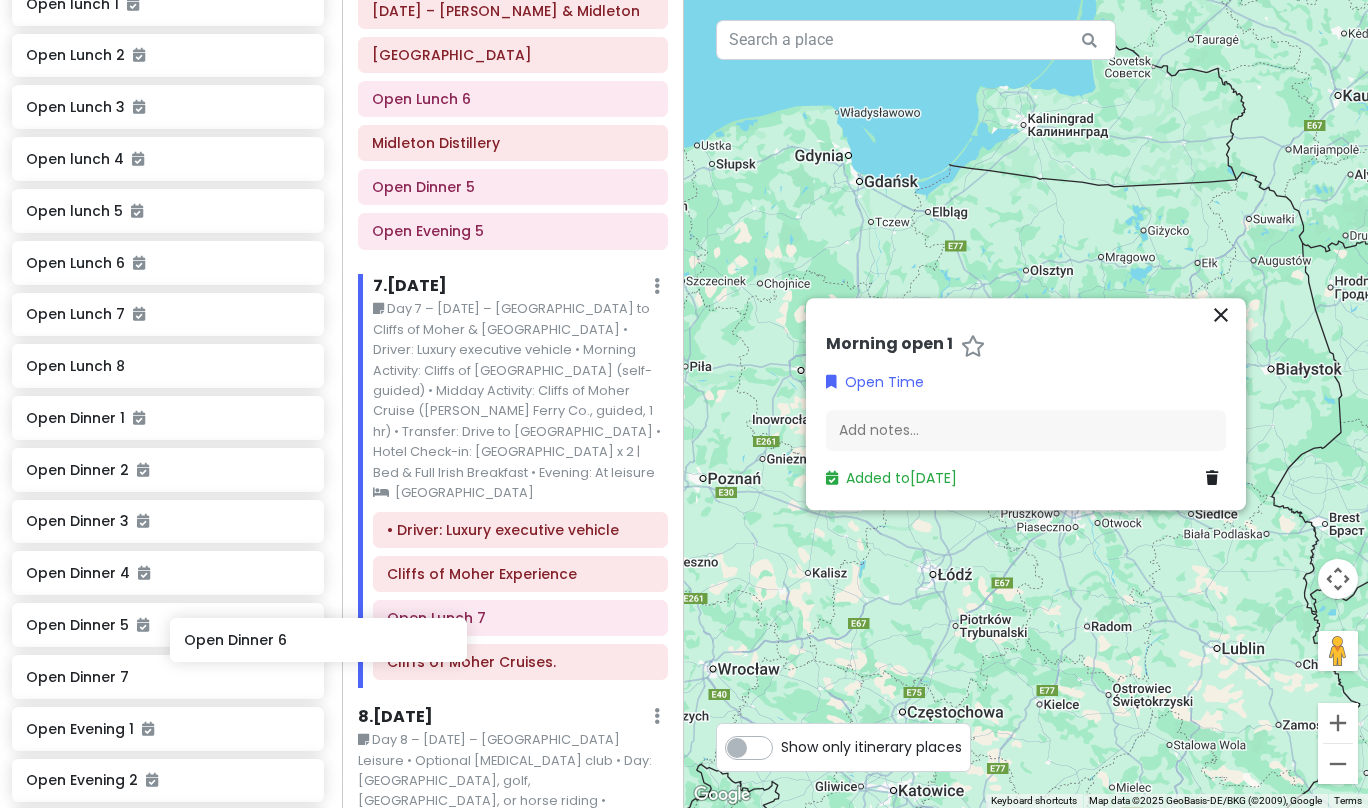 scroll, scrollTop: 2471, scrollLeft: 8, axis: both 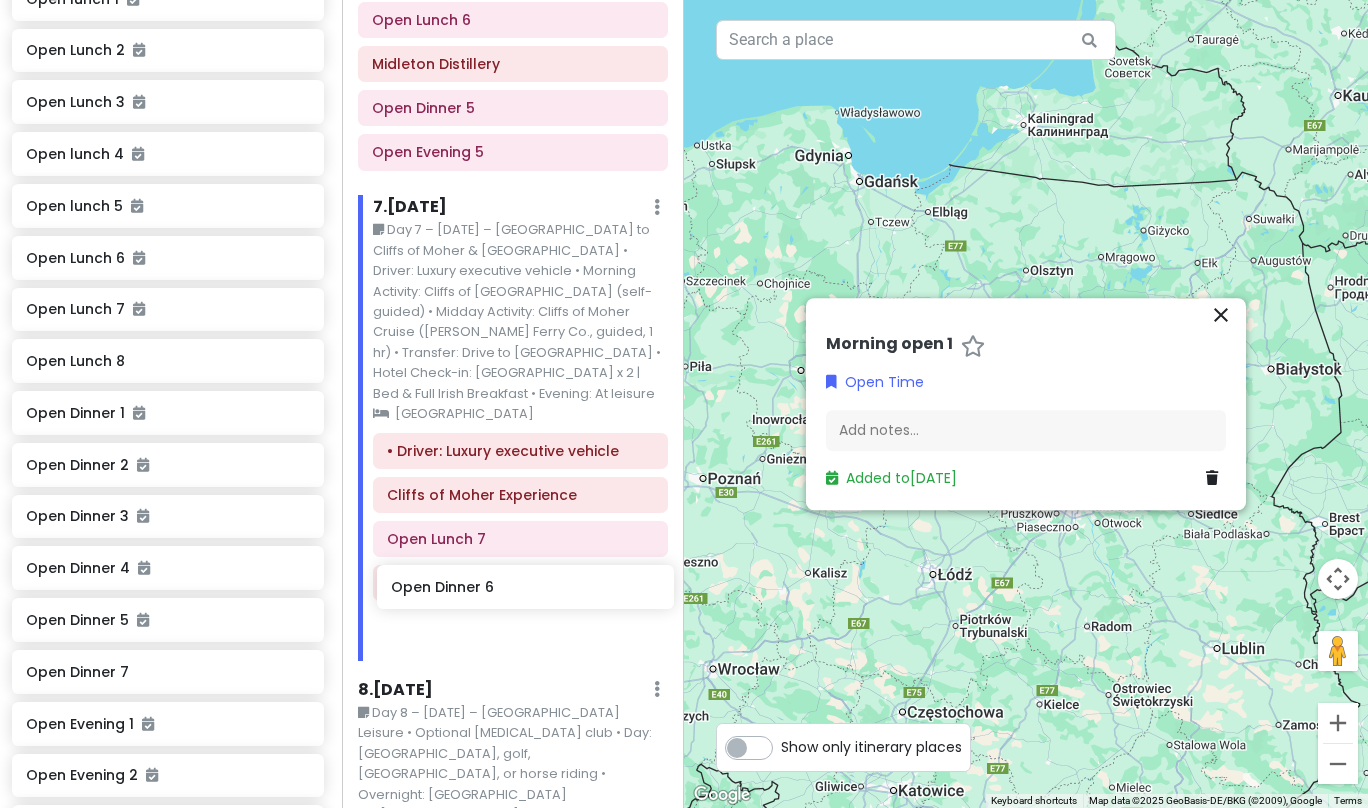 drag, startPoint x: 117, startPoint y: 554, endPoint x: 486, endPoint y: 587, distance: 370.47266 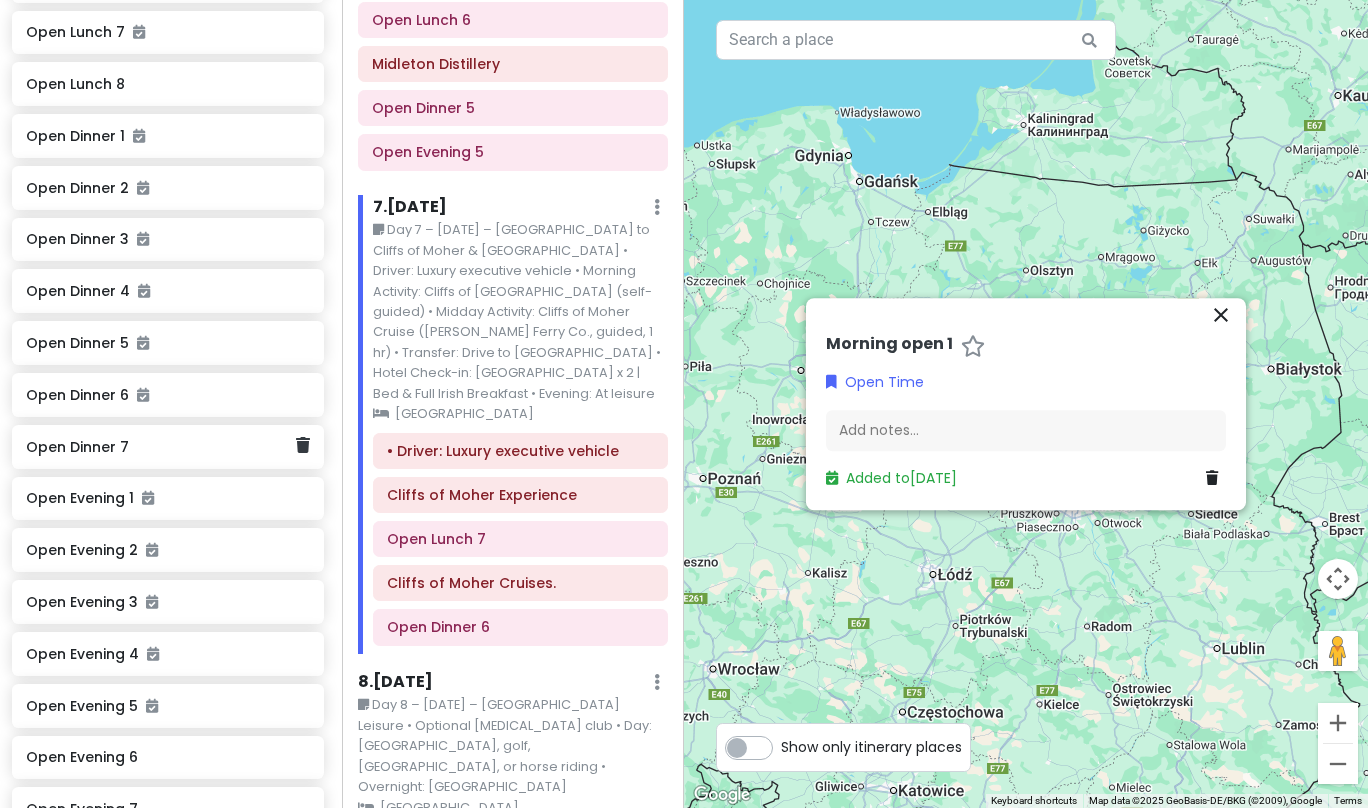 scroll, scrollTop: 2833, scrollLeft: 8, axis: both 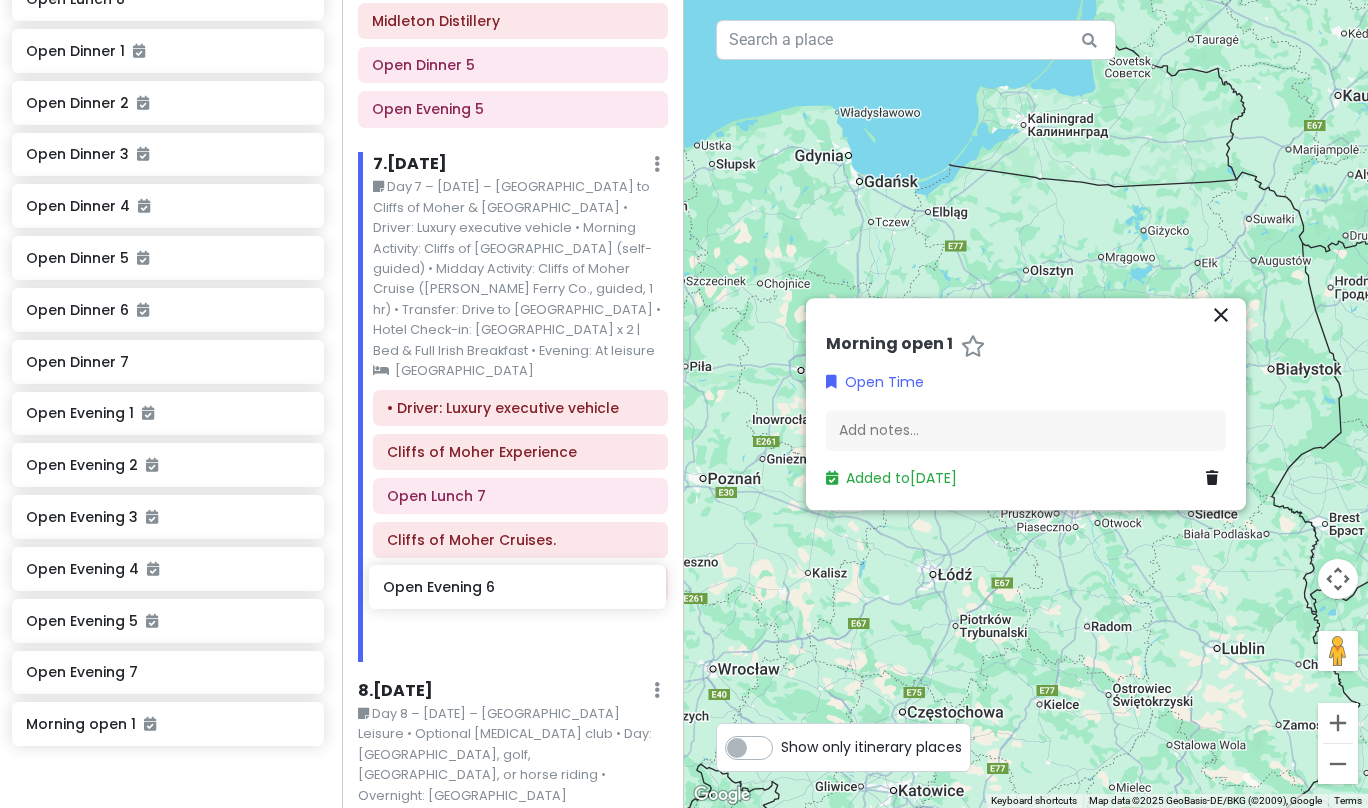 drag, startPoint x: 103, startPoint y: 540, endPoint x: 465, endPoint y: 589, distance: 365.30124 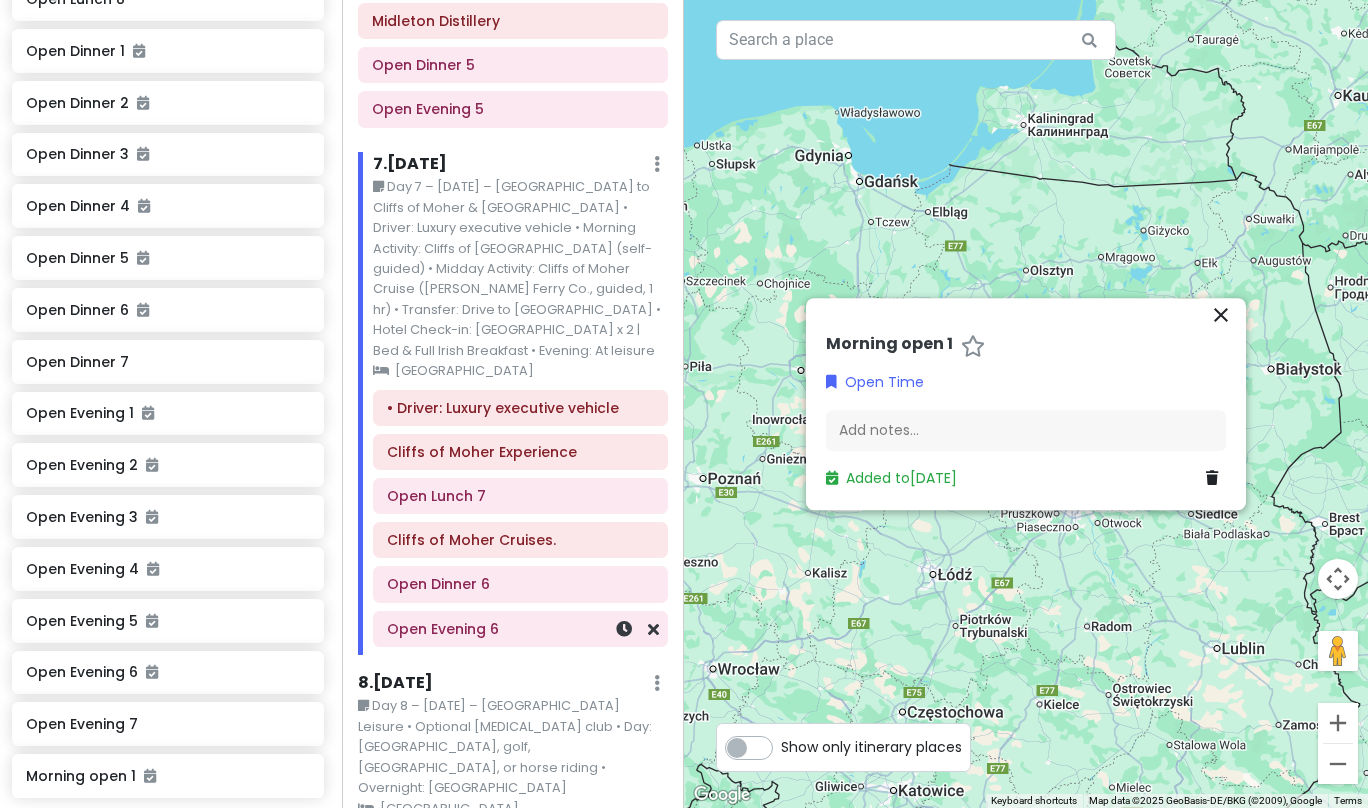 scroll, scrollTop: 2781, scrollLeft: 8, axis: both 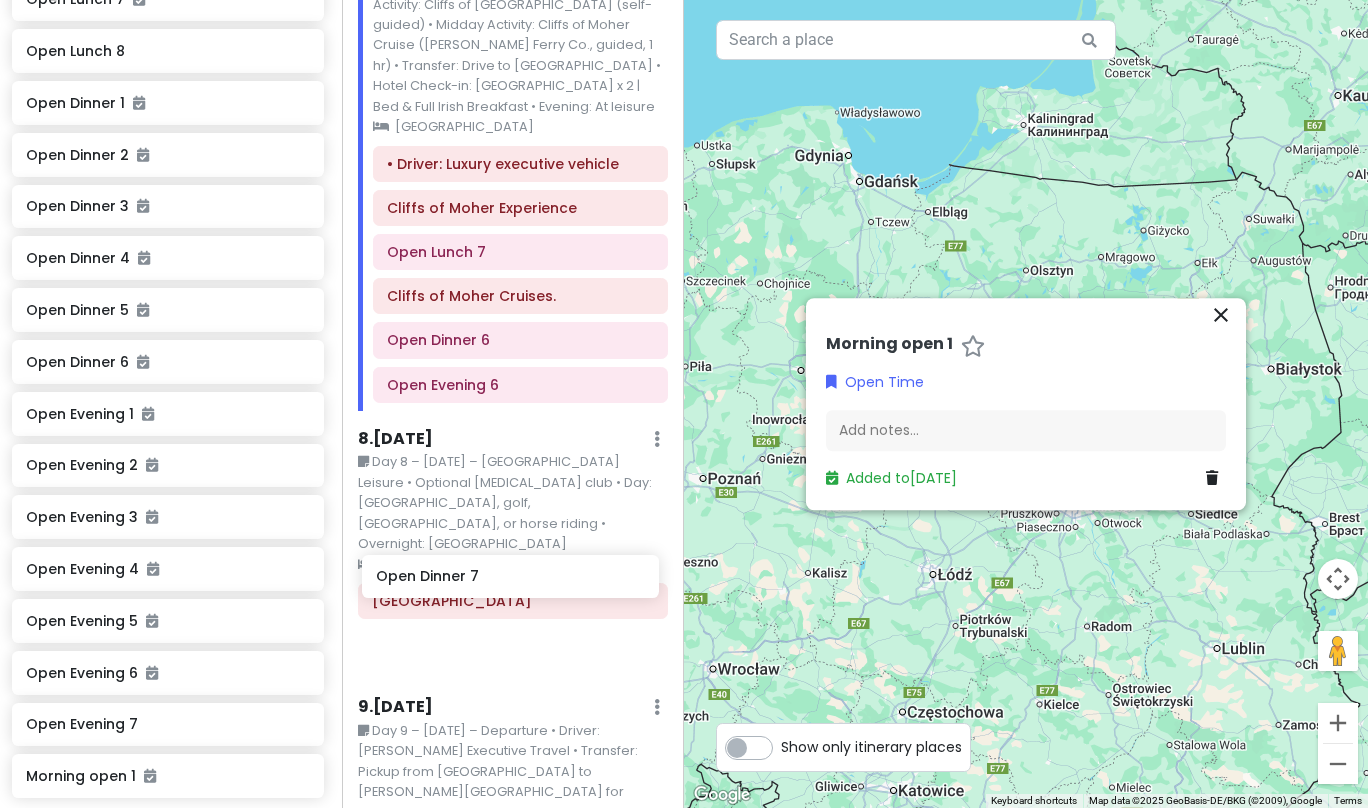 drag, startPoint x: 82, startPoint y: 277, endPoint x: 441, endPoint y: 565, distance: 460.2445 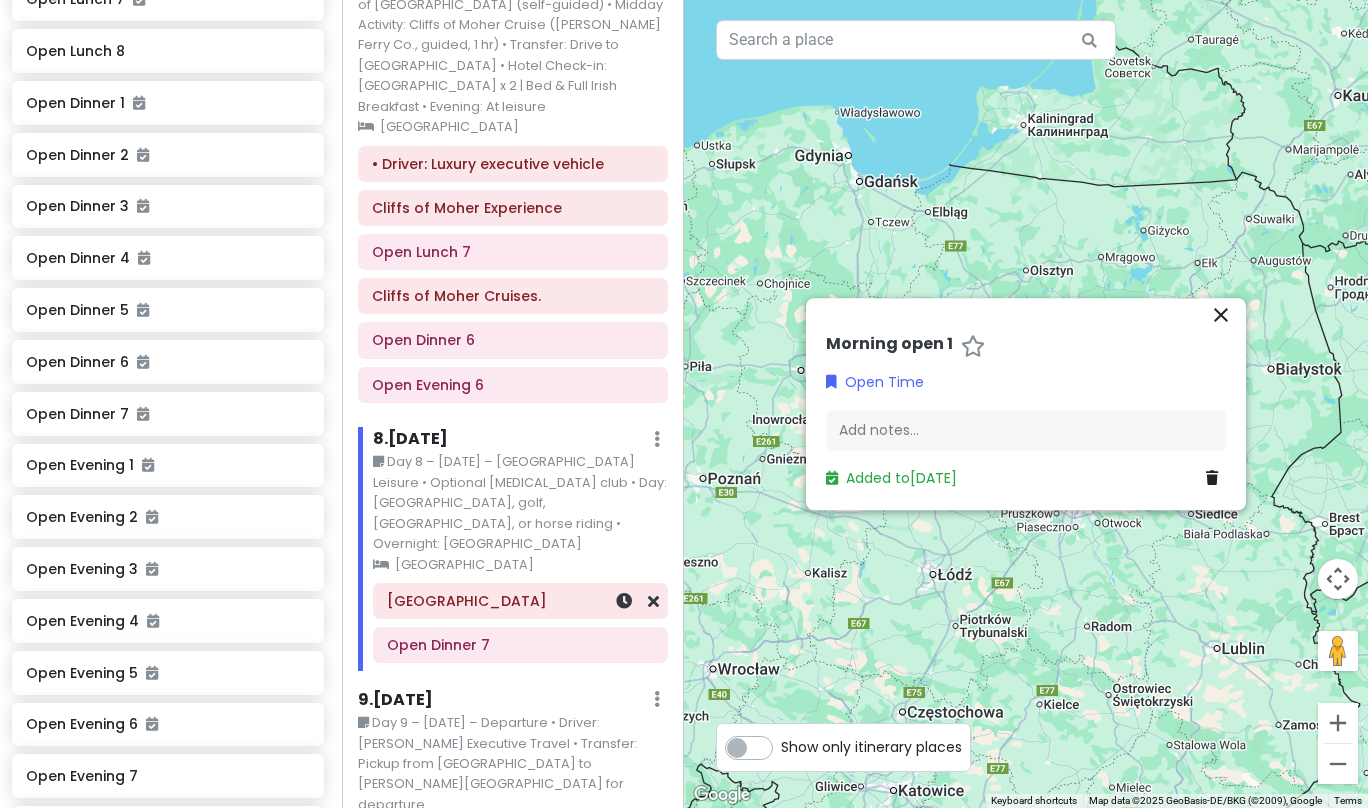 scroll, scrollTop: 2730, scrollLeft: 7, axis: both 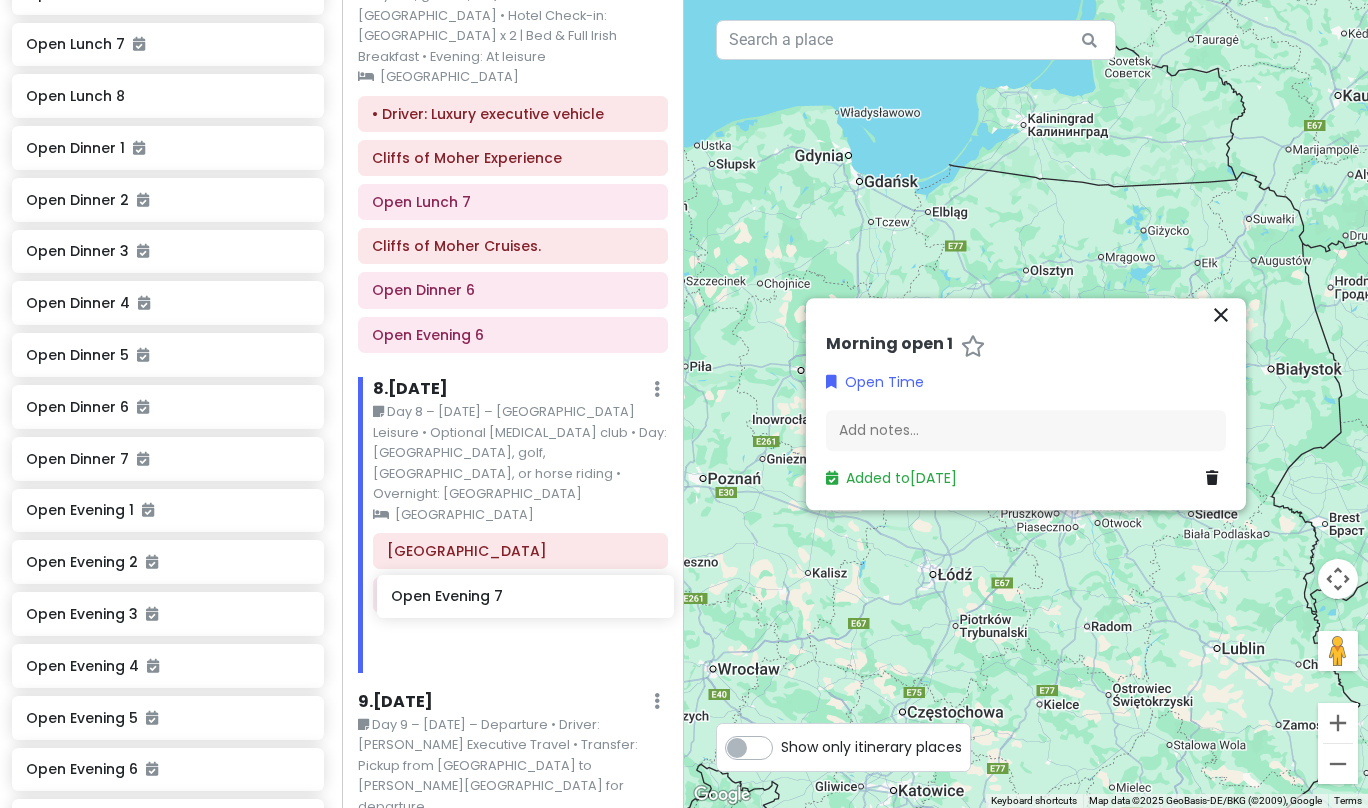 drag, startPoint x: 123, startPoint y: 697, endPoint x: 492, endPoint y: 600, distance: 381.53638 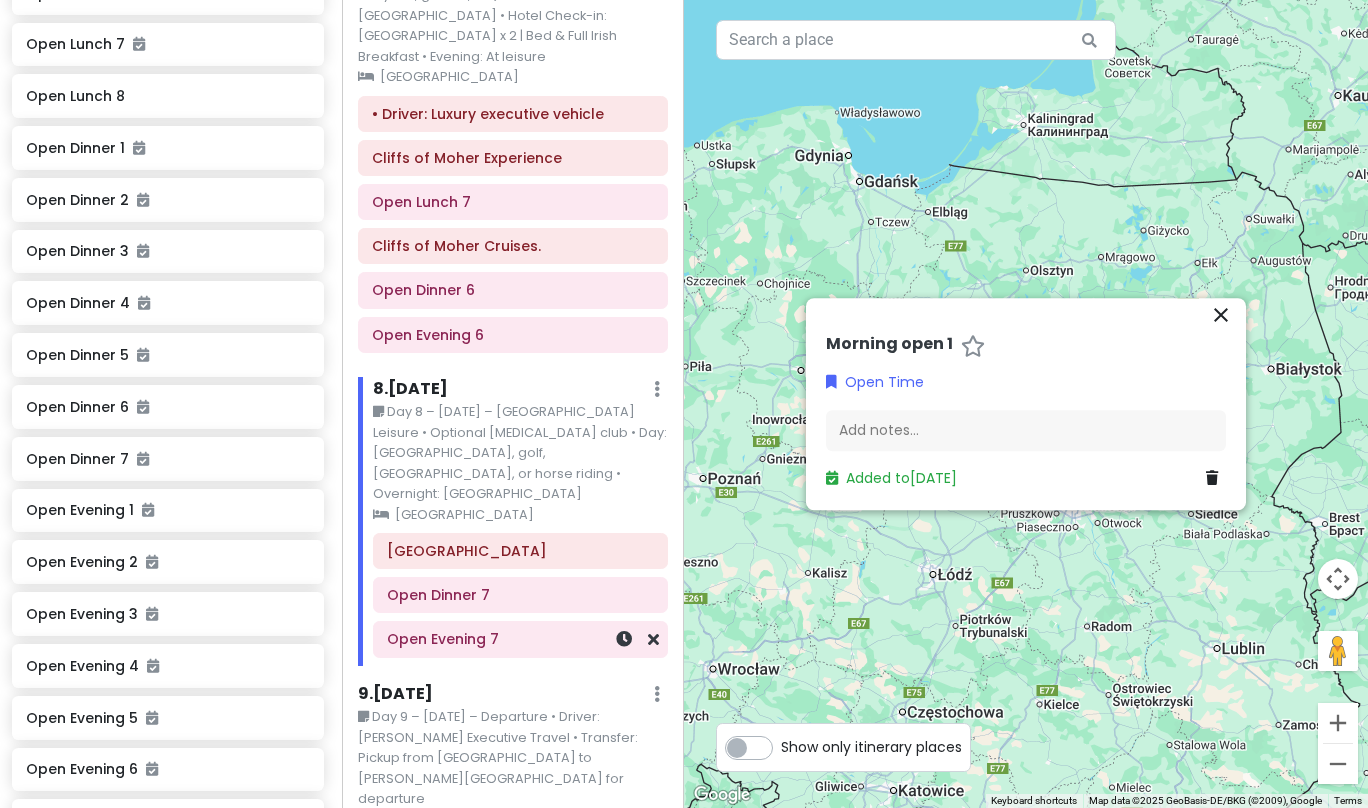 scroll, scrollTop: 2722, scrollLeft: 8, axis: both 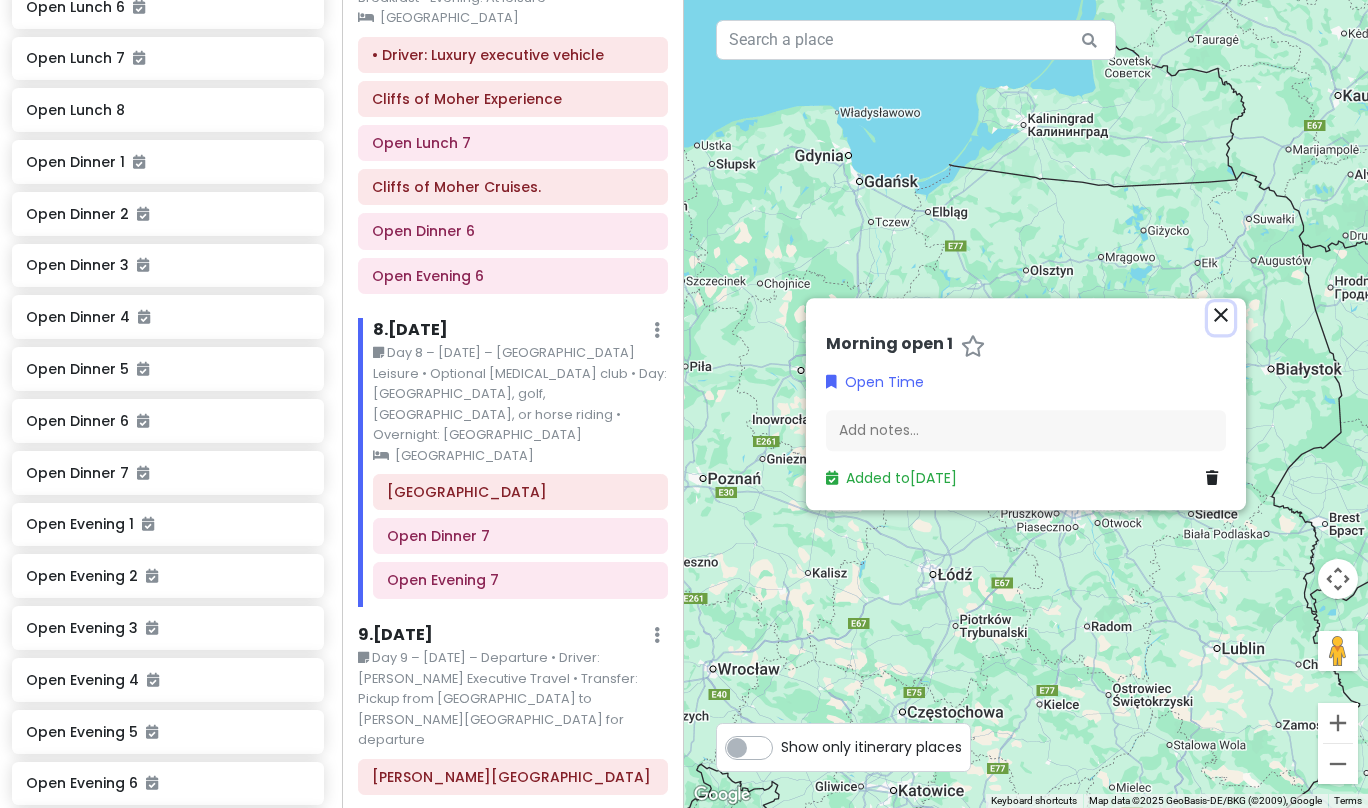 click on "close" at bounding box center (1221, 315) 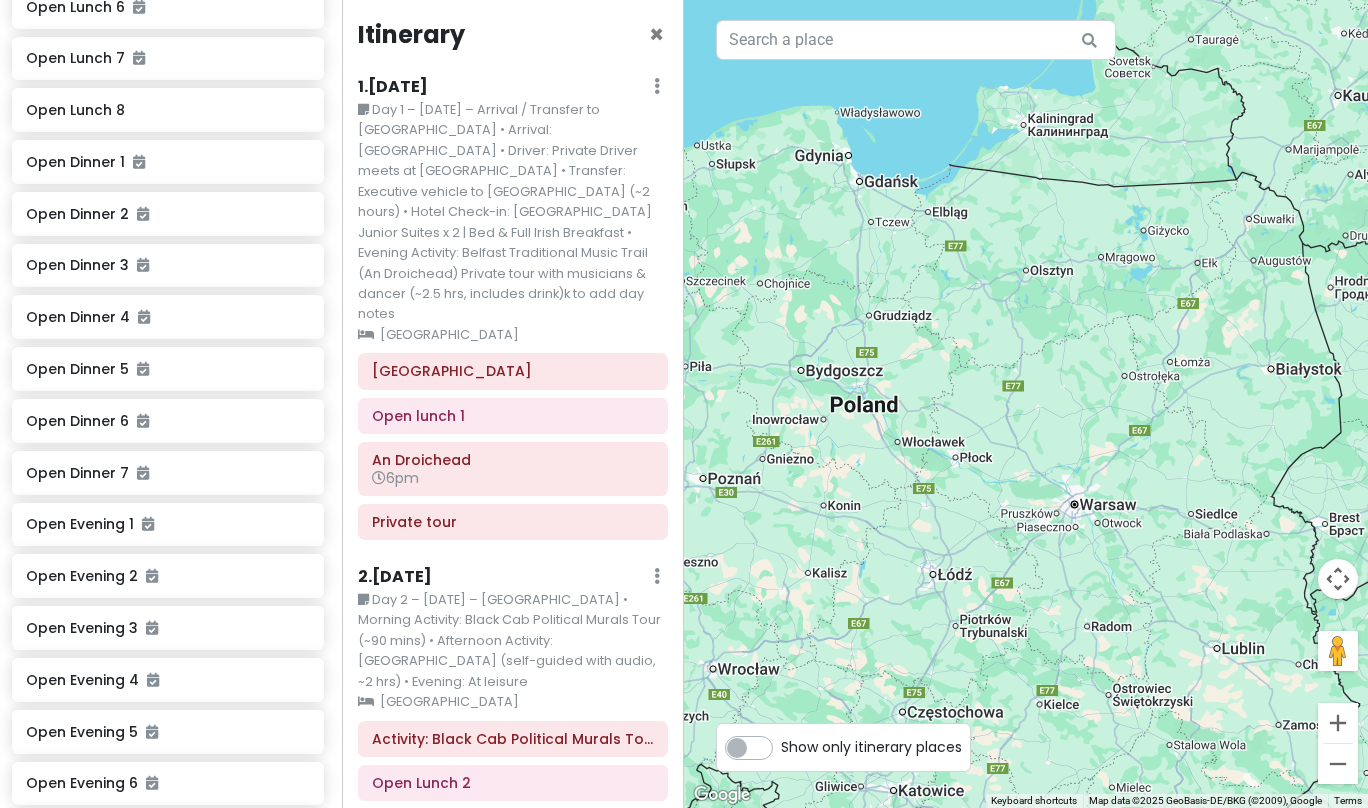 scroll, scrollTop: 0, scrollLeft: 0, axis: both 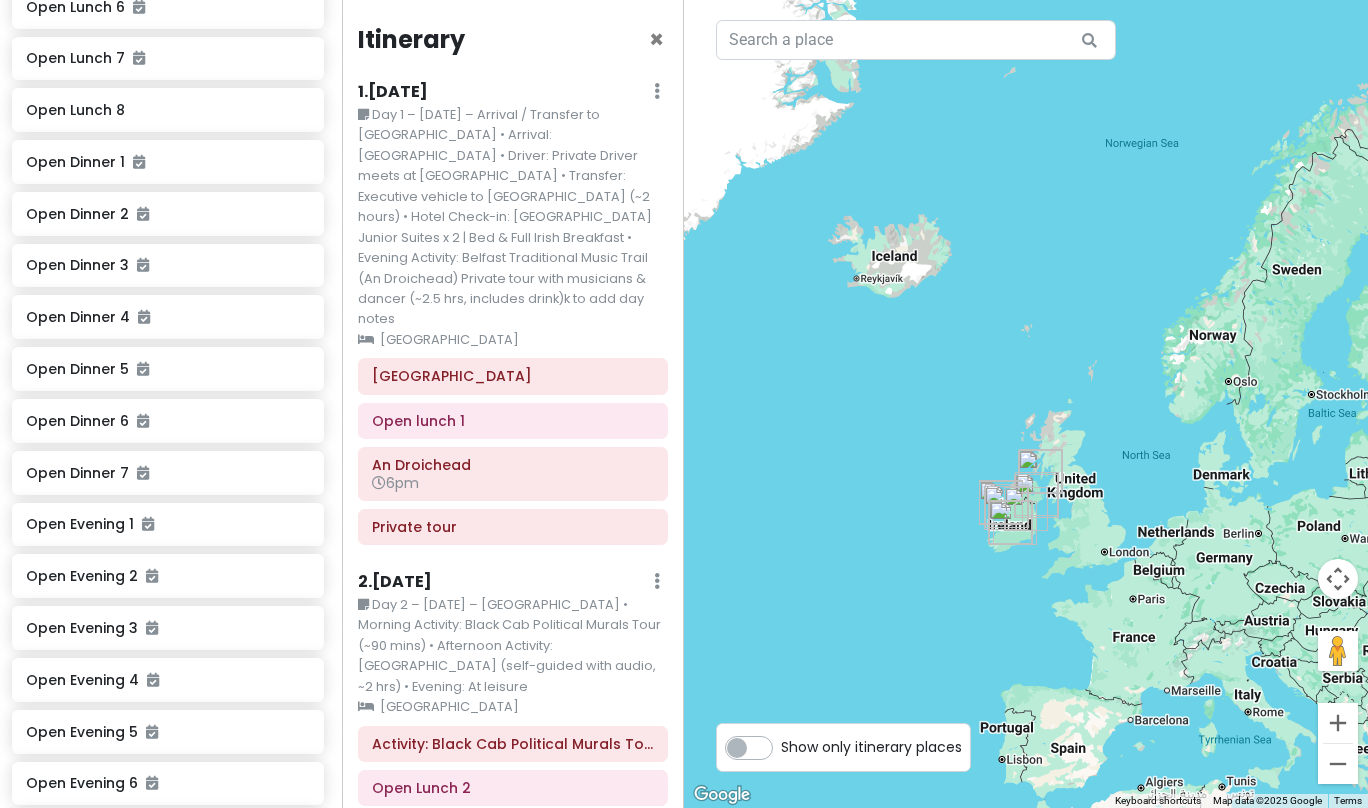 drag, startPoint x: 788, startPoint y: 365, endPoint x: 1185, endPoint y: 513, distance: 423.68976 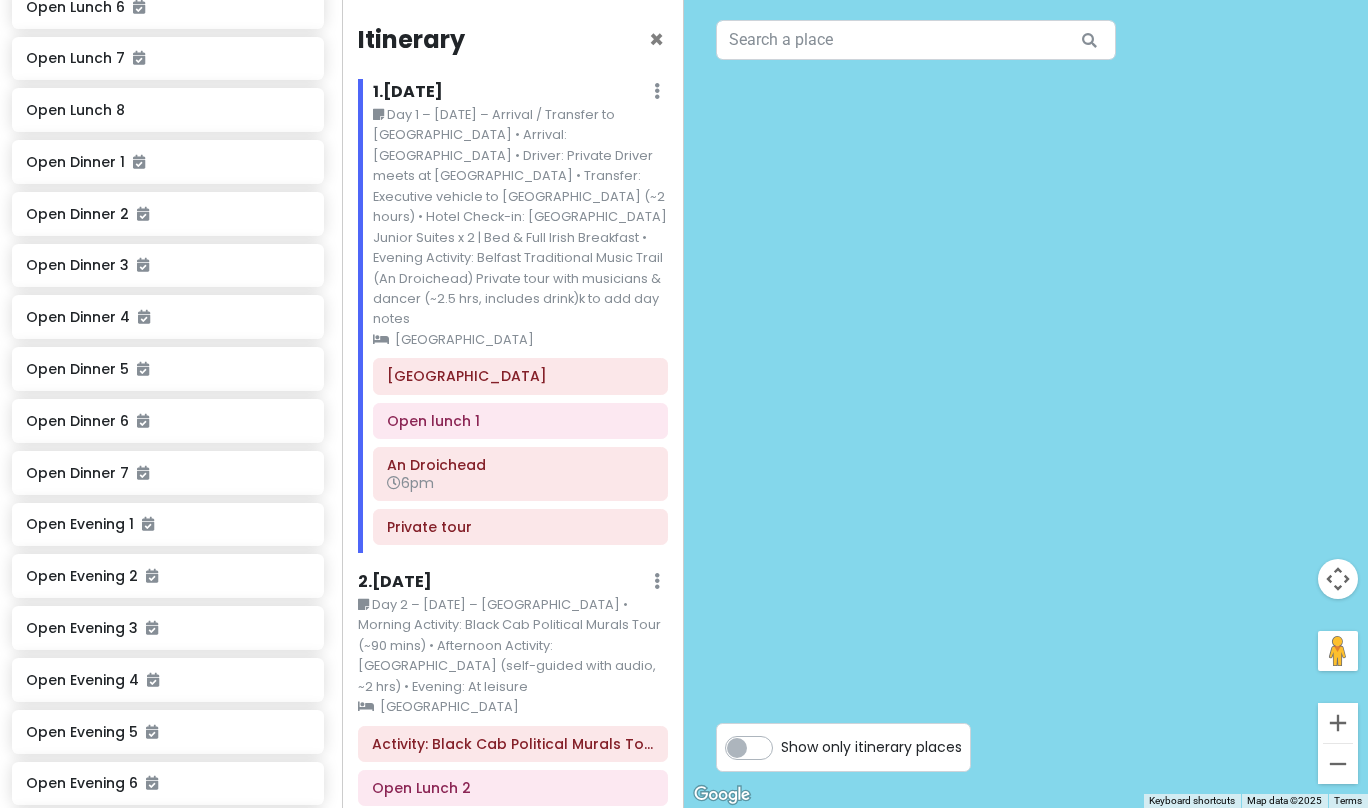 drag, startPoint x: 1137, startPoint y: 634, endPoint x: 819, endPoint y: 282, distance: 474.37115 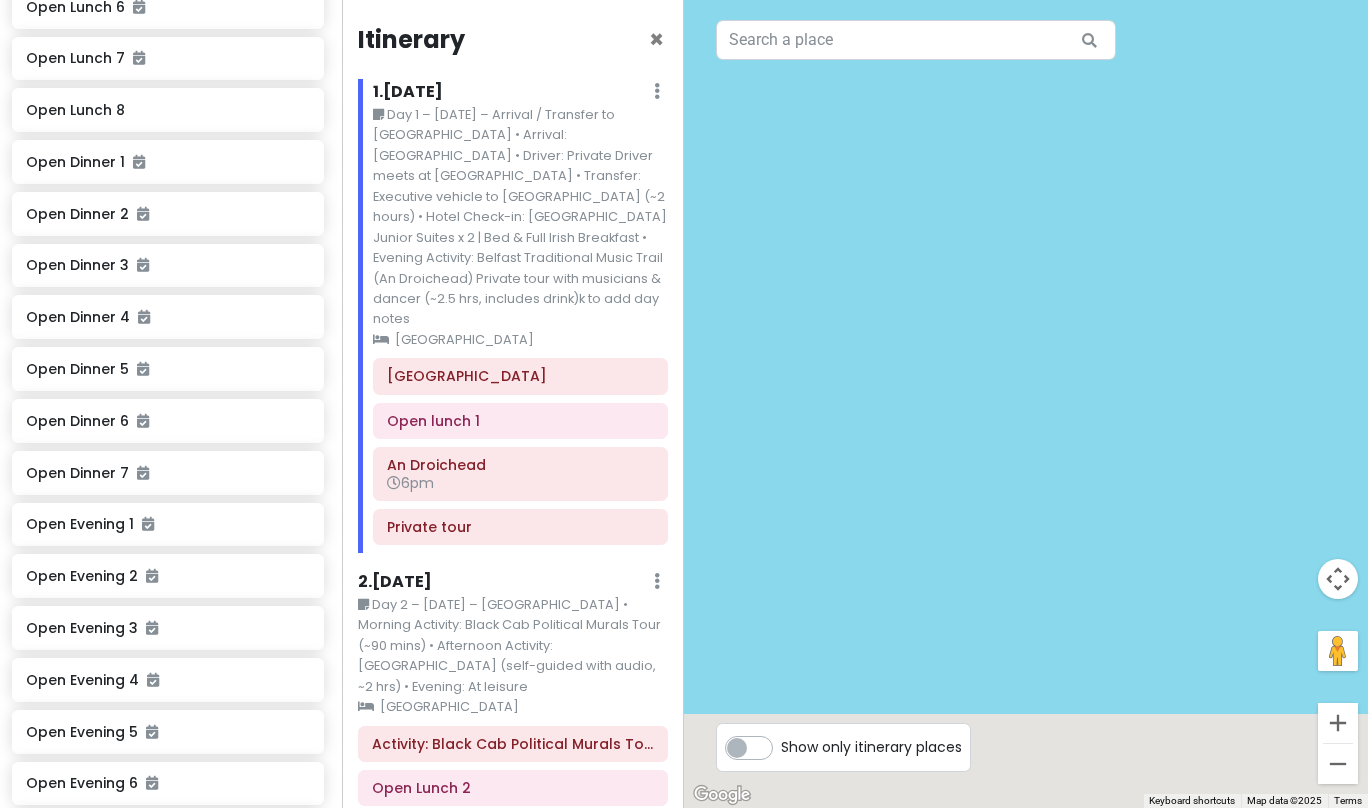 drag, startPoint x: 1175, startPoint y: 580, endPoint x: 758, endPoint y: 160, distance: 591.8522 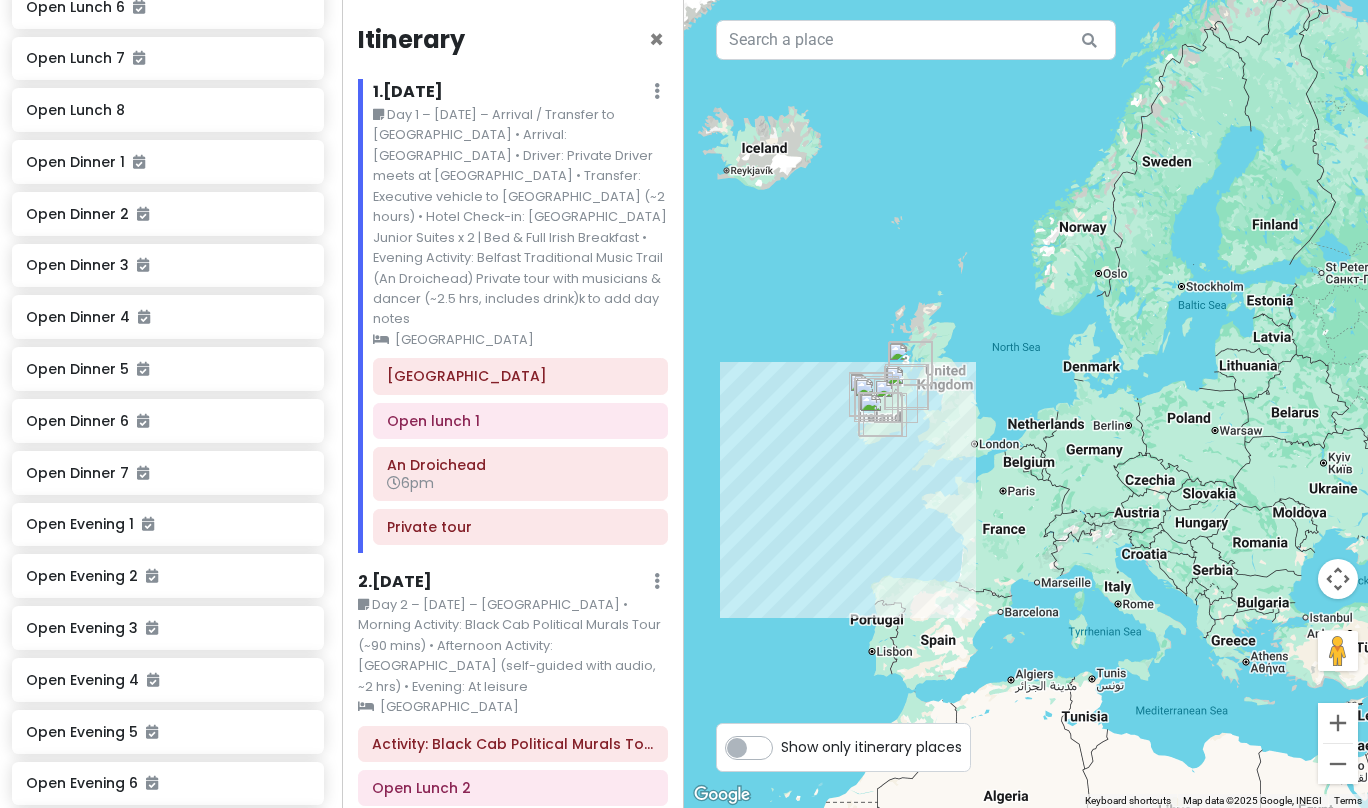 drag, startPoint x: 1151, startPoint y: 420, endPoint x: 904, endPoint y: 347, distance: 257.56165 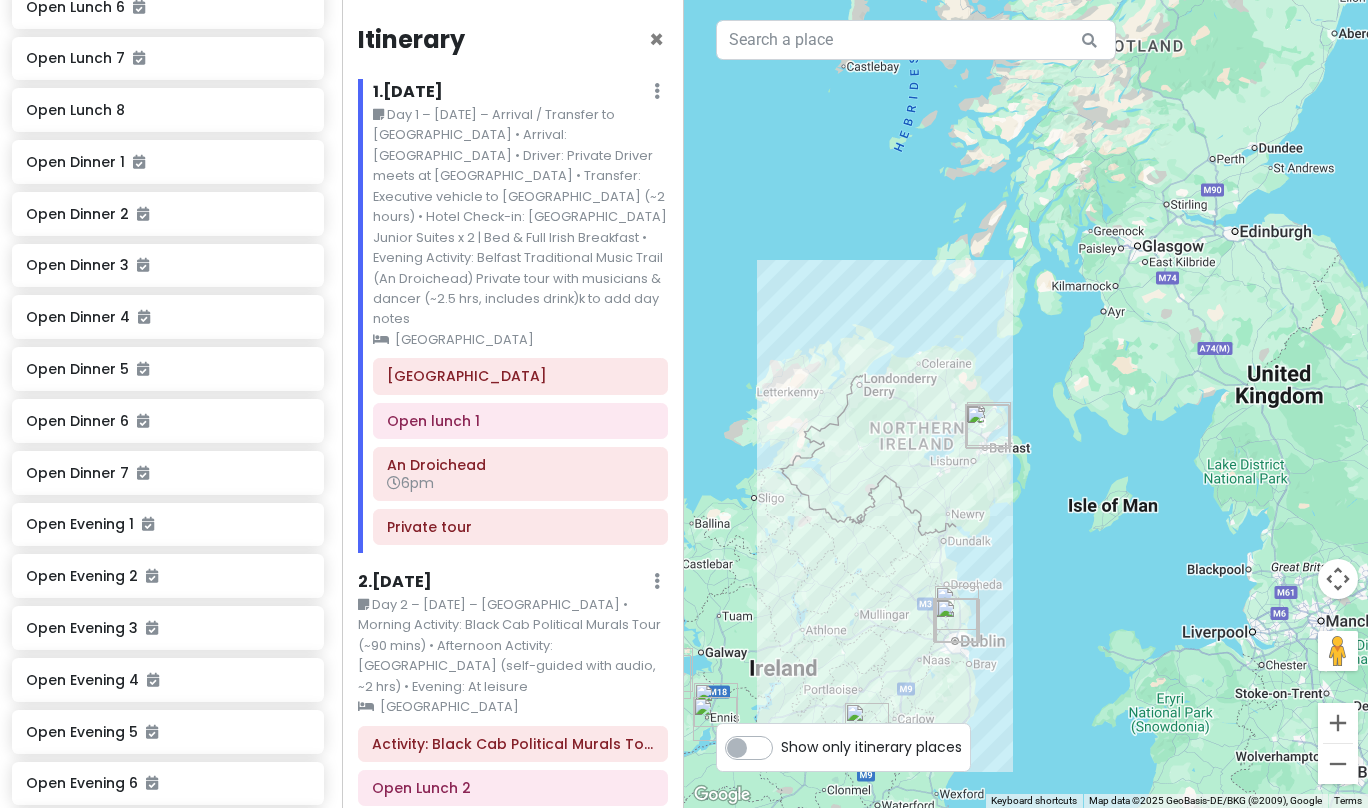 drag, startPoint x: 868, startPoint y: 438, endPoint x: 1225, endPoint y: 395, distance: 359.58032 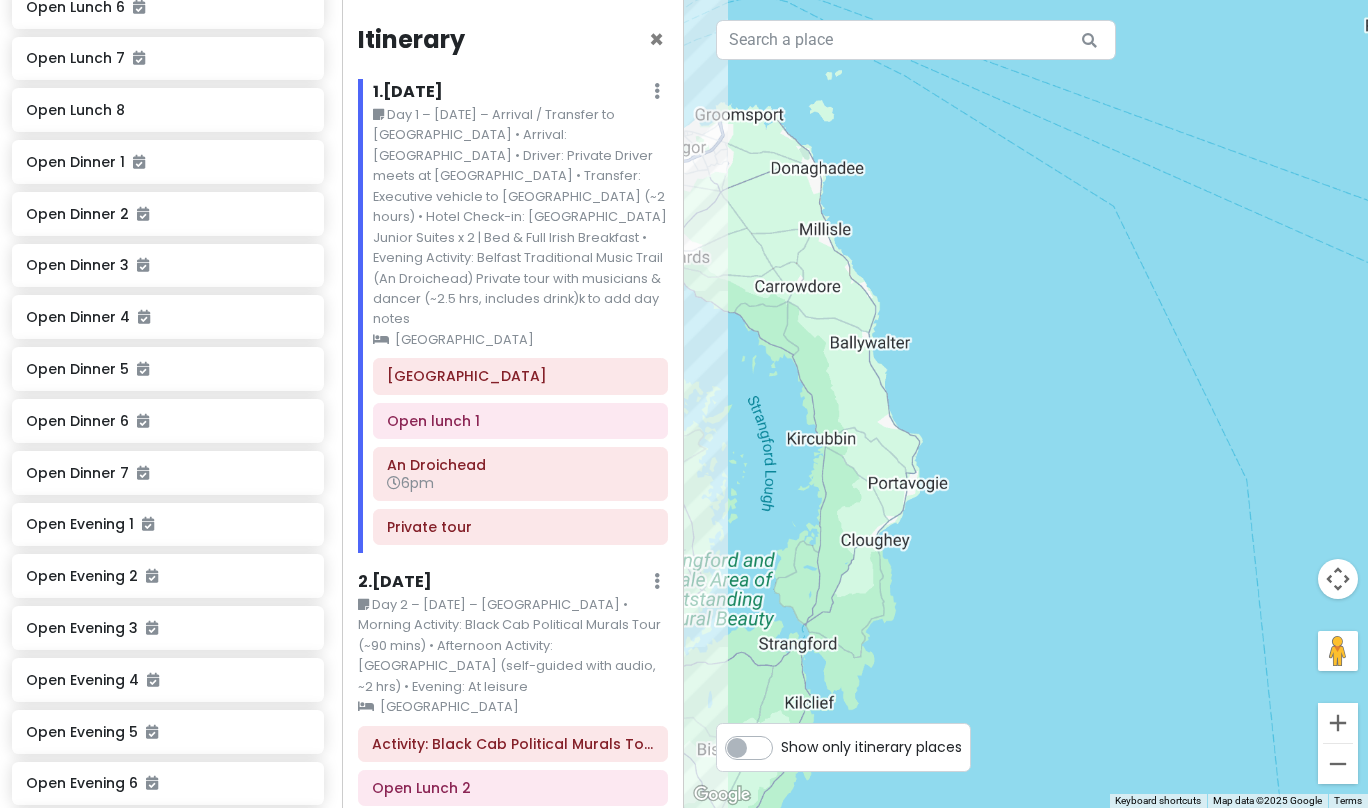 drag, startPoint x: 801, startPoint y: 520, endPoint x: 897, endPoint y: 423, distance: 136.47343 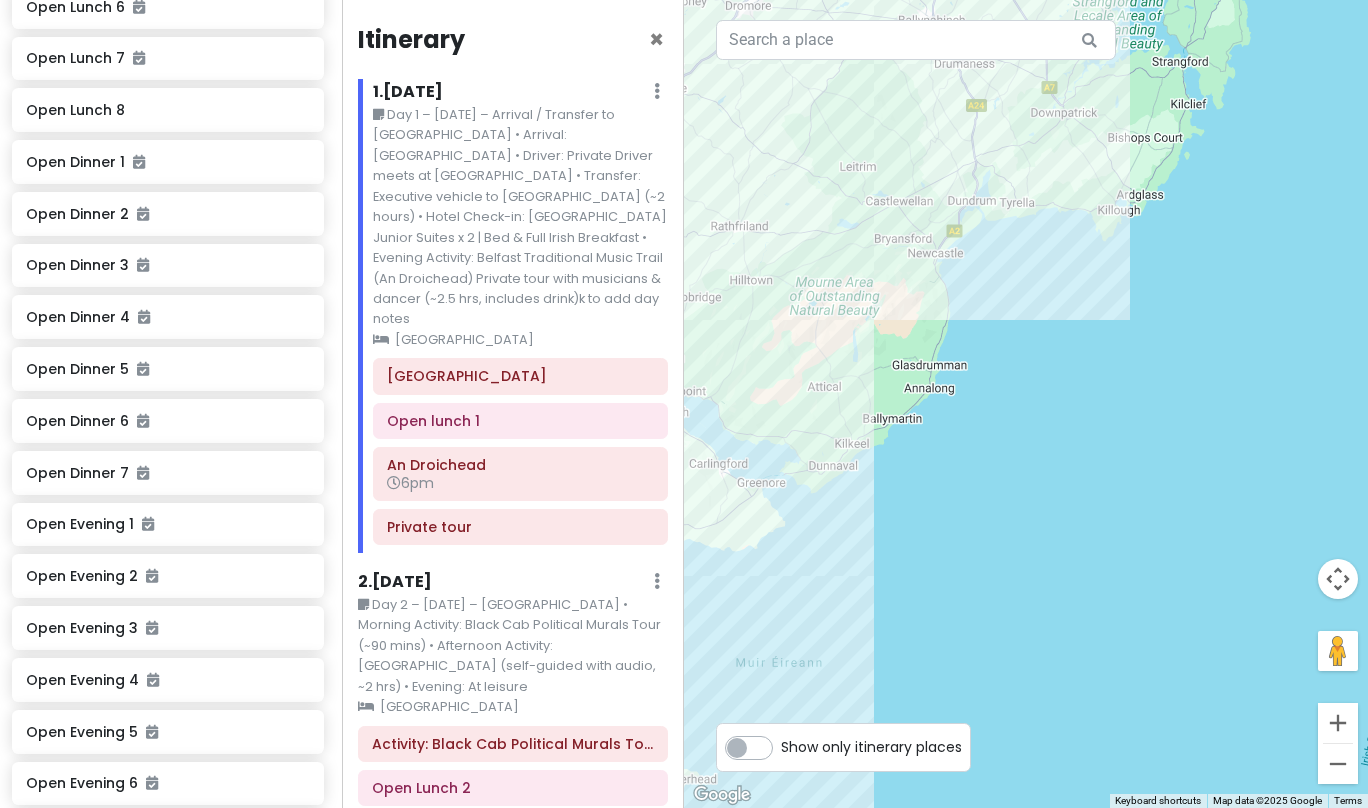 drag, startPoint x: 833, startPoint y: 413, endPoint x: 1154, endPoint y: -94, distance: 600.075 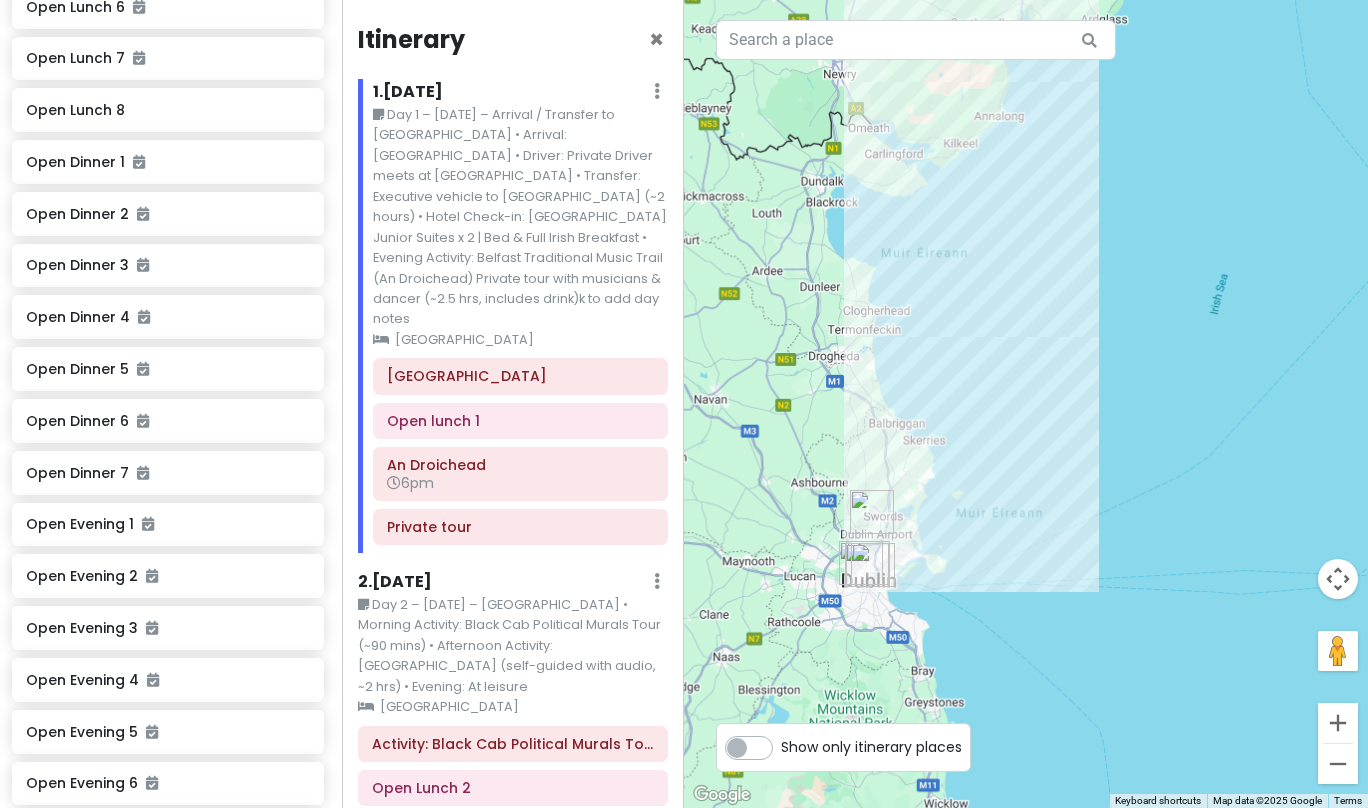 drag, startPoint x: 1058, startPoint y: 533, endPoint x: 1107, endPoint y: 326, distance: 212.72047 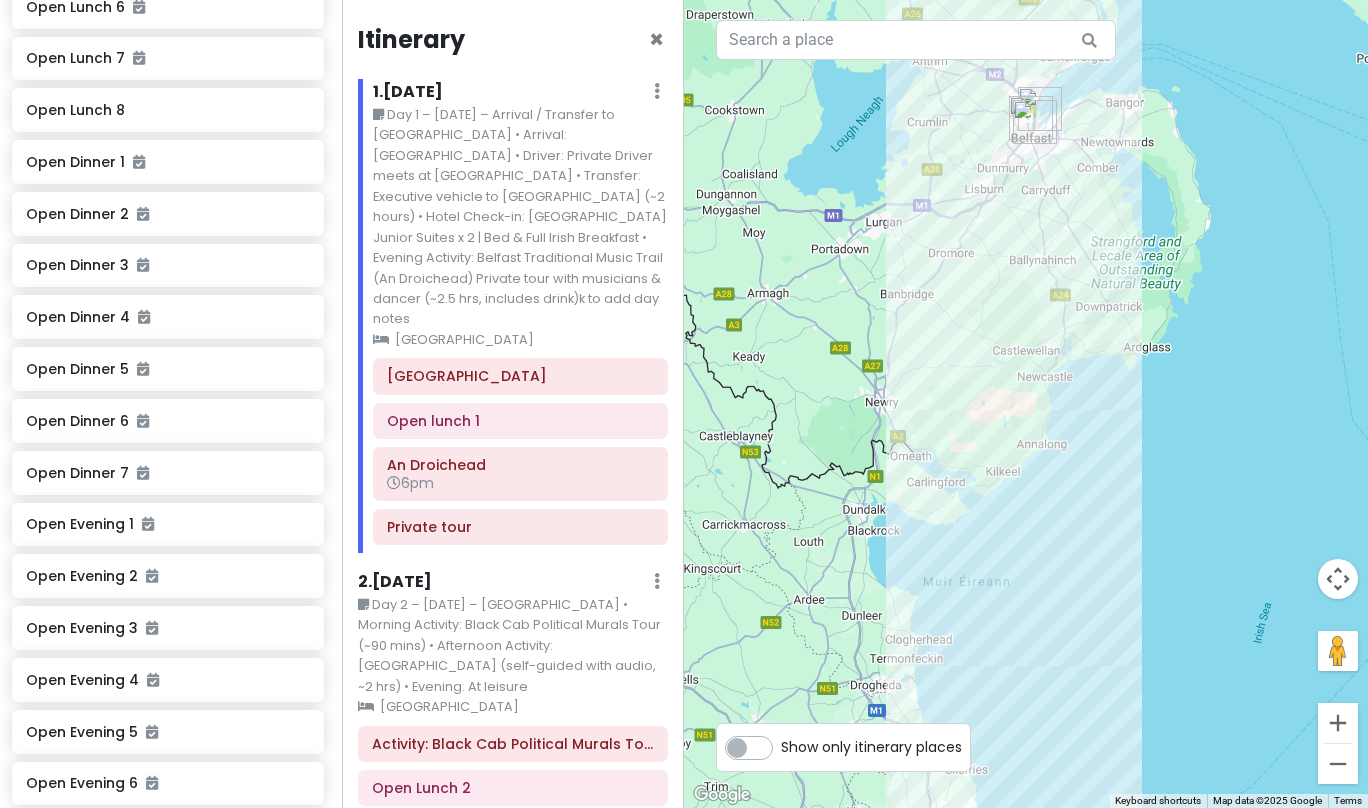 drag, startPoint x: 819, startPoint y: 321, endPoint x: 823, endPoint y: 648, distance: 327.02448 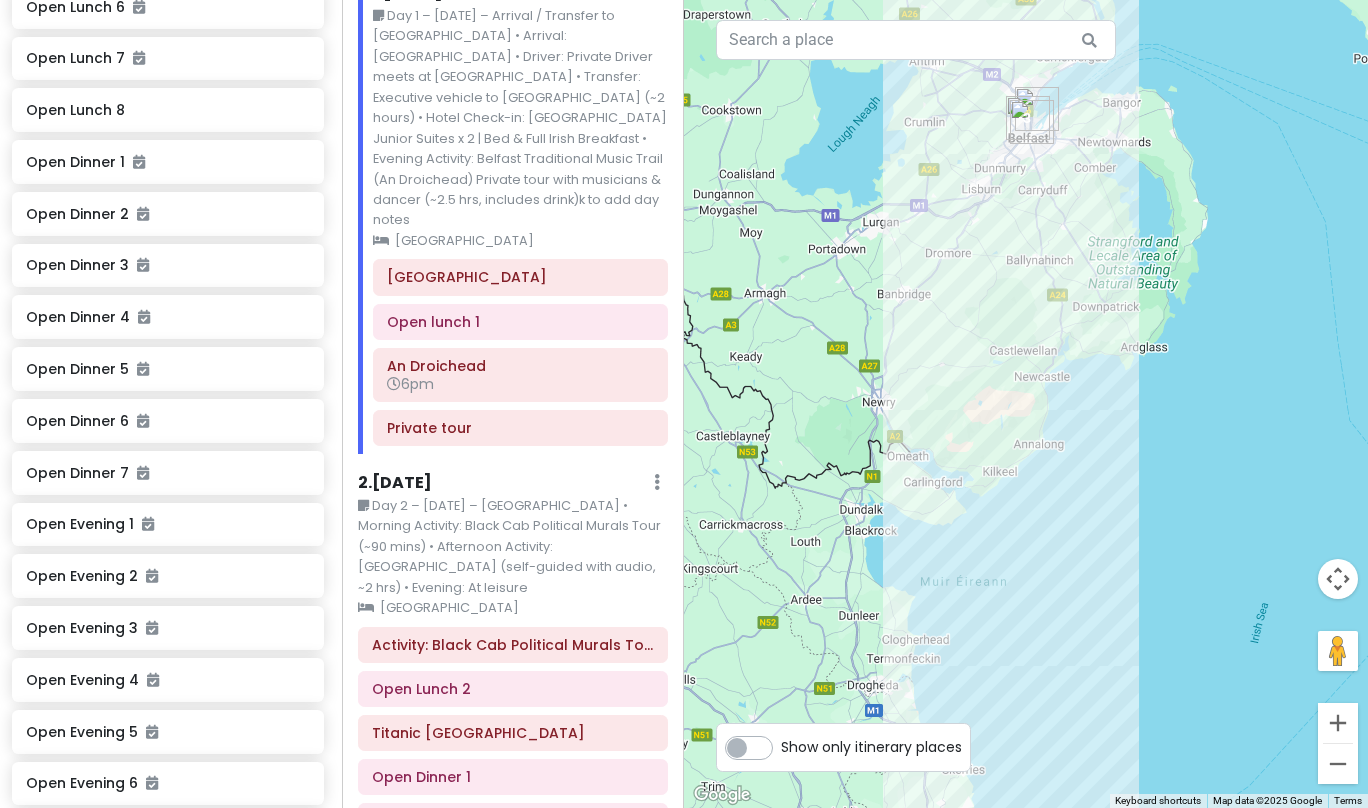 scroll, scrollTop: 100, scrollLeft: 0, axis: vertical 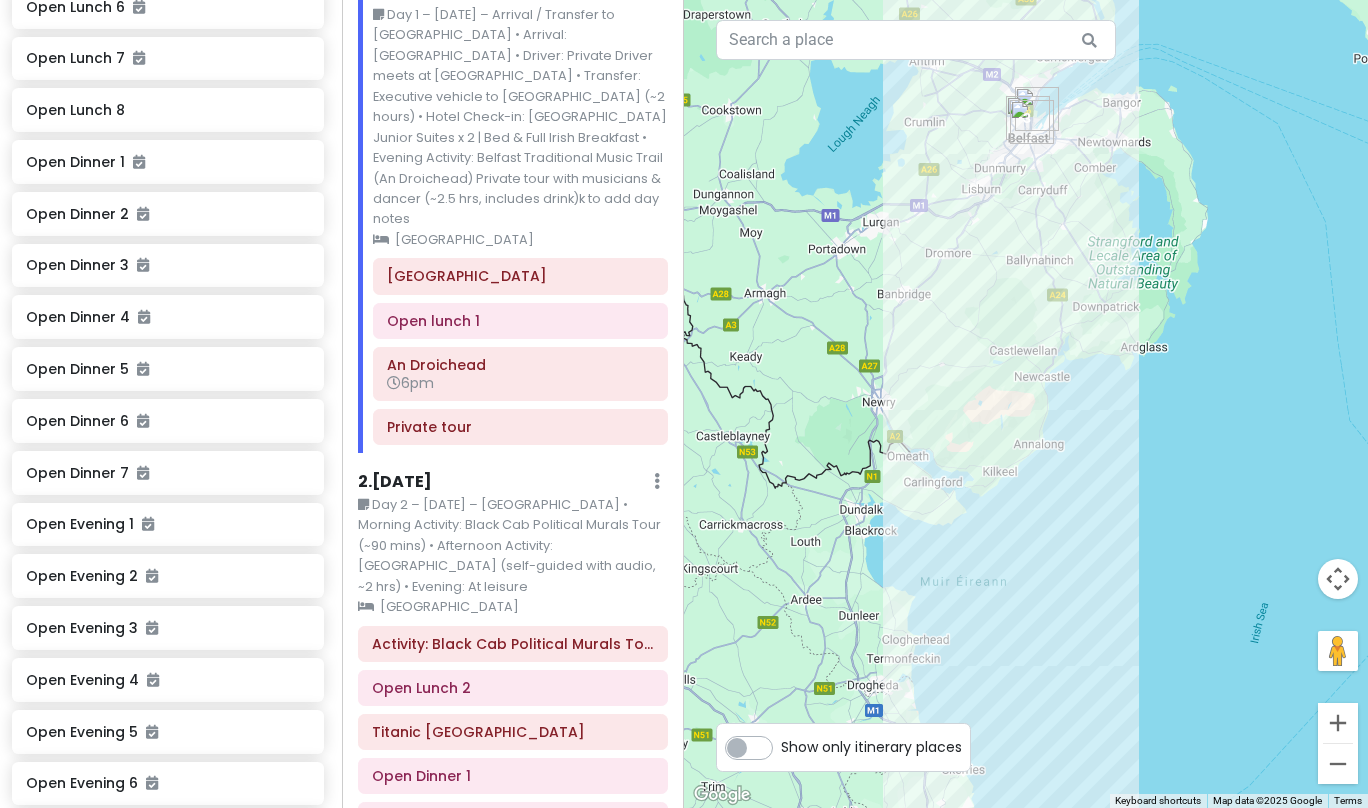 click on "2 .  [DATE]" at bounding box center (395, 482) 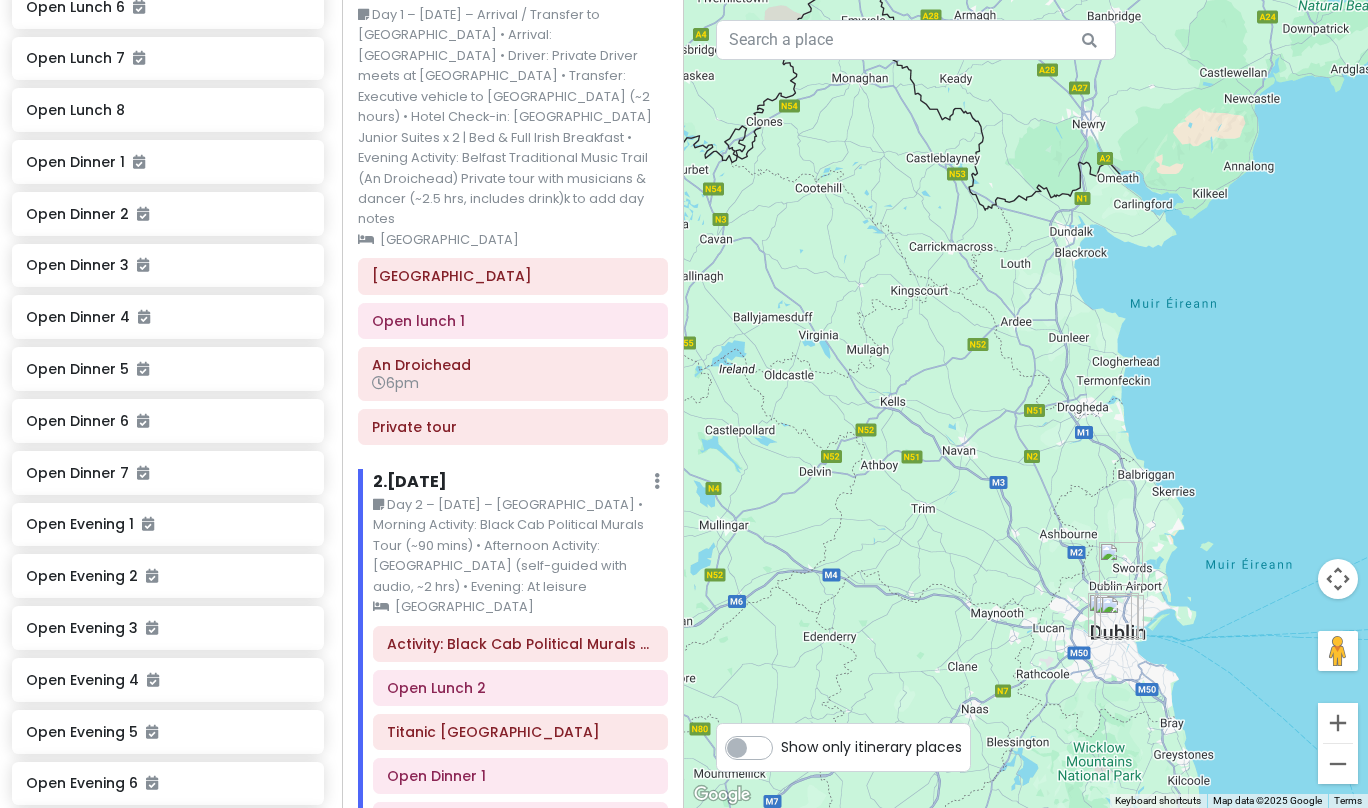 drag, startPoint x: 995, startPoint y: 515, endPoint x: 1233, endPoint y: 301, distance: 320.0625 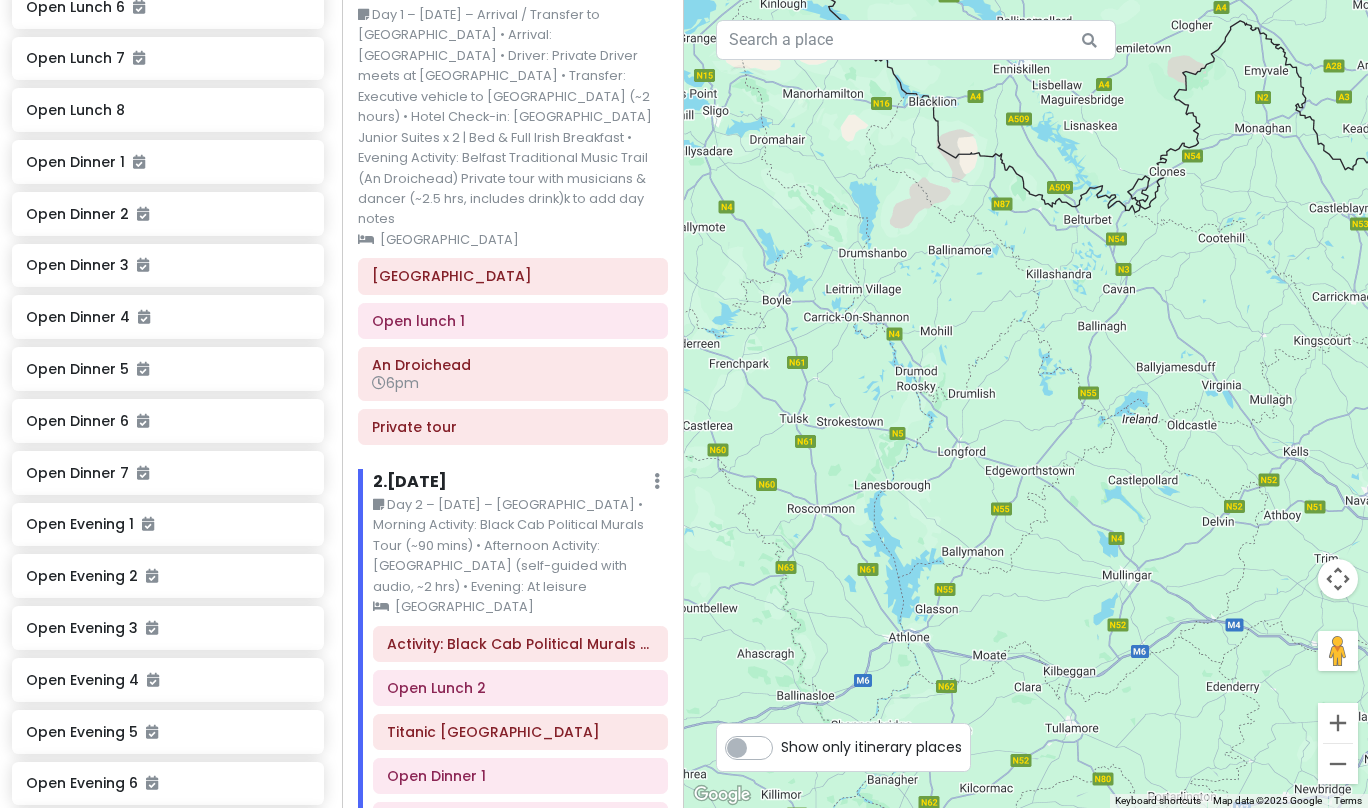 drag, startPoint x: 811, startPoint y: 335, endPoint x: 1222, endPoint y: 372, distance: 412.66208 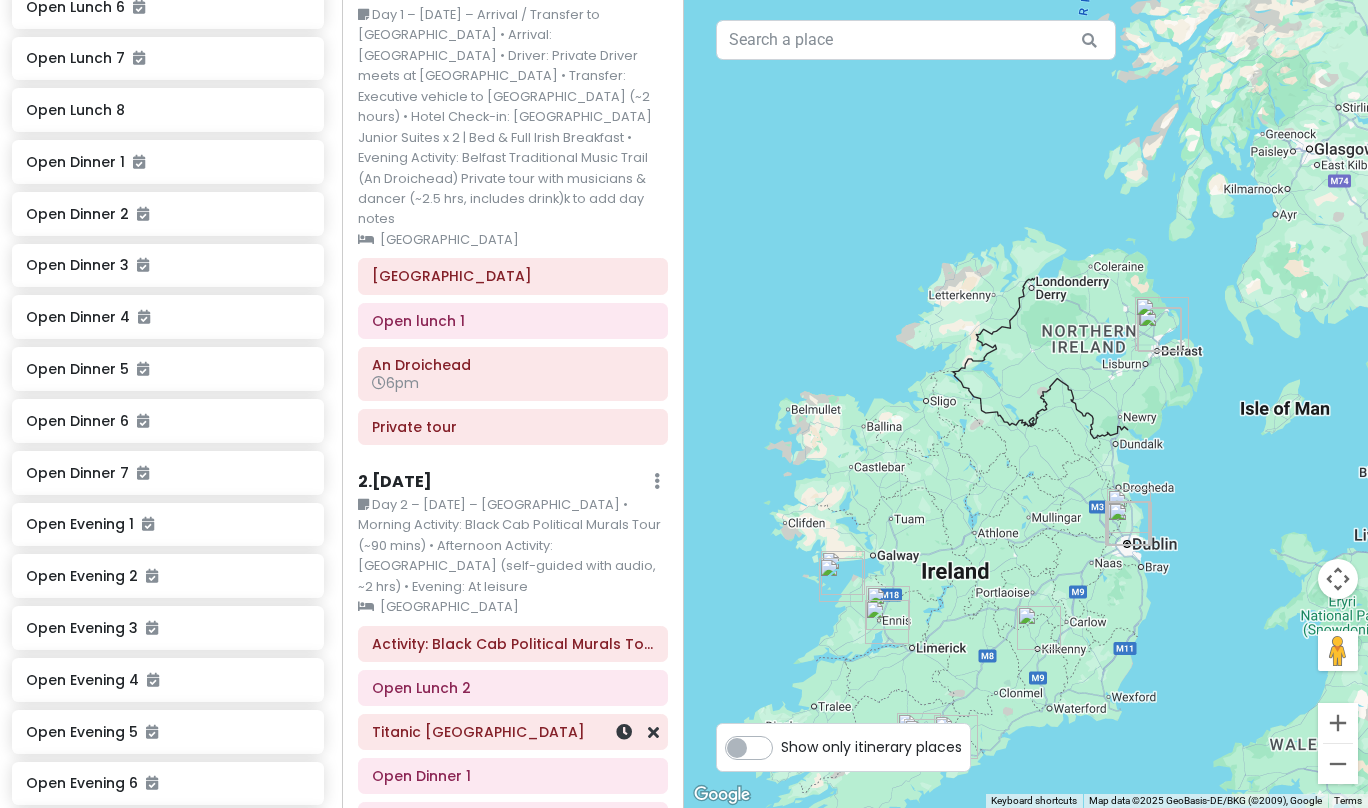 click on "Titanic [GEOGRAPHIC_DATA]" at bounding box center (513, 732) 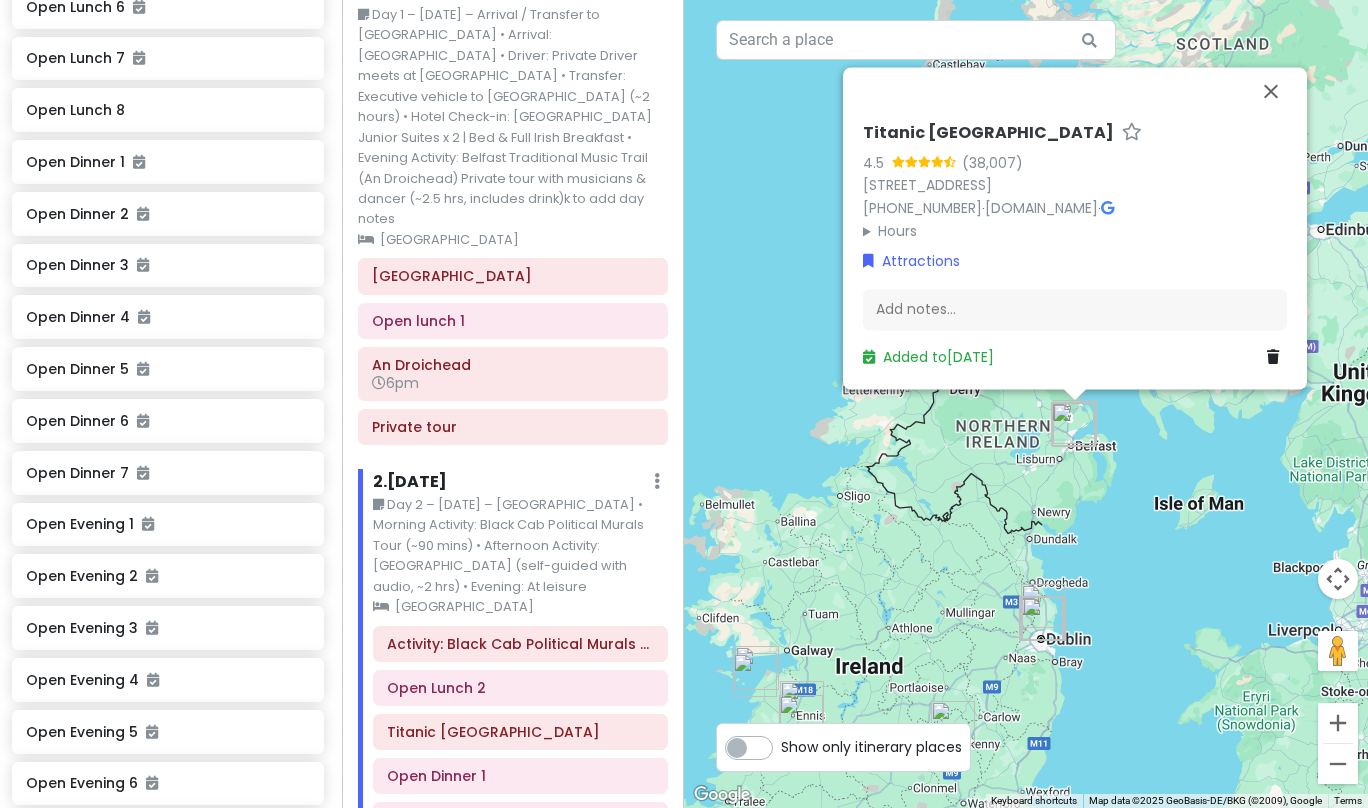 drag, startPoint x: 419, startPoint y: 462, endPoint x: 813, endPoint y: 576, distance: 410.16095 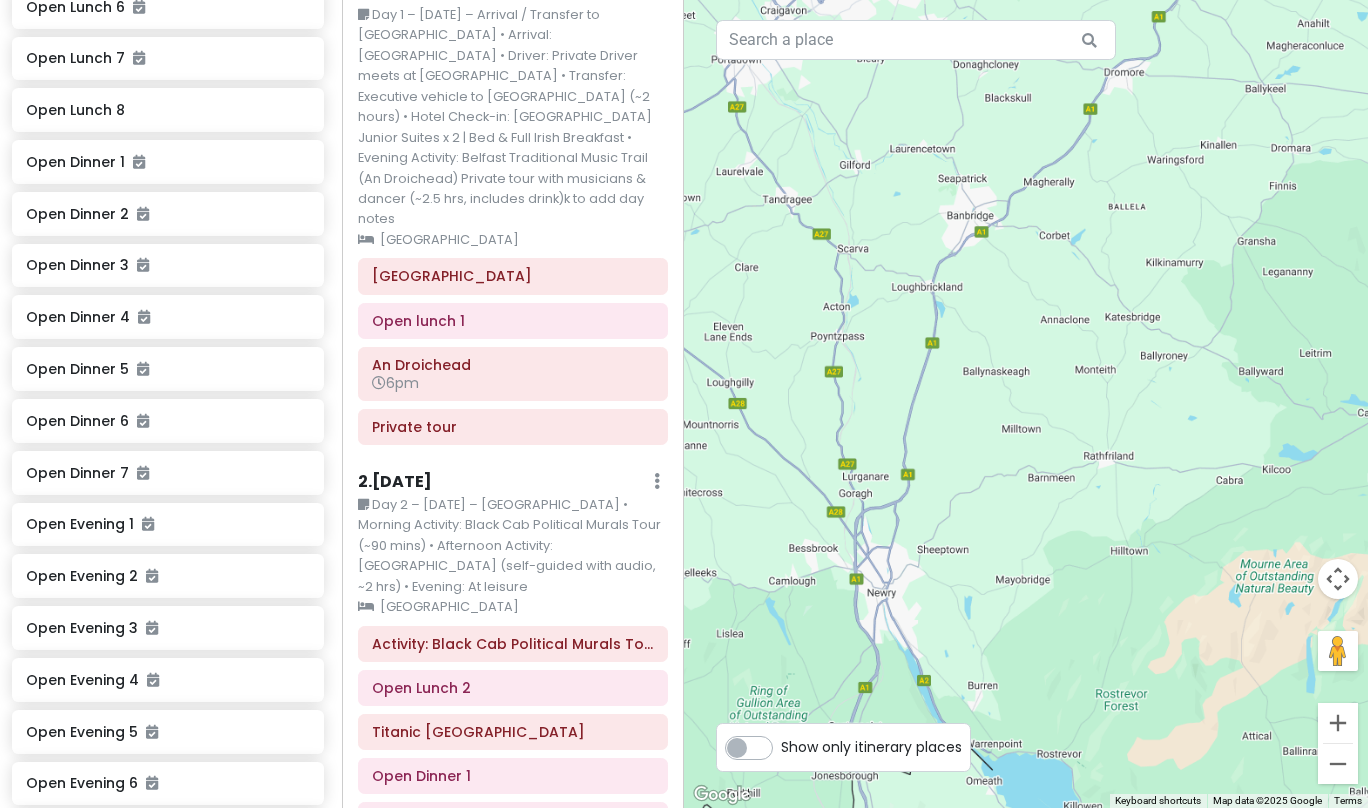 drag, startPoint x: 1046, startPoint y: 296, endPoint x: 892, endPoint y: 718, distance: 449.22156 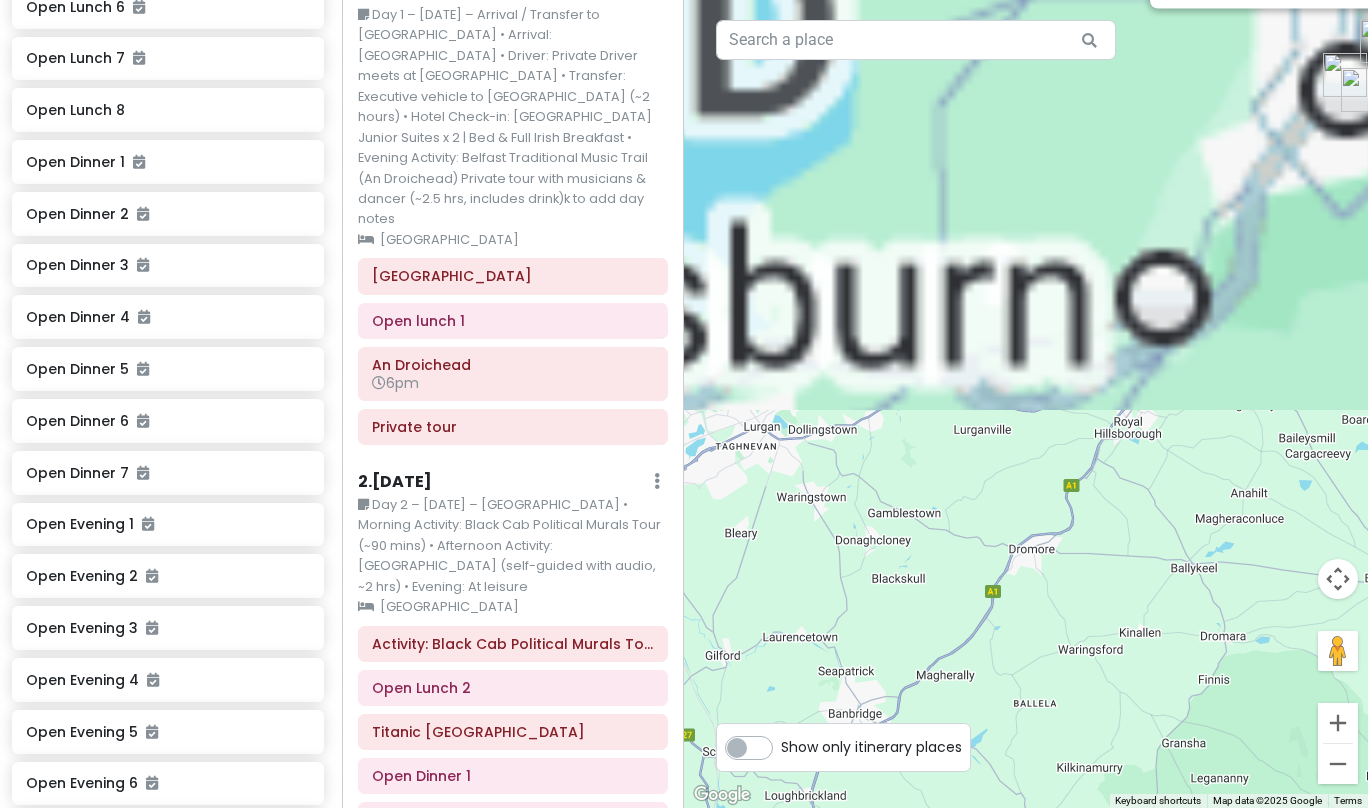 drag, startPoint x: 1091, startPoint y: 327, endPoint x: 947, endPoint y: 739, distance: 436.44016 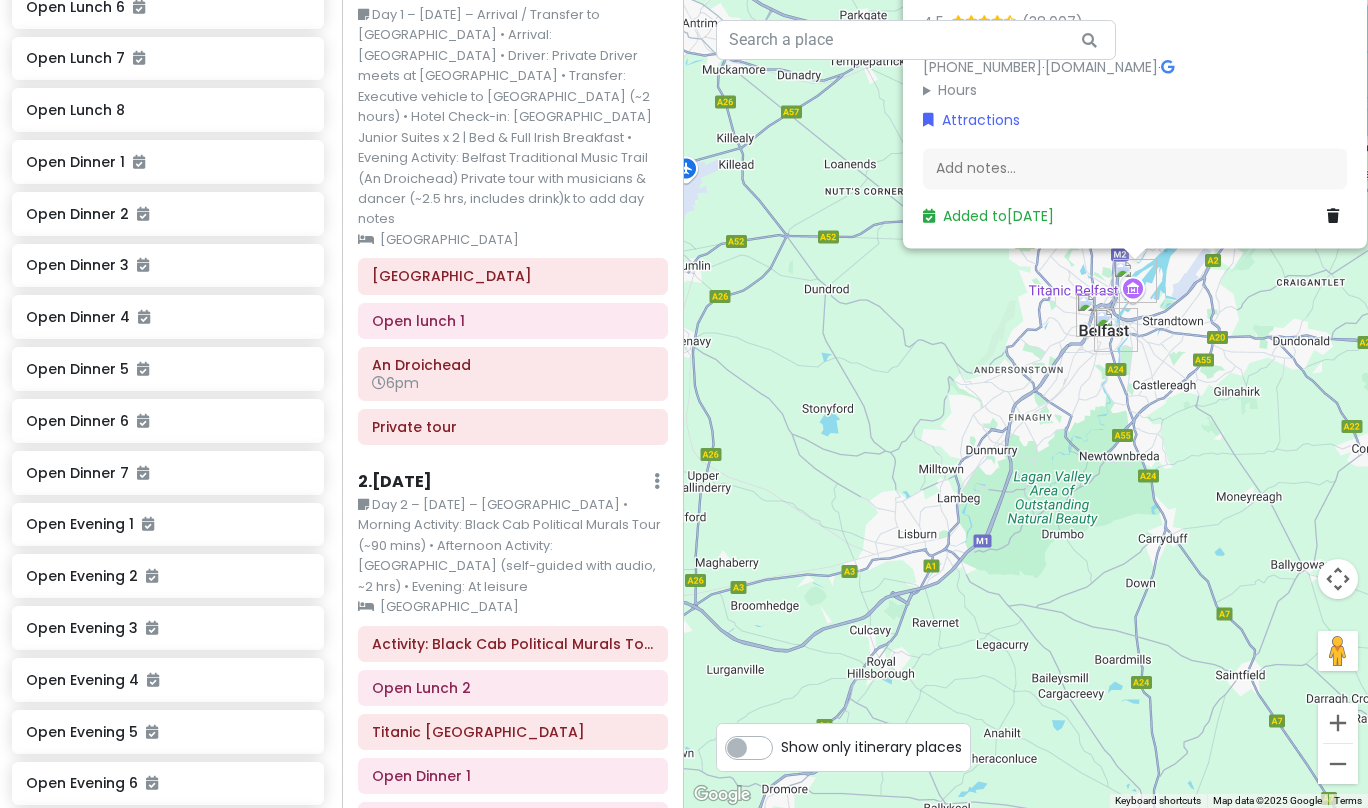 drag, startPoint x: 1149, startPoint y: 422, endPoint x: 924, endPoint y: 607, distance: 291.29022 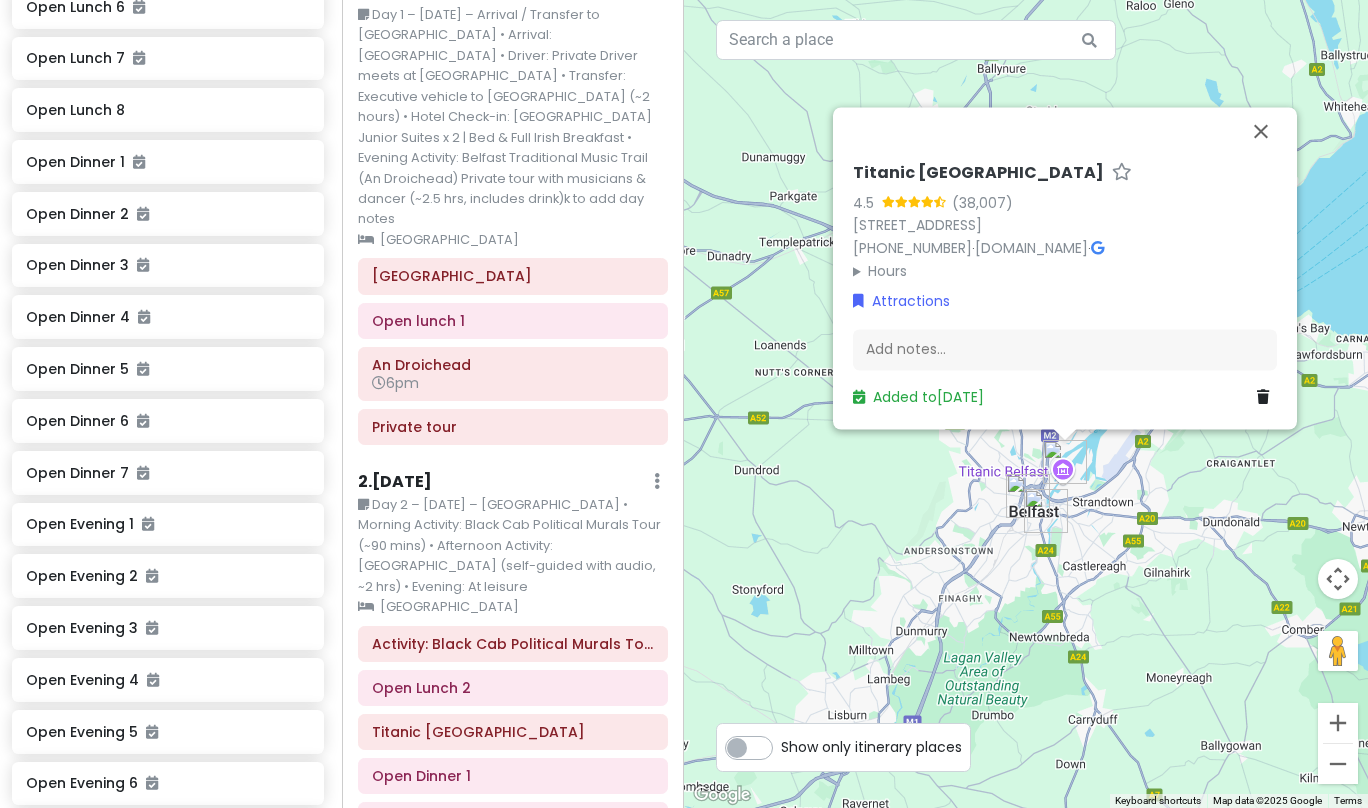 drag, startPoint x: 987, startPoint y: 530, endPoint x: 1030, endPoint y: 545, distance: 45.54119 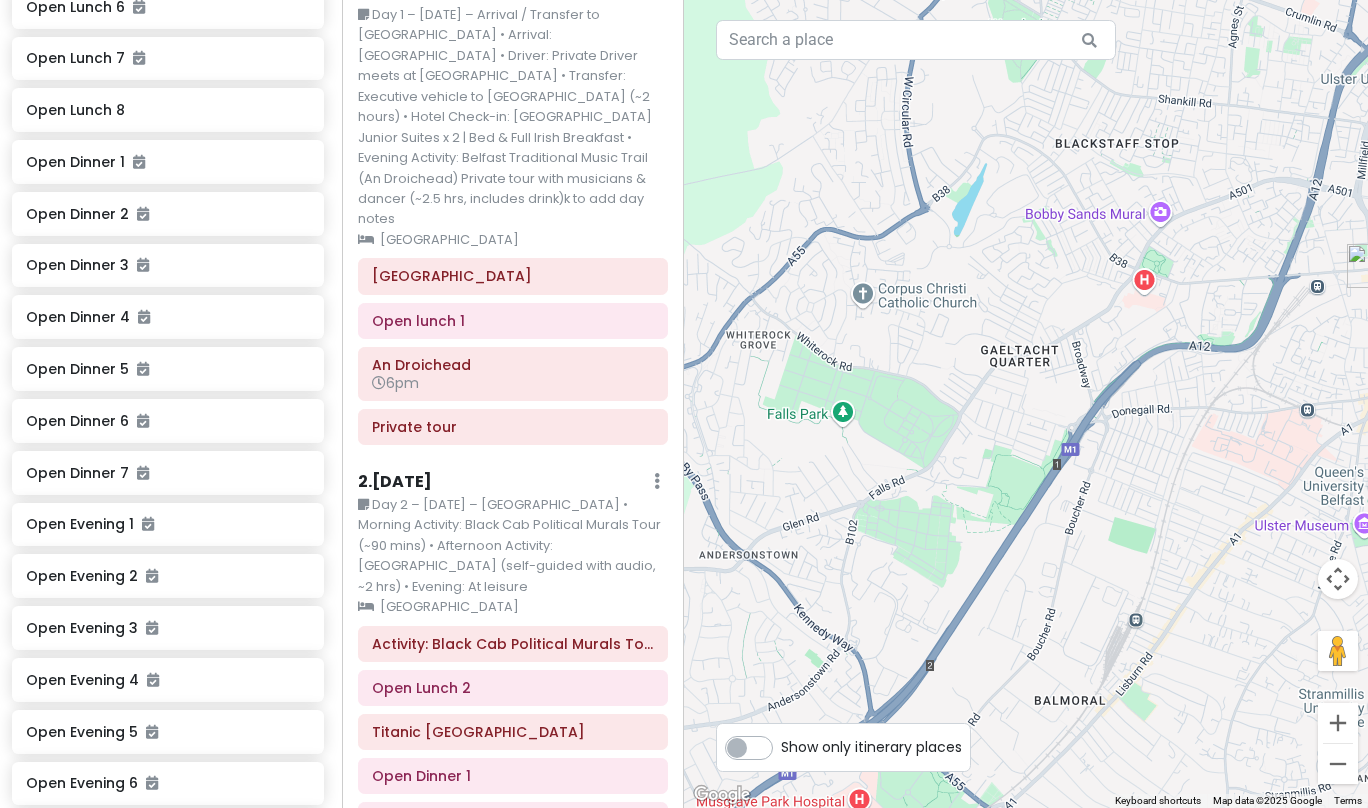 drag, startPoint x: 1140, startPoint y: 418, endPoint x: 1141, endPoint y: 430, distance: 12.0415945 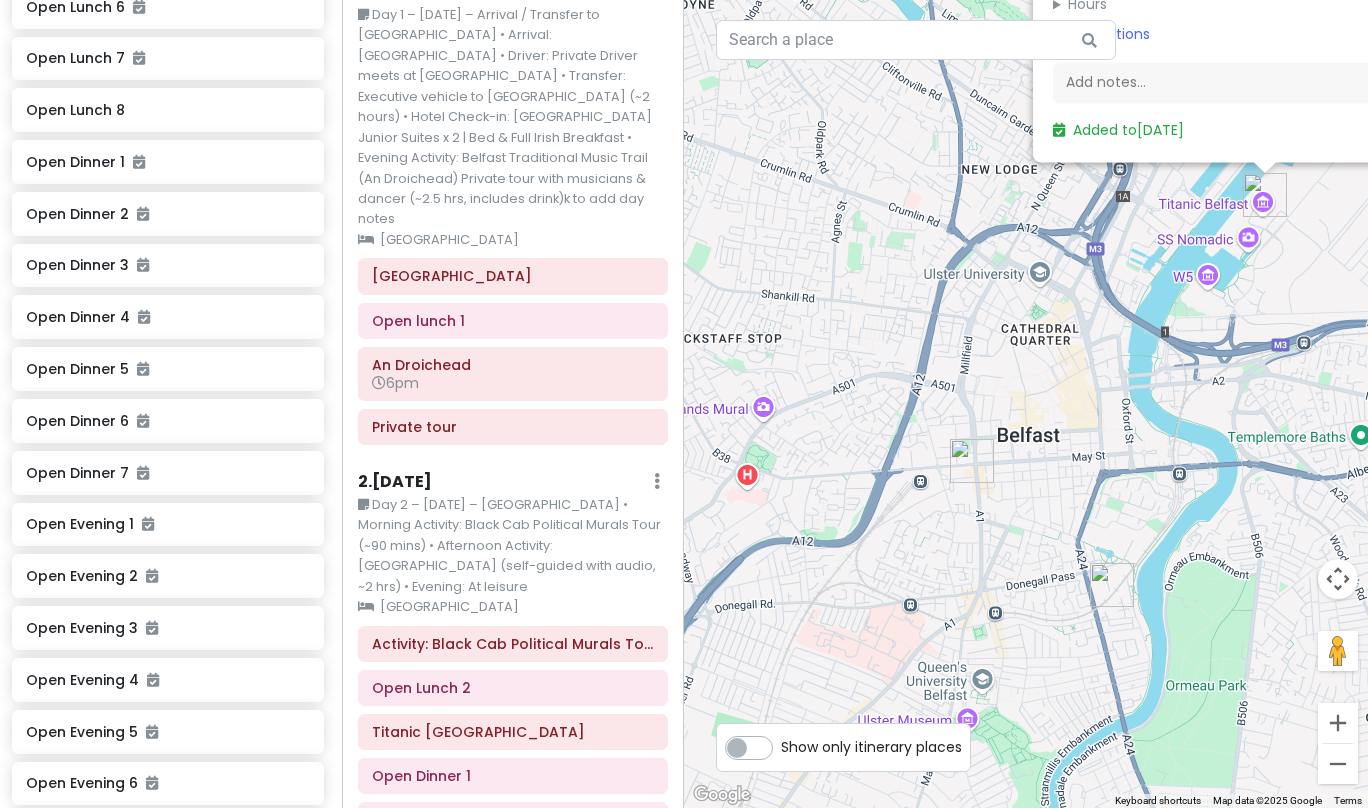 drag, startPoint x: 1049, startPoint y: 460, endPoint x: 741, endPoint y: 626, distance: 349.88568 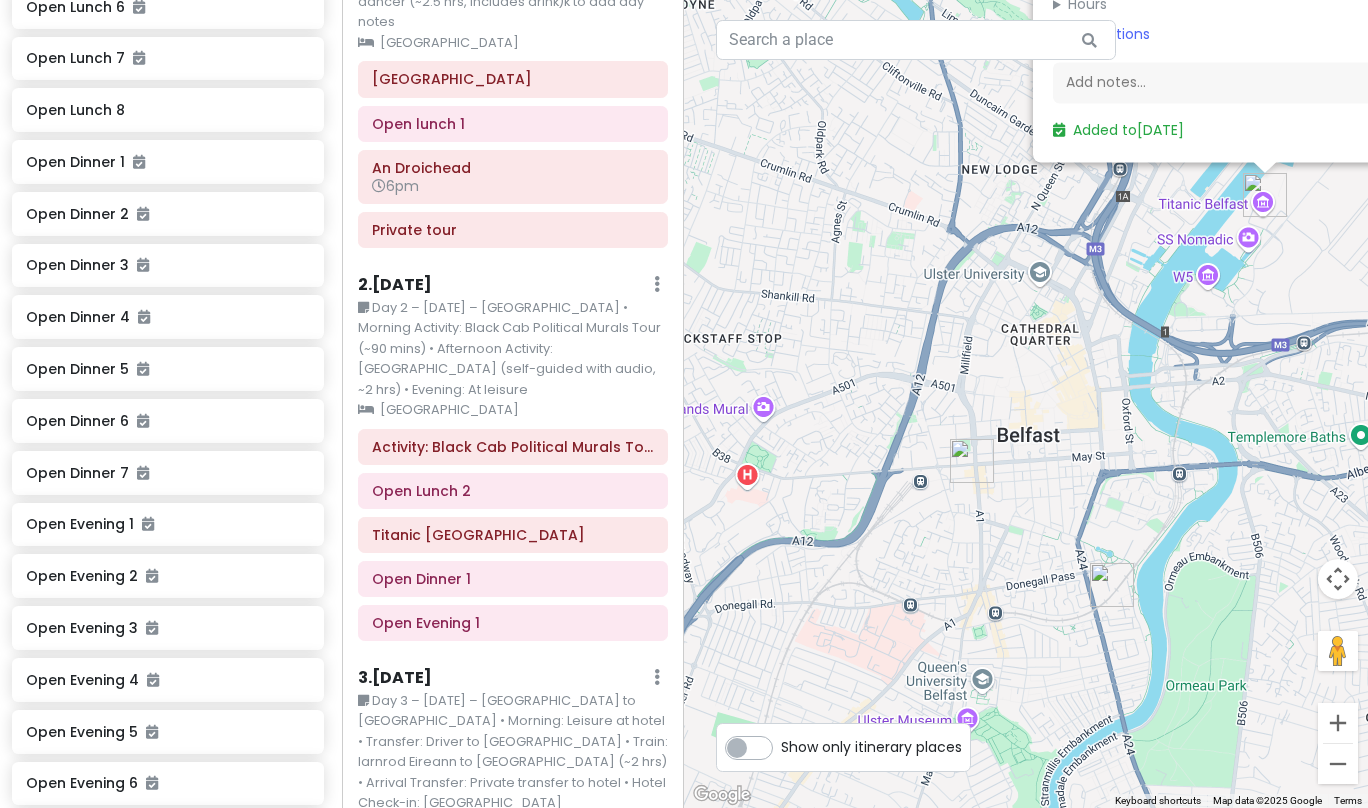 scroll, scrollTop: 298, scrollLeft: 0, axis: vertical 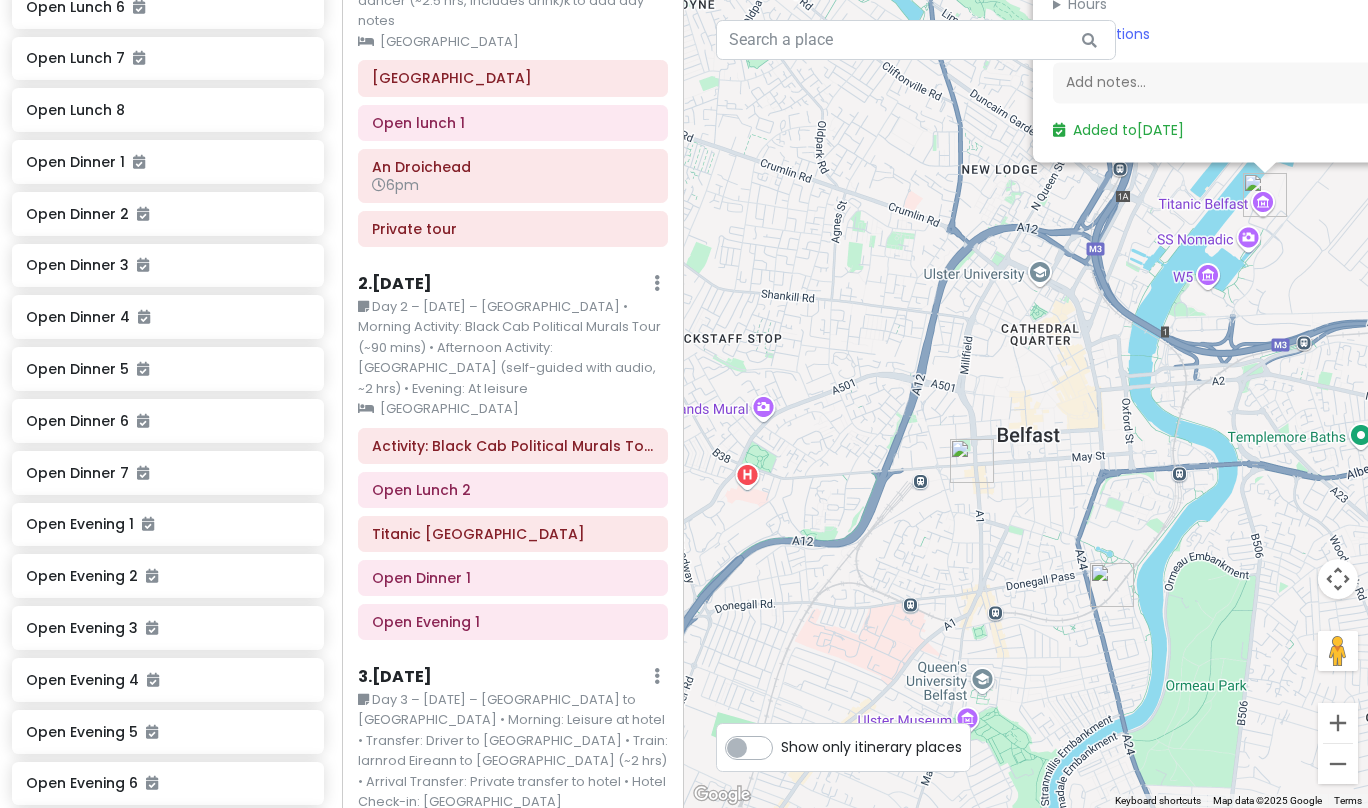 click on "3 .  [DATE]" at bounding box center (395, 677) 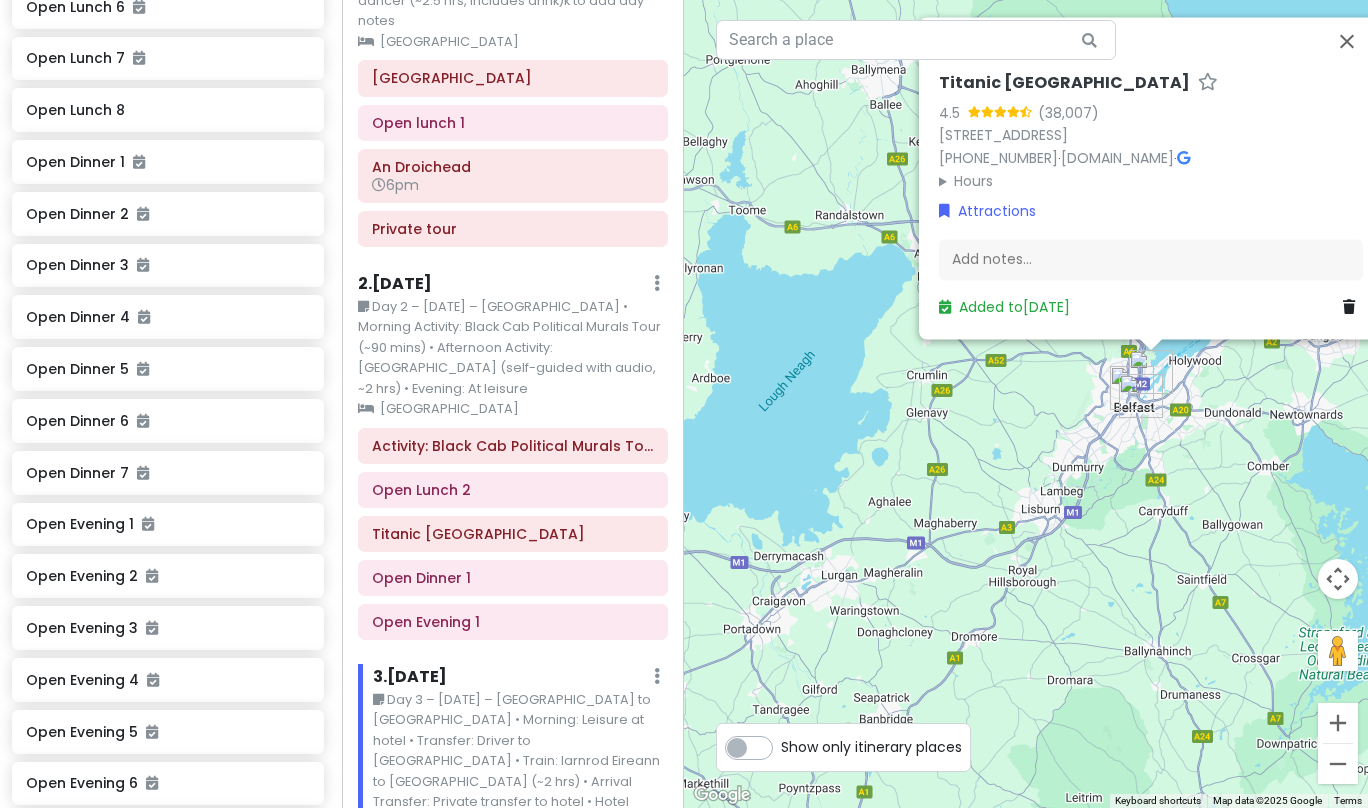 drag, startPoint x: 814, startPoint y: 606, endPoint x: 993, endPoint y: 432, distance: 249.63373 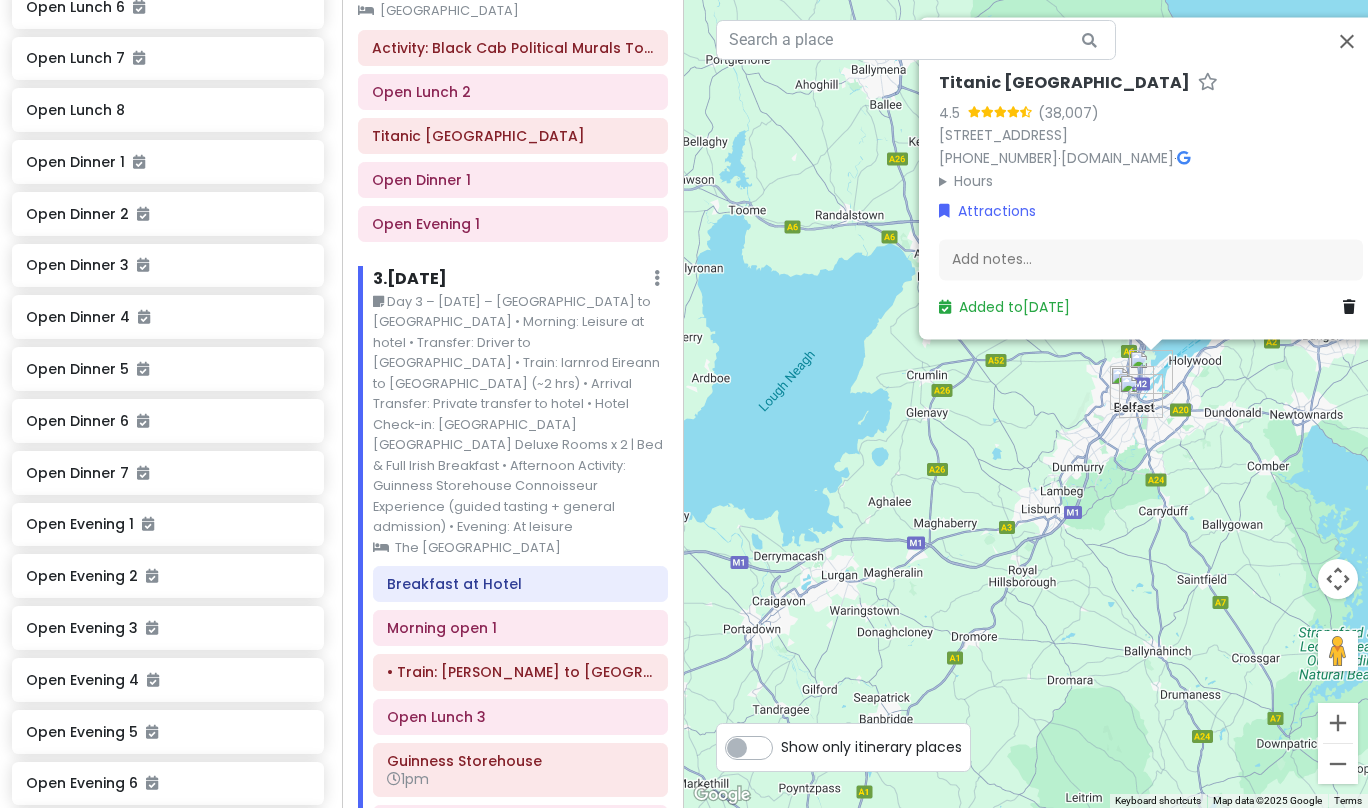 scroll, scrollTop: 697, scrollLeft: 0, axis: vertical 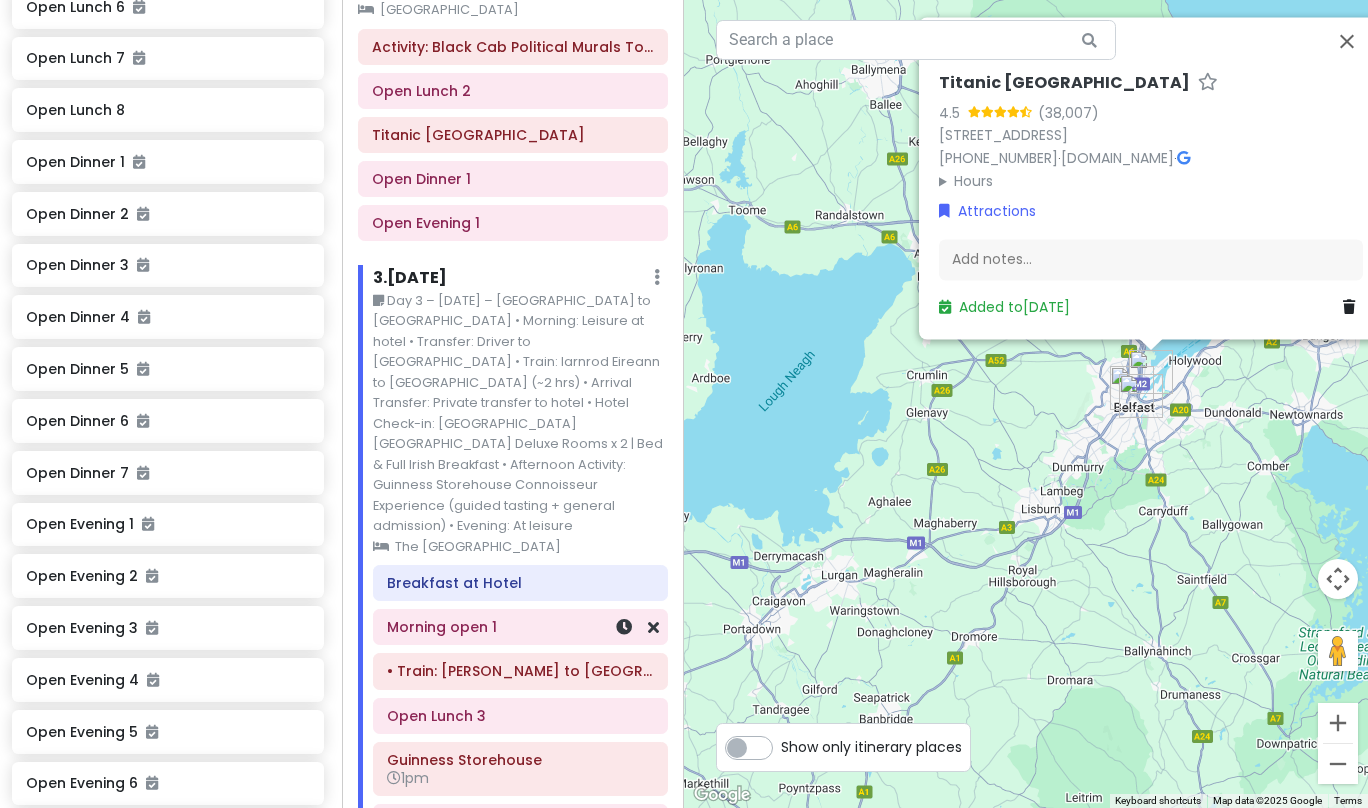 click on "Morning open 1" at bounding box center (520, 627) 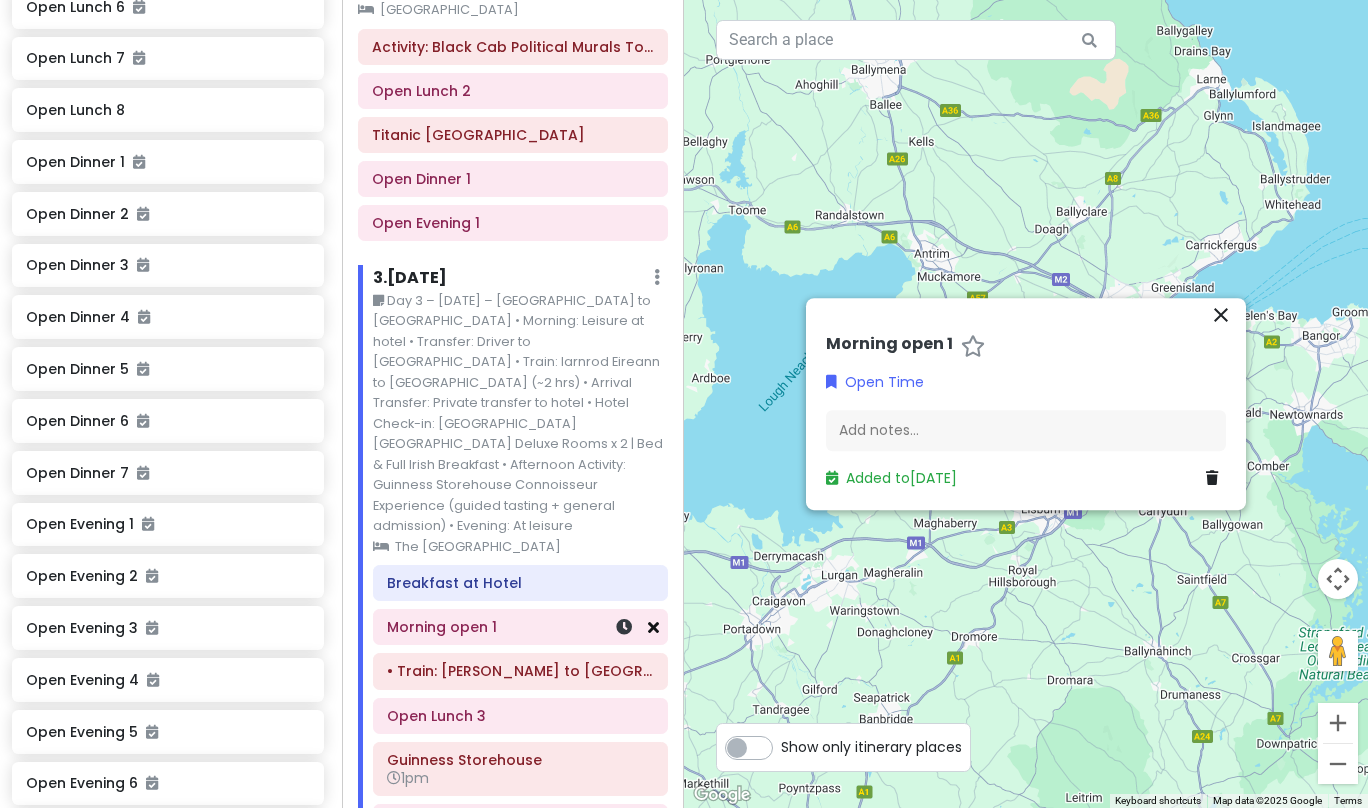 click at bounding box center [653, 627] 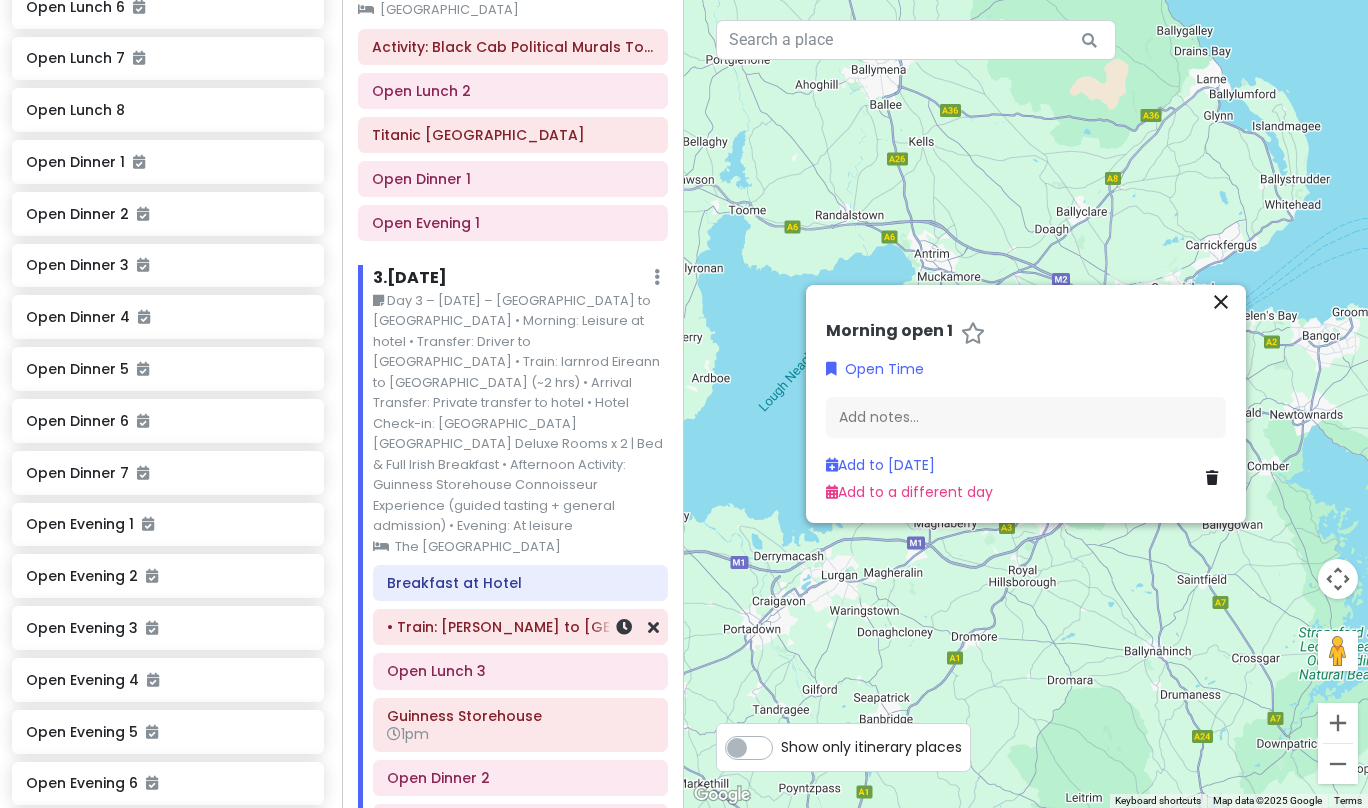 click on "•	Train: [PERSON_NAME] to [GEOGRAPHIC_DATA]" at bounding box center (520, 627) 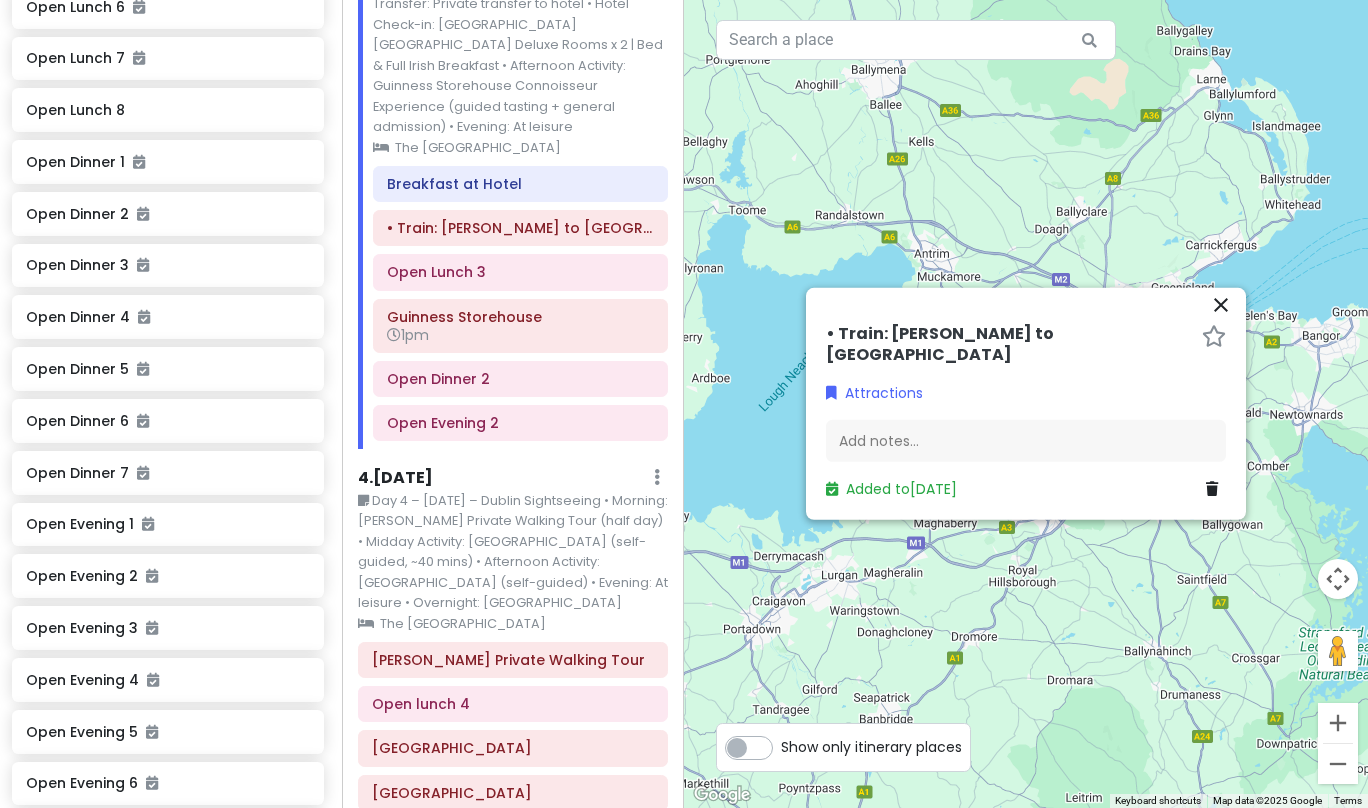 scroll, scrollTop: 1096, scrollLeft: 0, axis: vertical 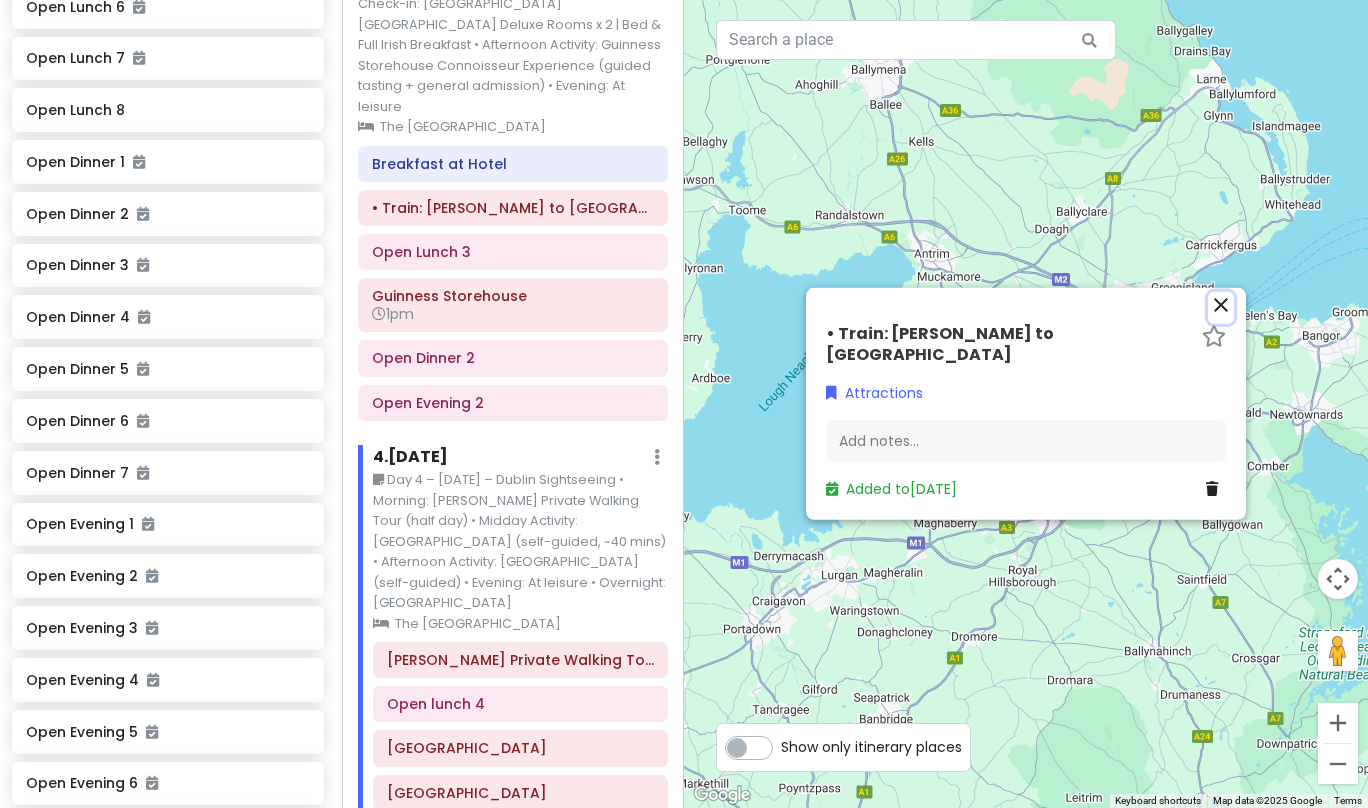 click on "close" at bounding box center (1221, 305) 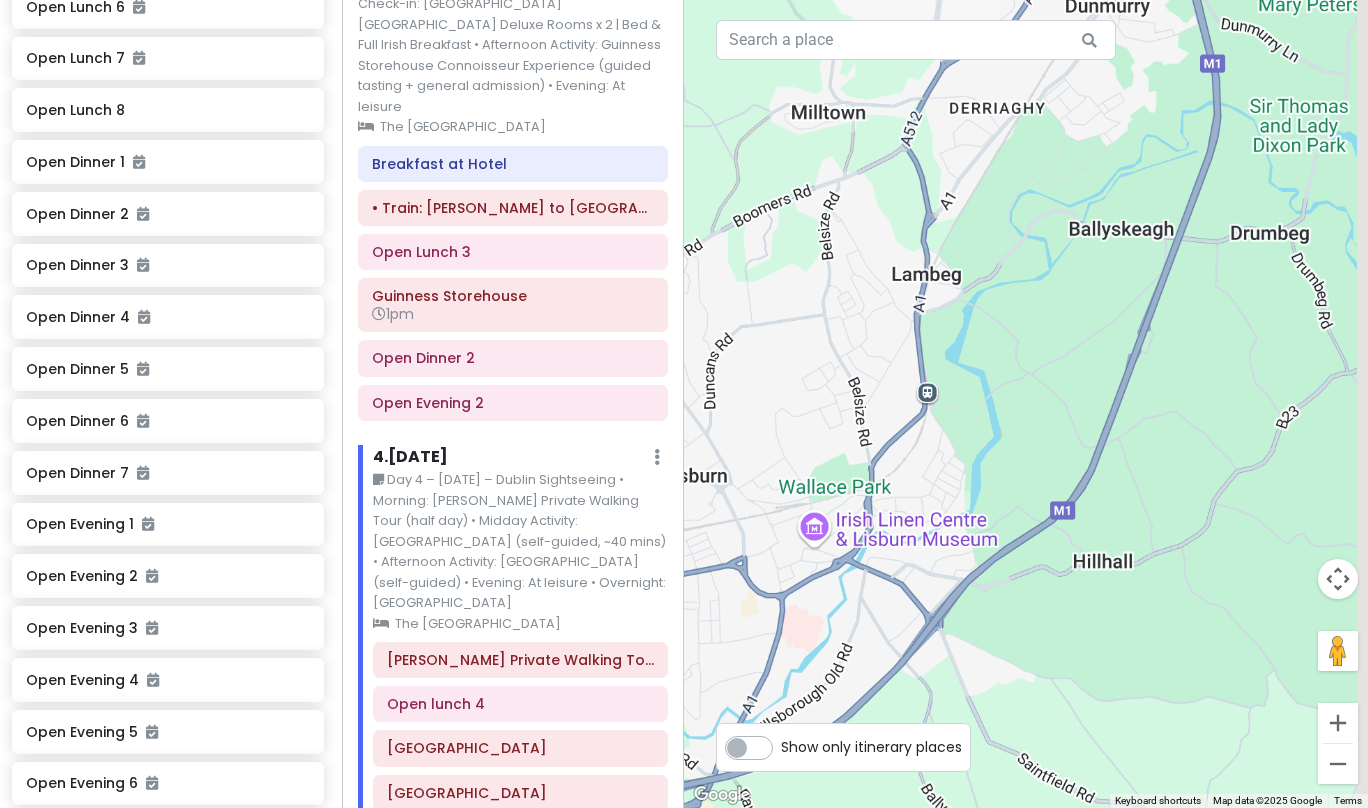 drag, startPoint x: 1231, startPoint y: 315, endPoint x: 1055, endPoint y: 595, distance: 330.72043 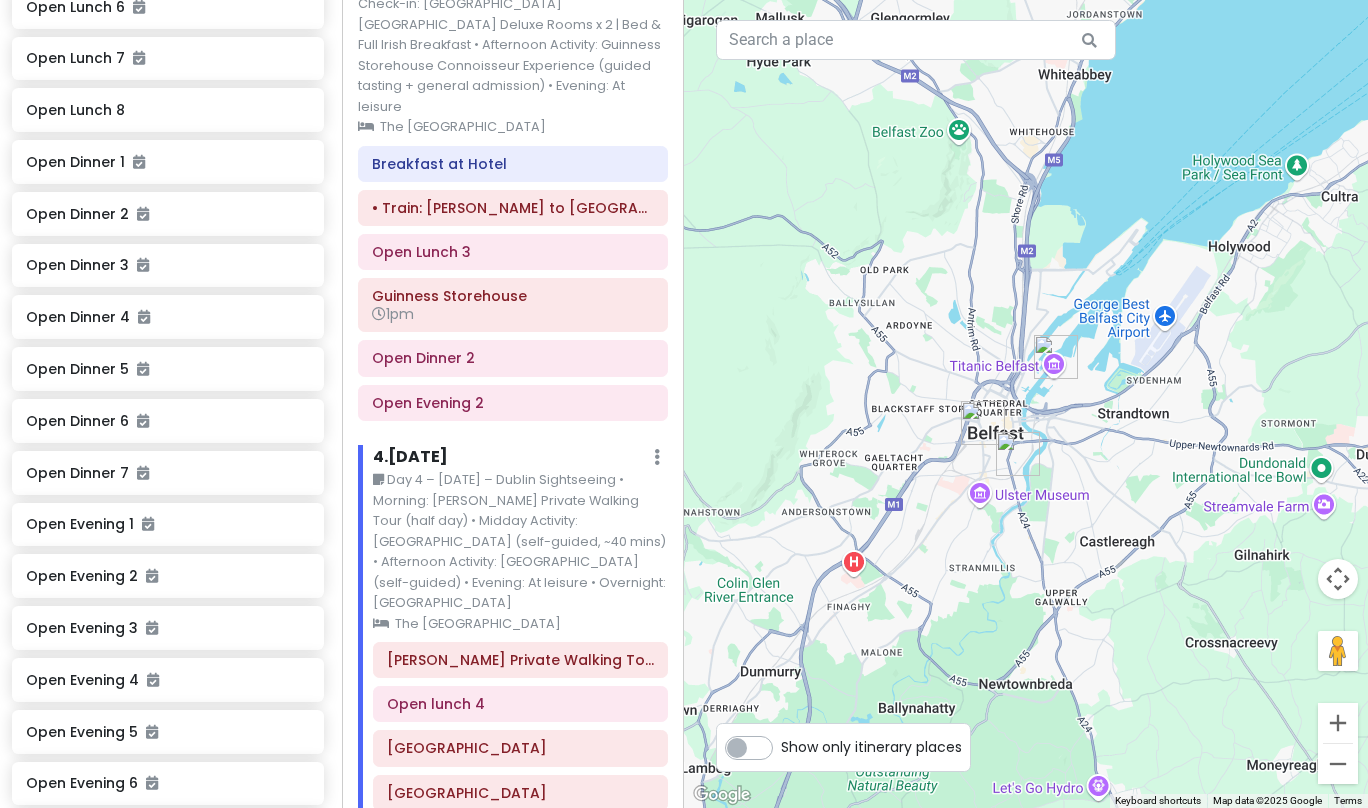 drag, startPoint x: 1017, startPoint y: 374, endPoint x: 812, endPoint y: 559, distance: 276.13403 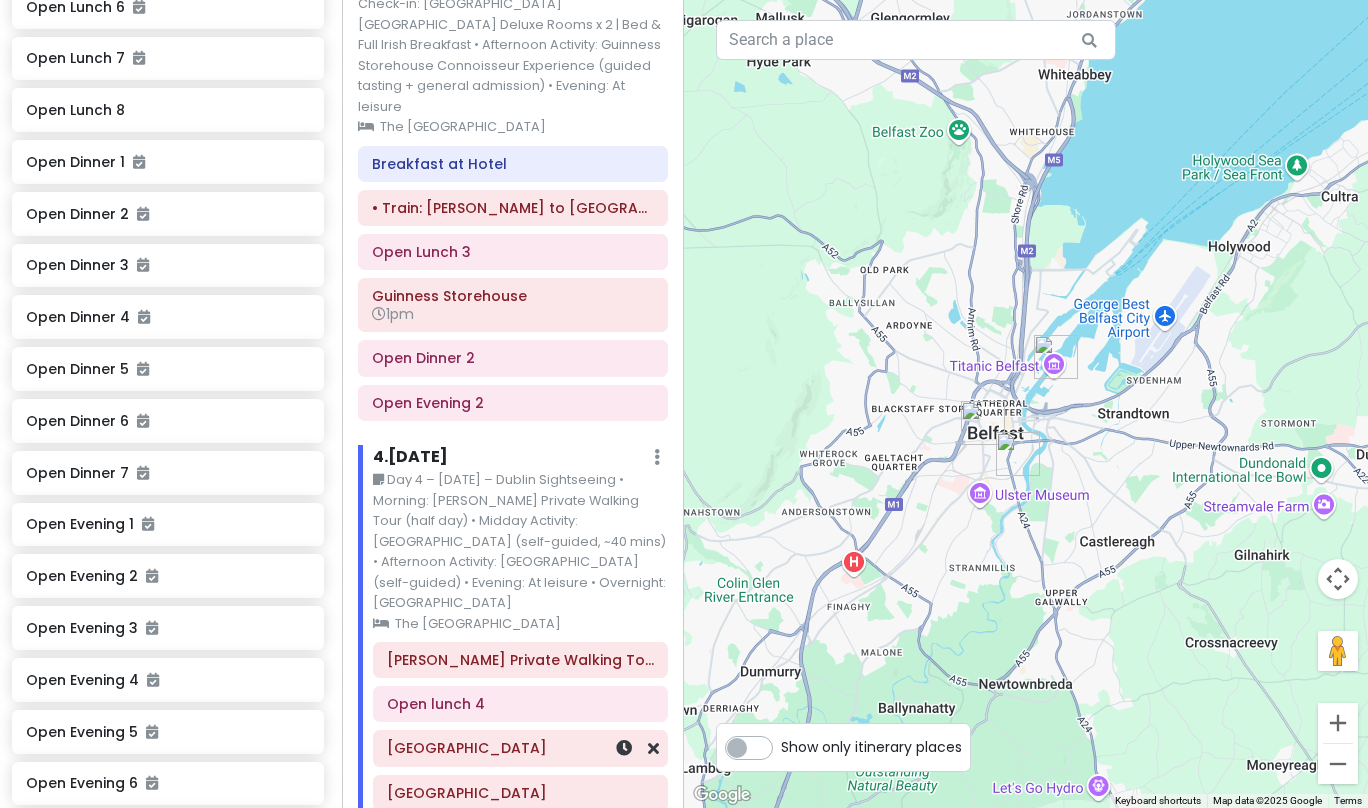 click on "[GEOGRAPHIC_DATA]" at bounding box center (520, 748) 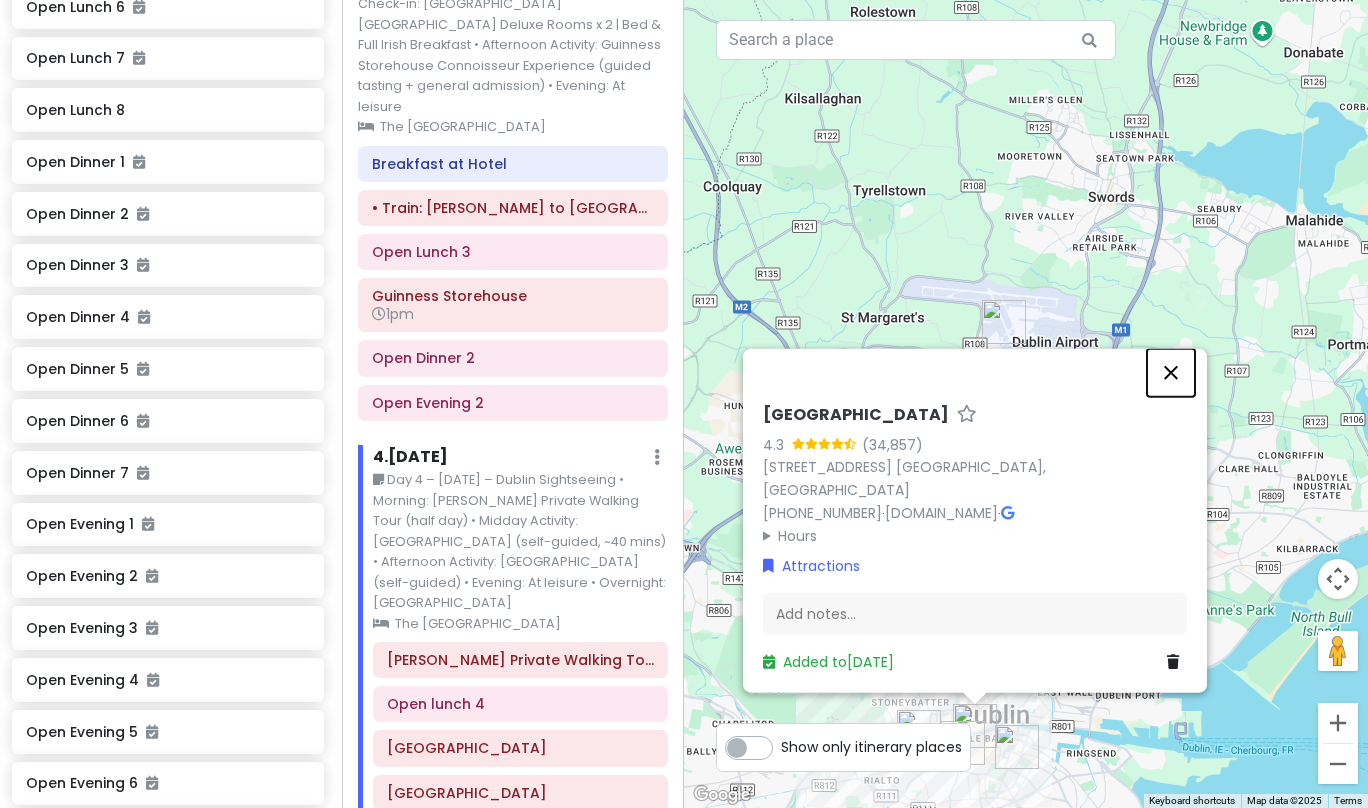 click at bounding box center (1171, 373) 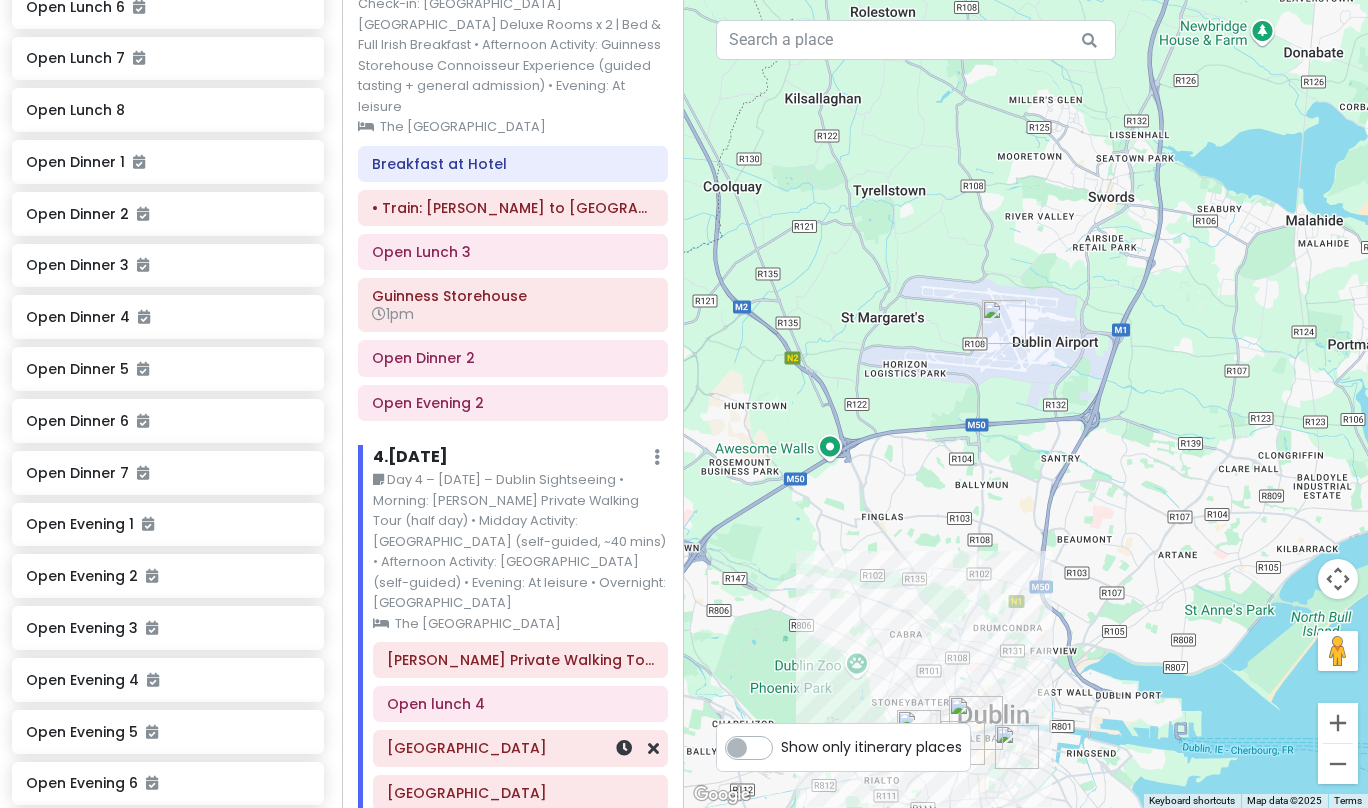 click on "[GEOGRAPHIC_DATA]" at bounding box center (520, 748) 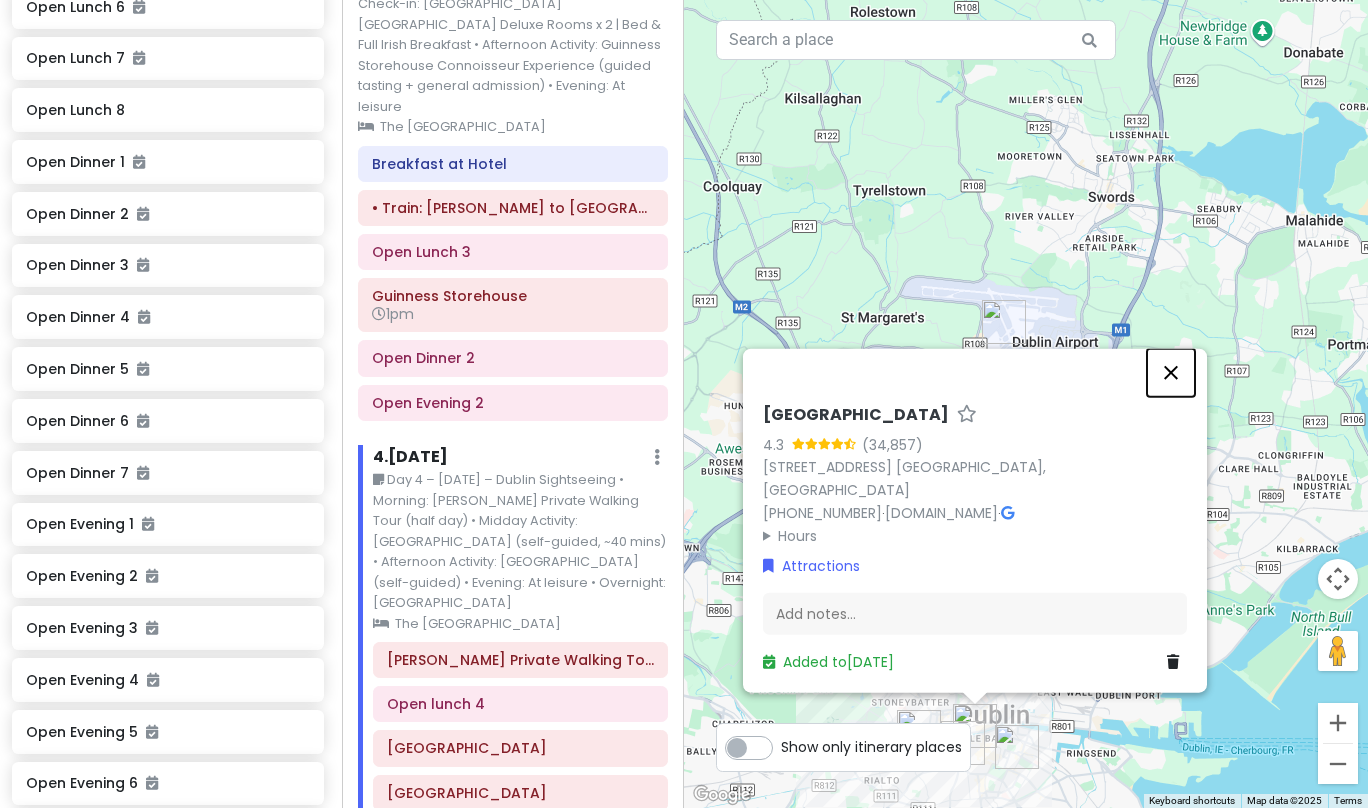 click at bounding box center [1171, 373] 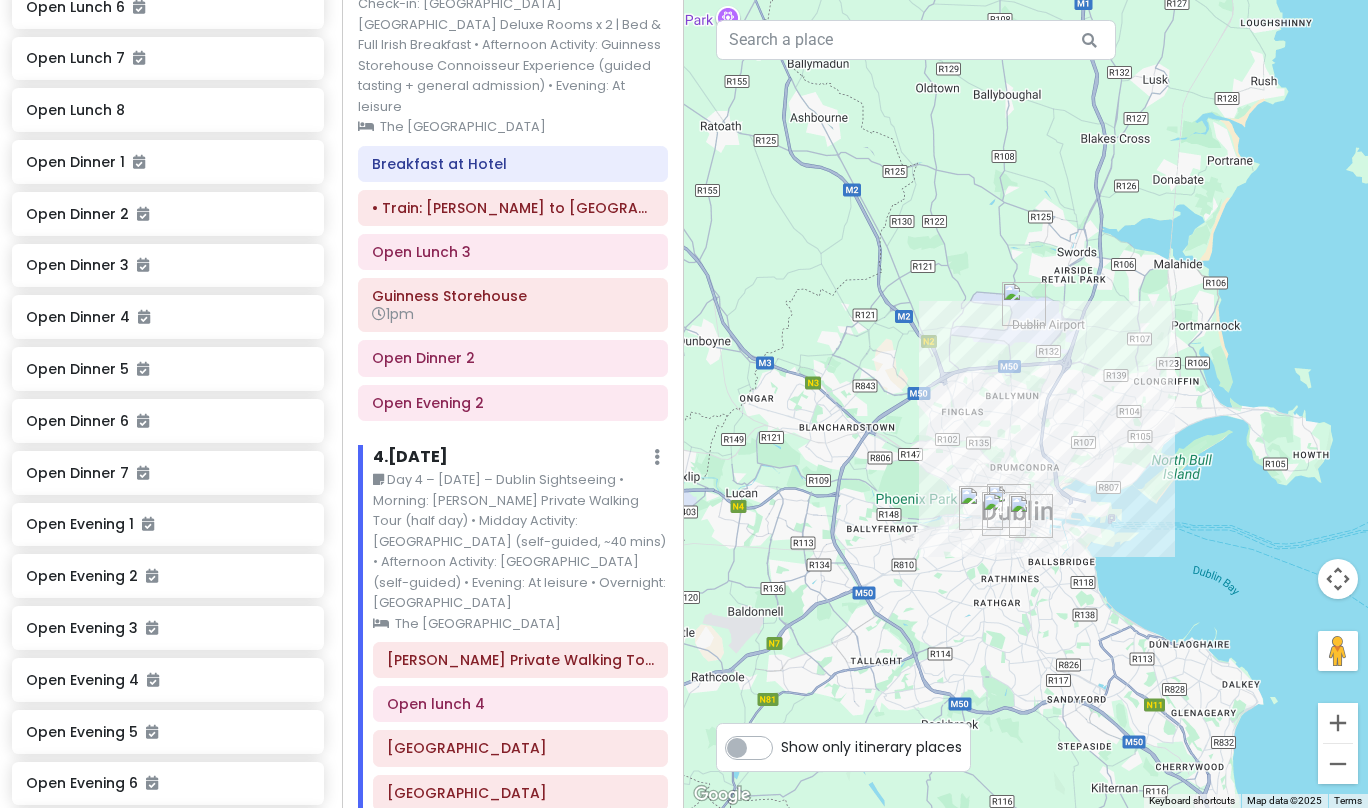drag, startPoint x: 1072, startPoint y: 520, endPoint x: 1064, endPoint y: 426, distance: 94.33981 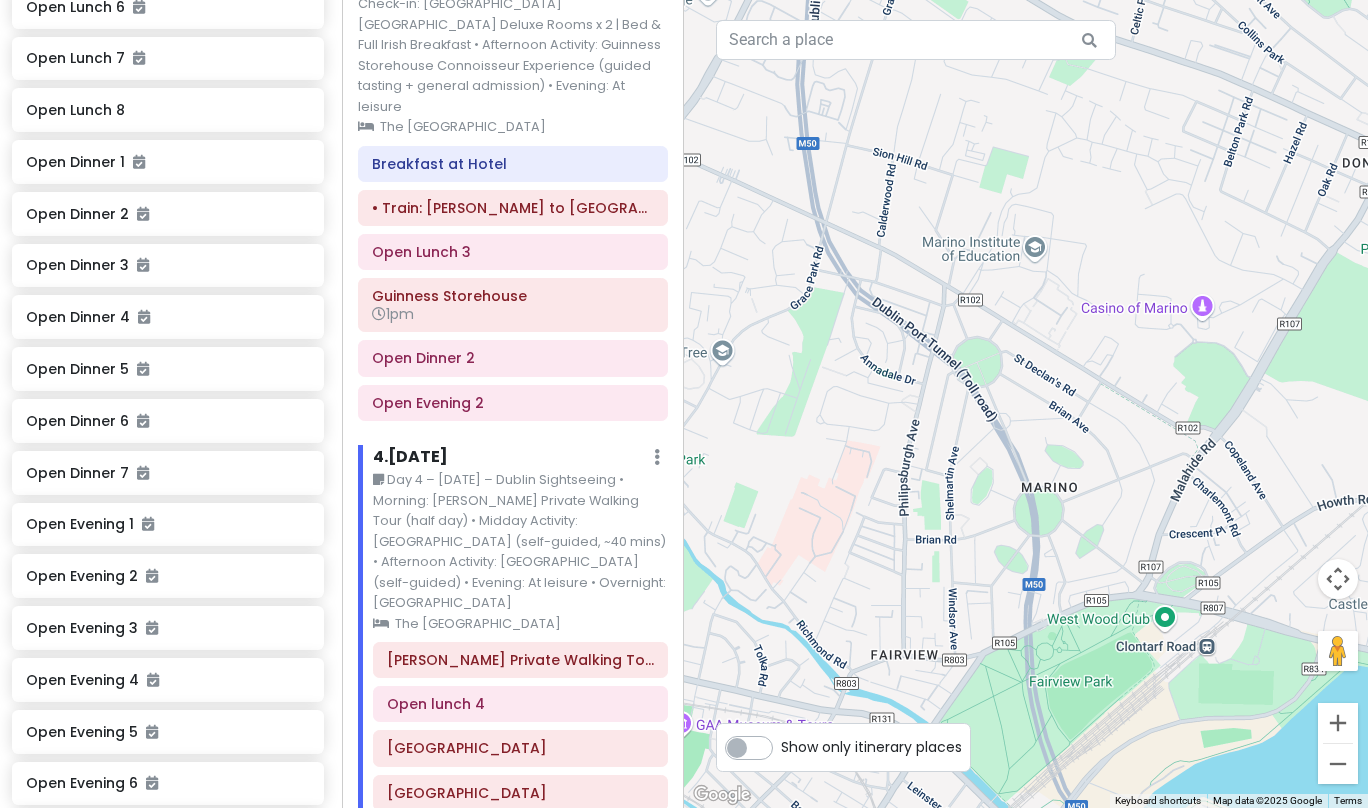 drag, startPoint x: 882, startPoint y: 538, endPoint x: 1117, endPoint y: 243, distance: 377.16043 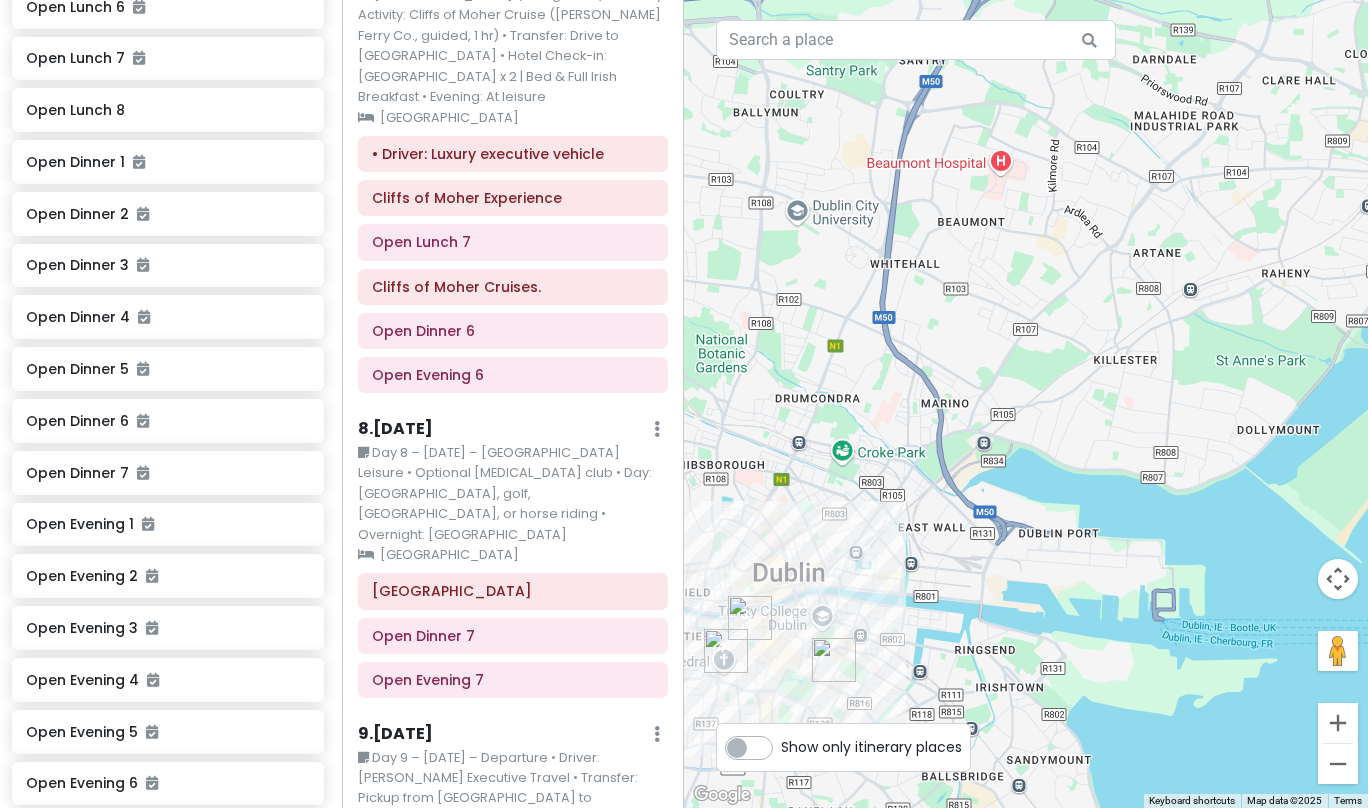 scroll, scrollTop: 3096, scrollLeft: 0, axis: vertical 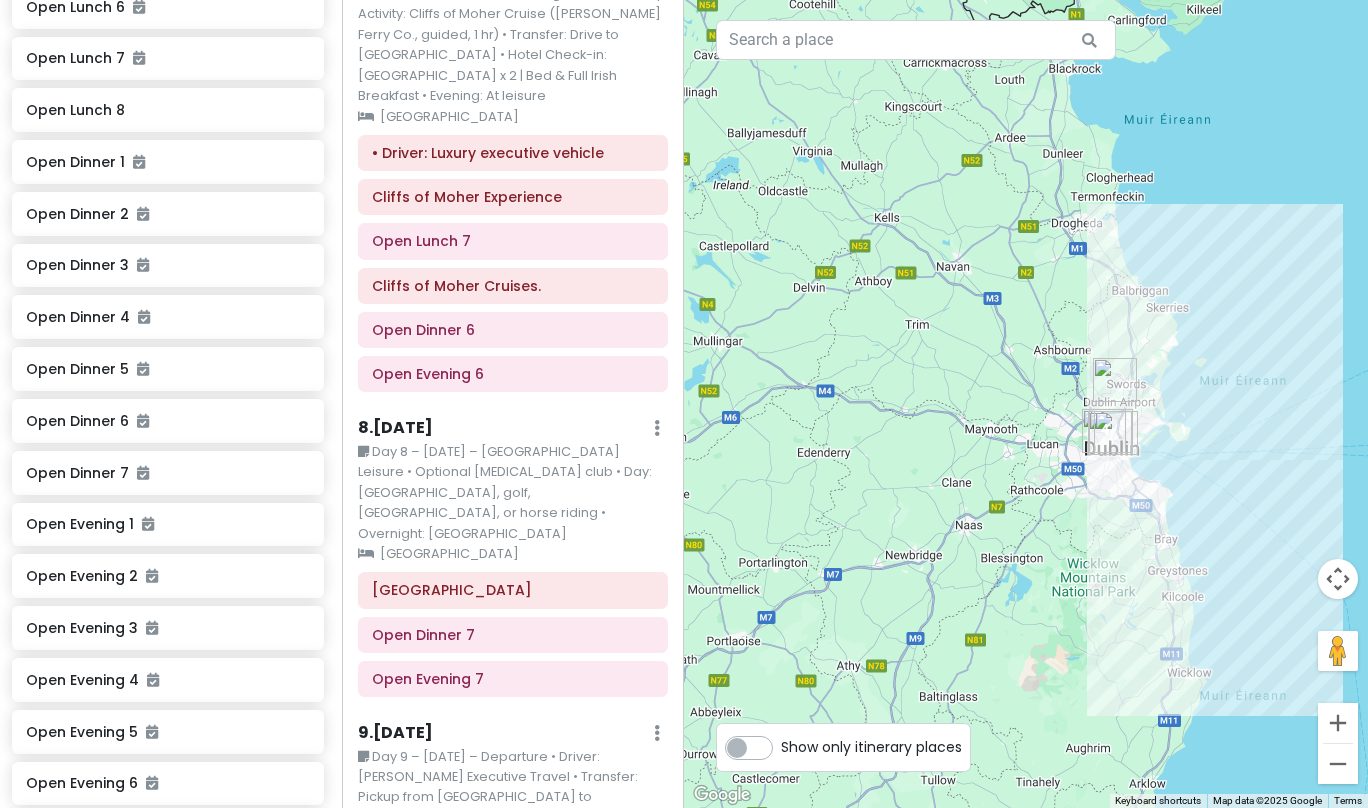 drag, startPoint x: 974, startPoint y: 407, endPoint x: 1184, endPoint y: 397, distance: 210.23796 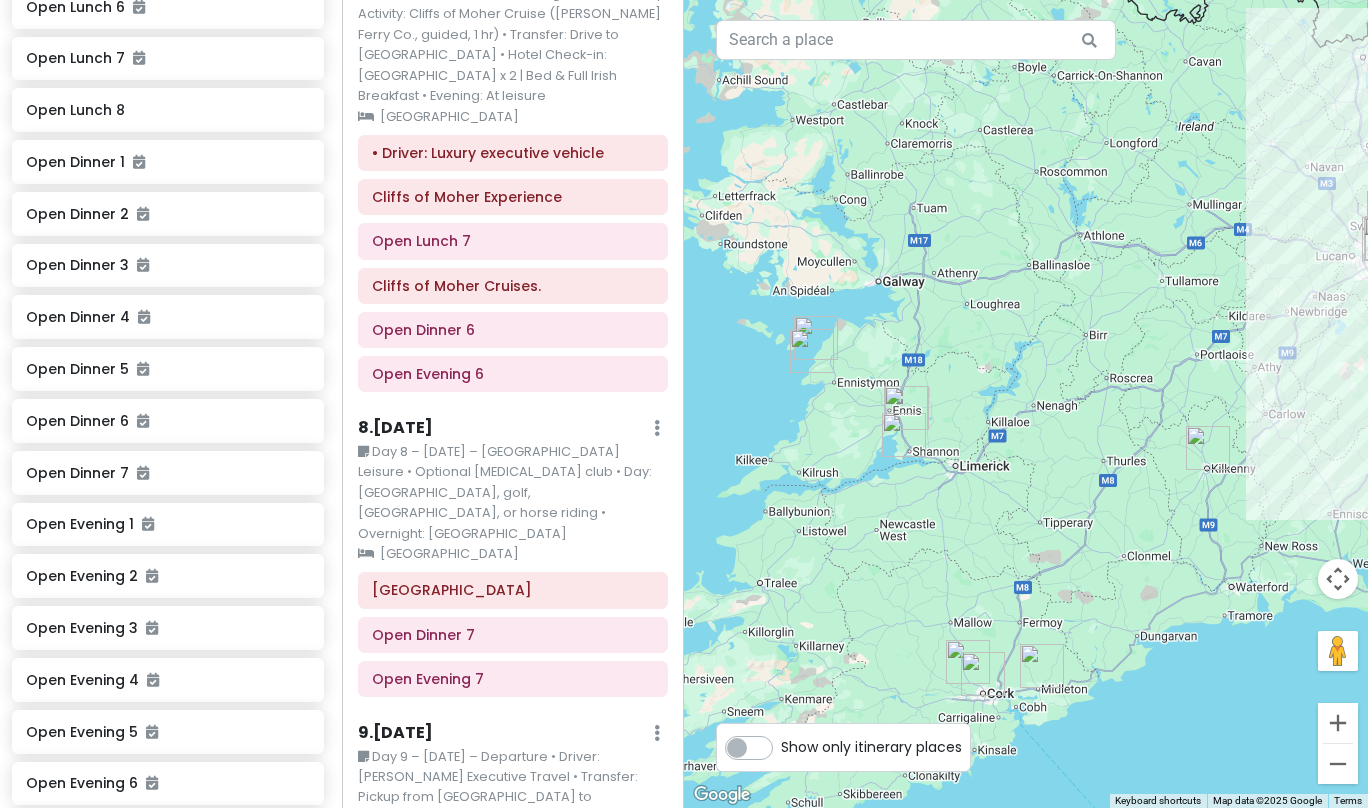drag, startPoint x: 1118, startPoint y: 374, endPoint x: 1017, endPoint y: 370, distance: 101.07918 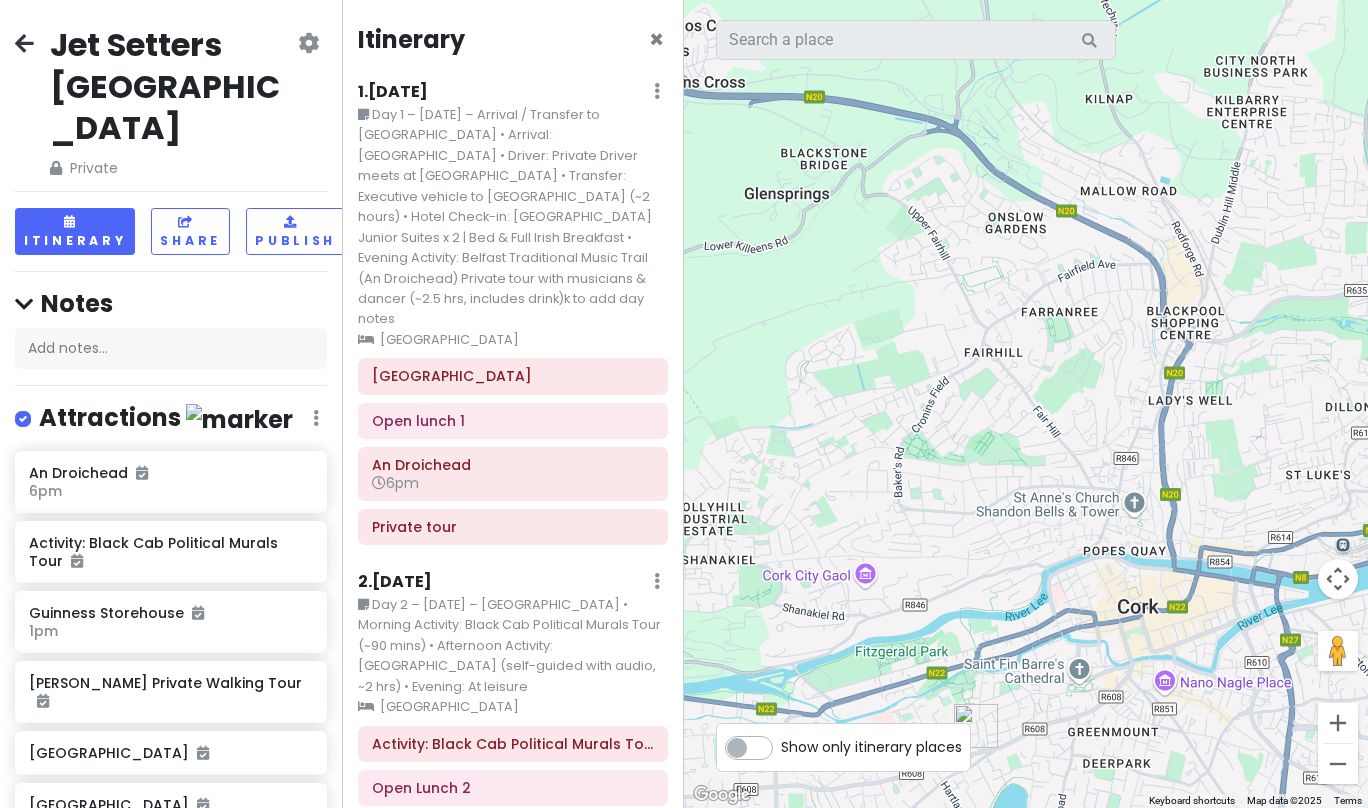 scroll, scrollTop: 0, scrollLeft: 0, axis: both 